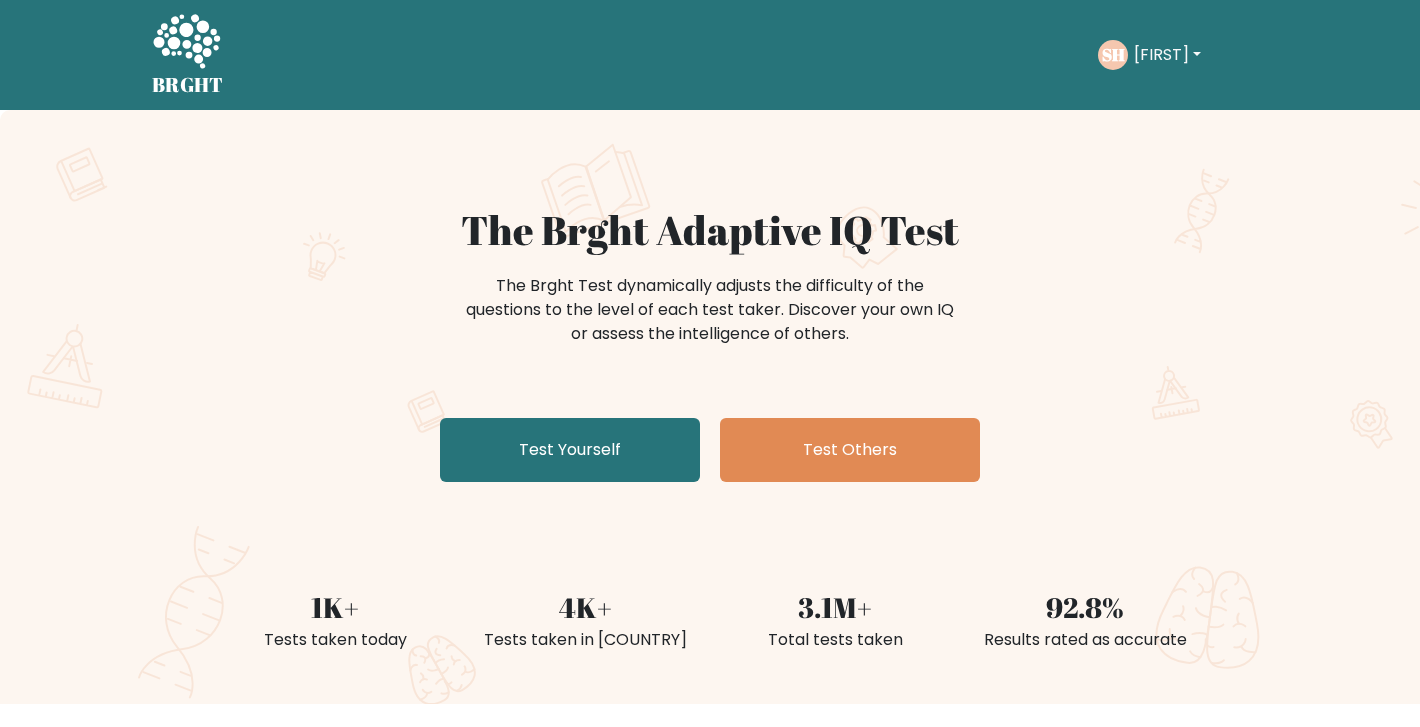 scroll, scrollTop: 0, scrollLeft: 0, axis: both 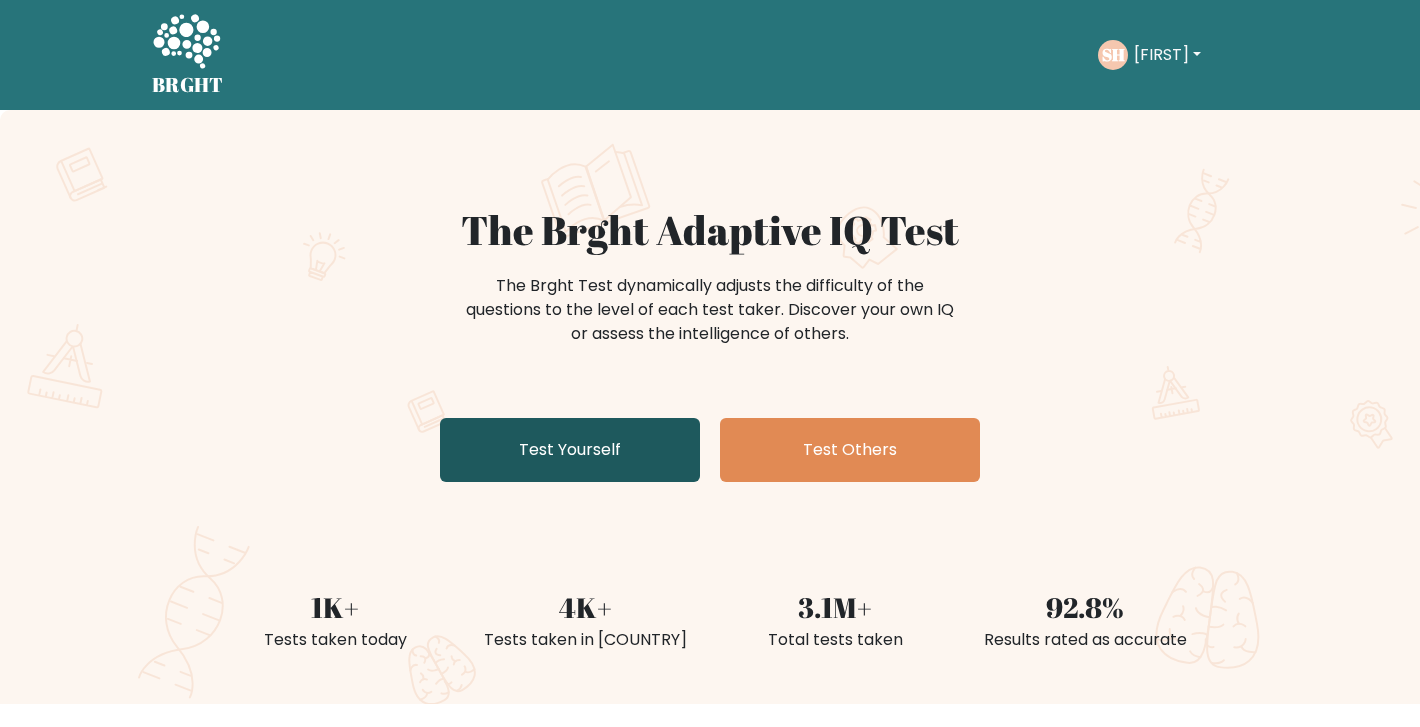 click on "Test Yourself" at bounding box center (570, 450) 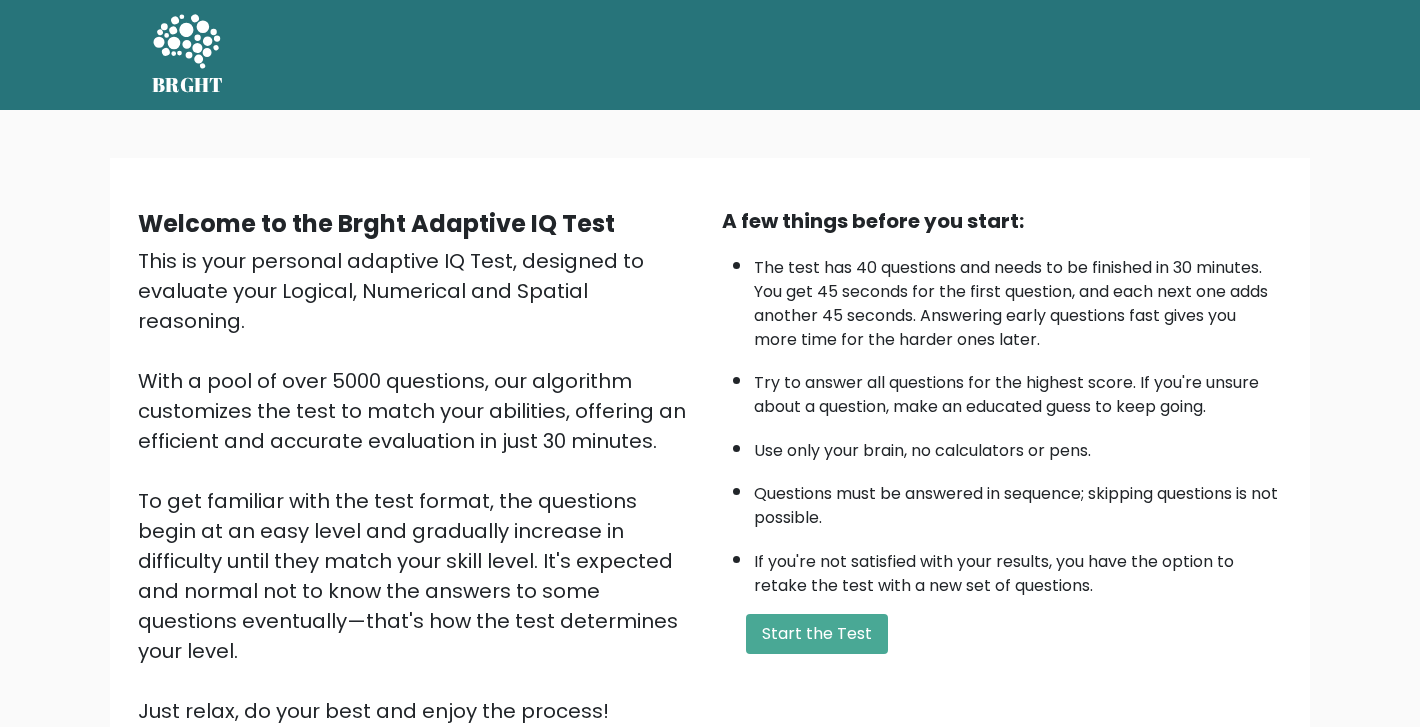 scroll, scrollTop: 0, scrollLeft: 0, axis: both 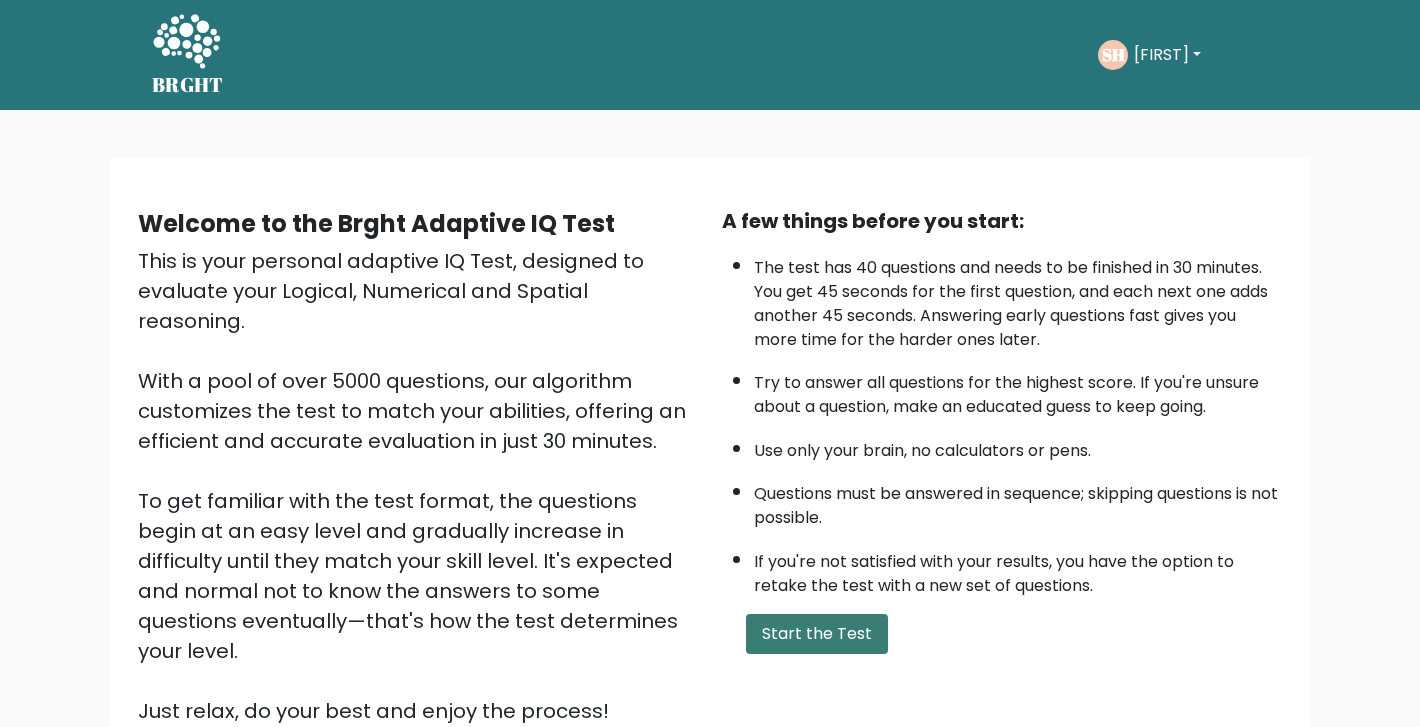 click on "Start the Test" at bounding box center [817, 634] 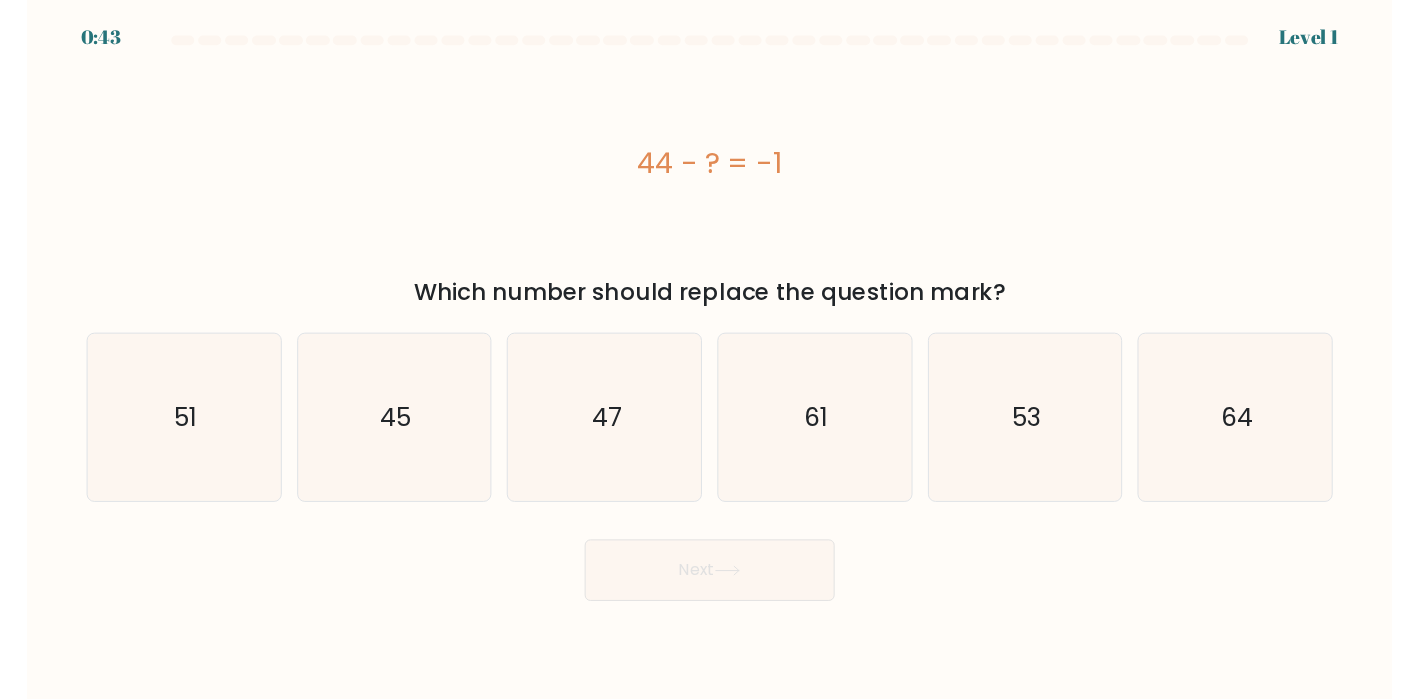 scroll, scrollTop: 0, scrollLeft: 0, axis: both 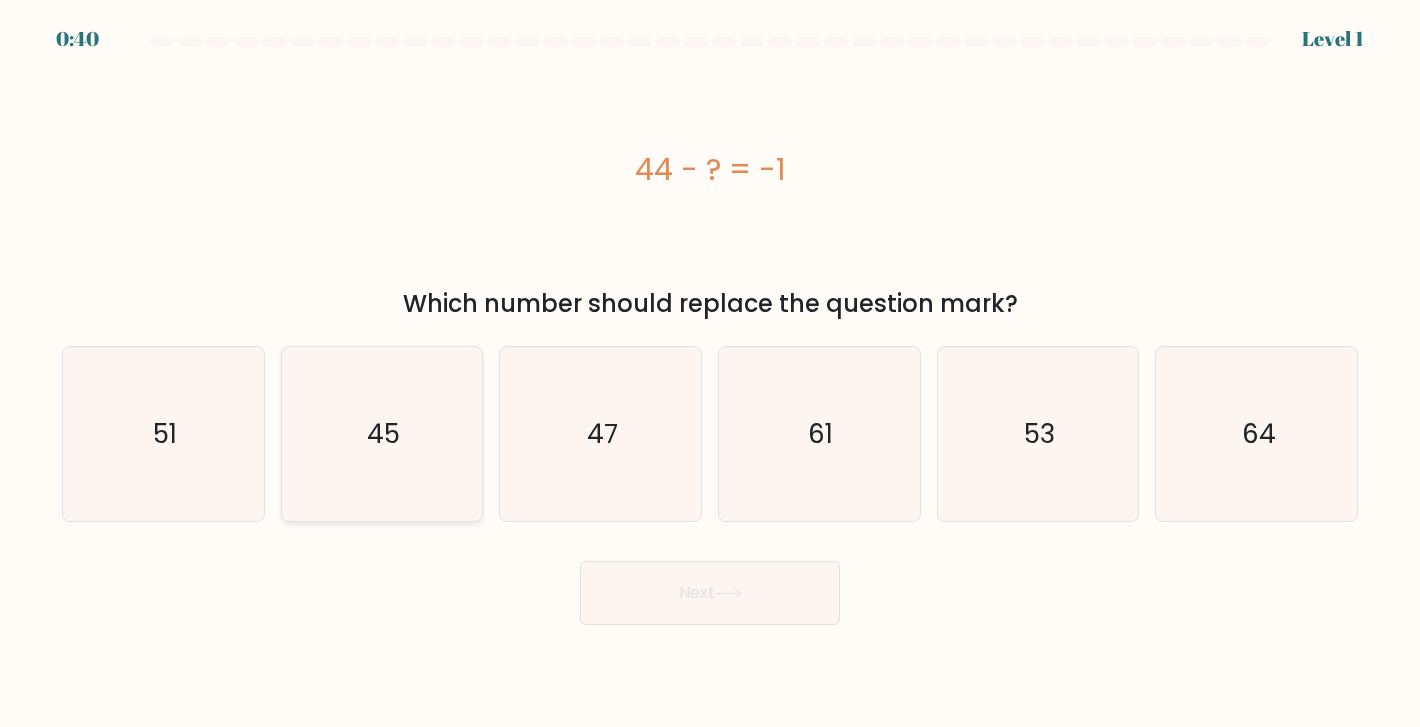 click on "45" 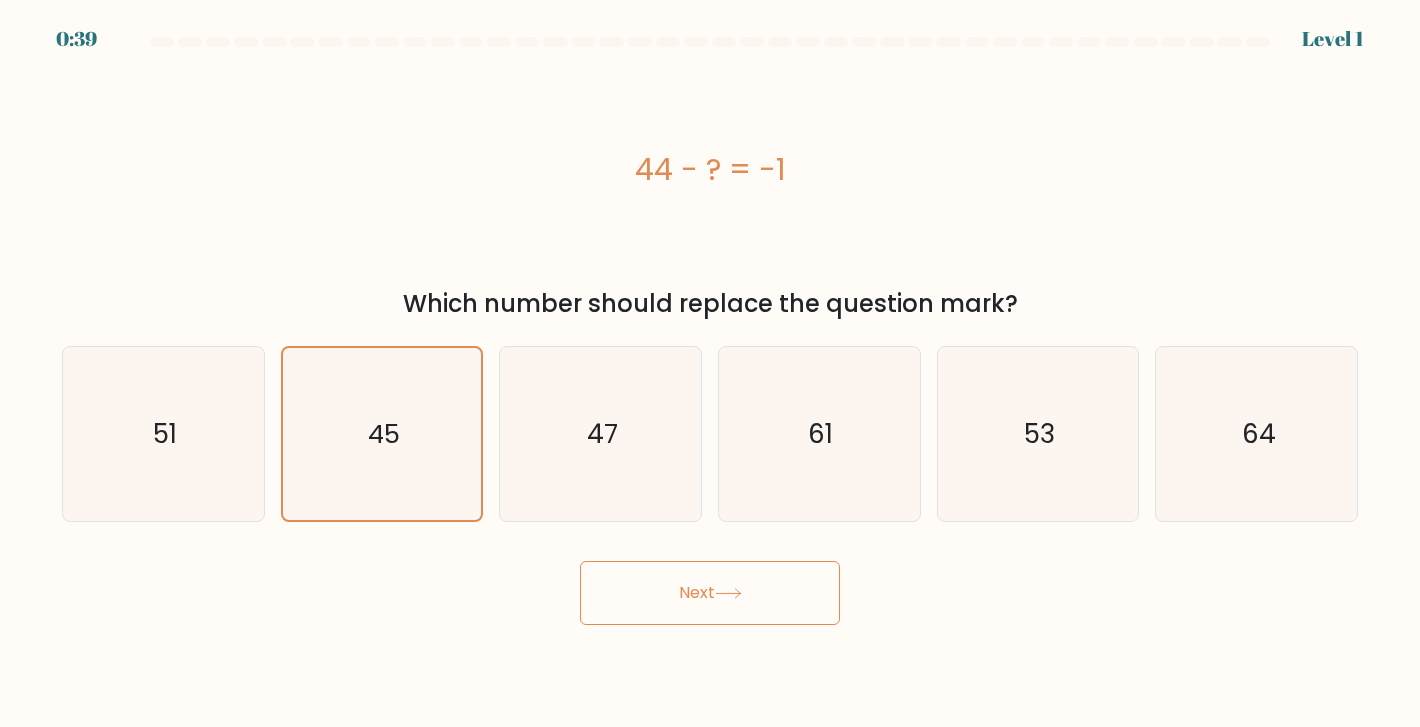 click on "Next" at bounding box center [710, 593] 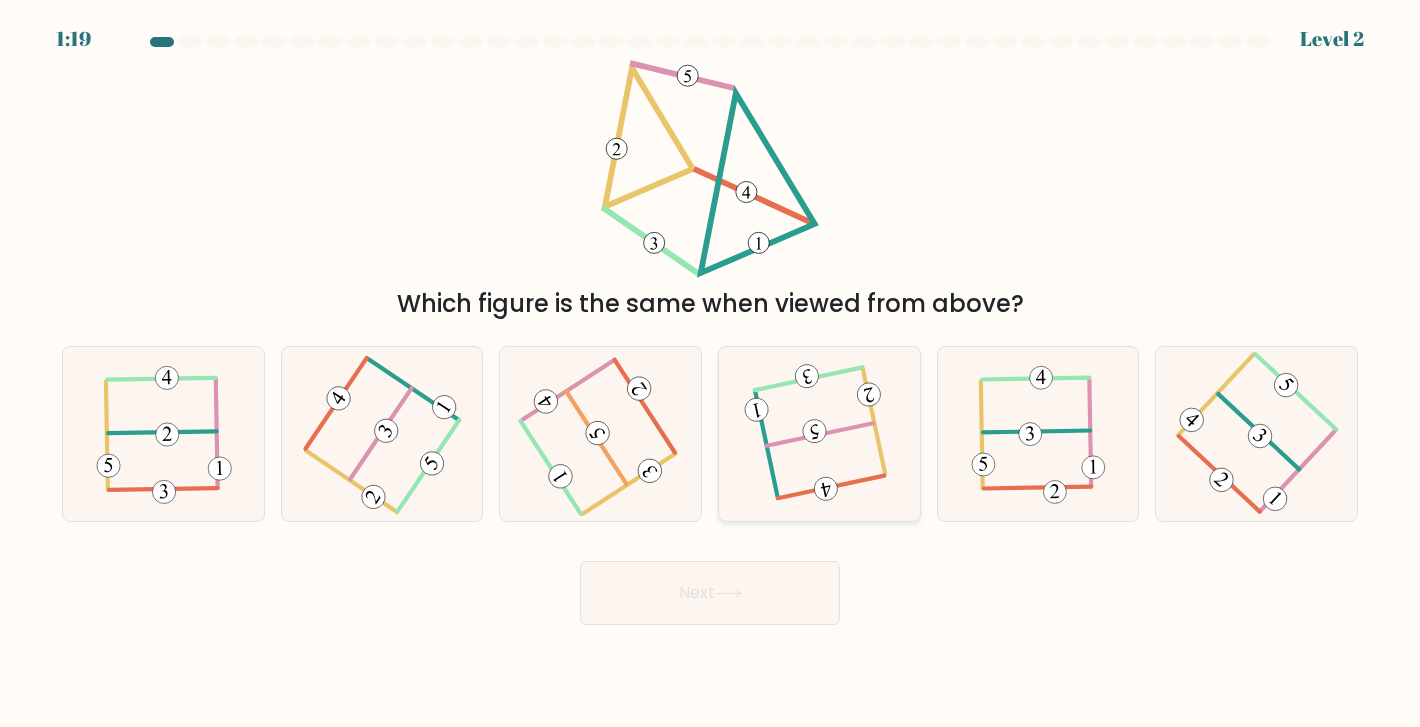 click 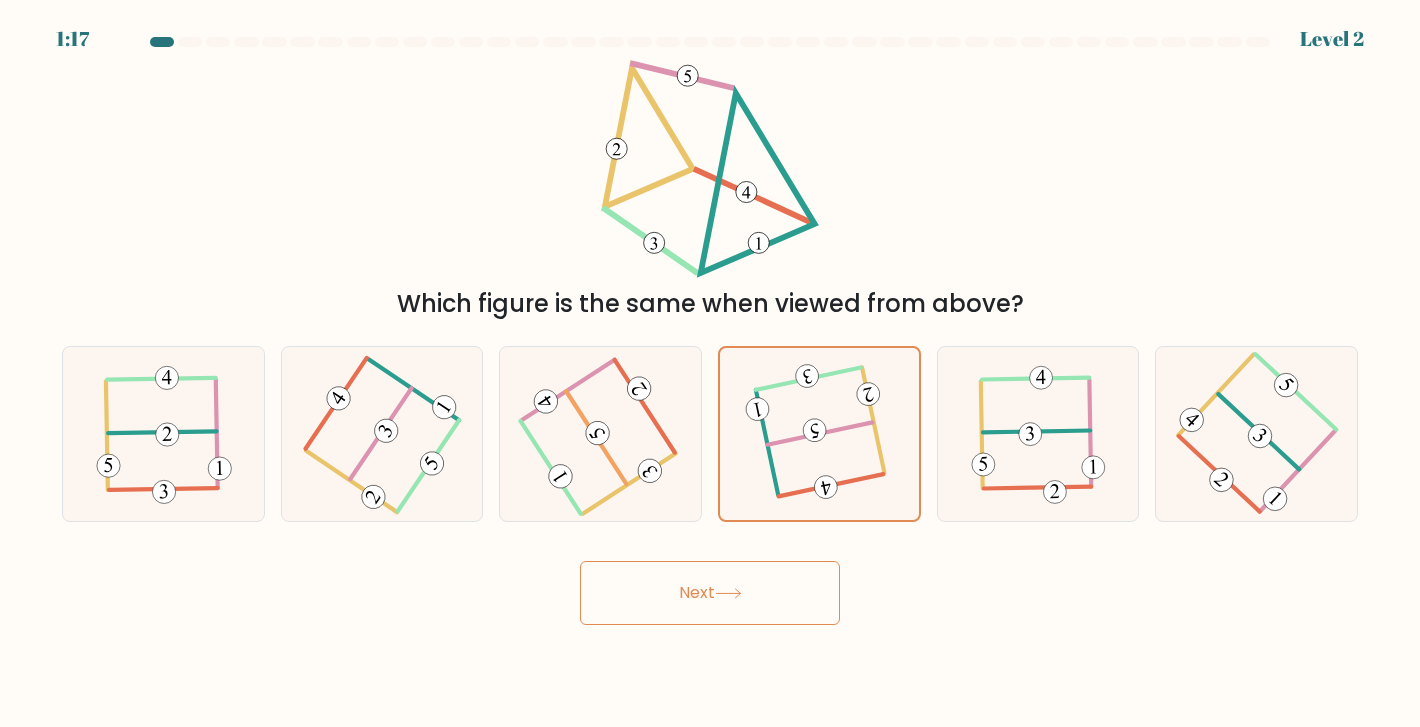 click on "Next" at bounding box center [710, 593] 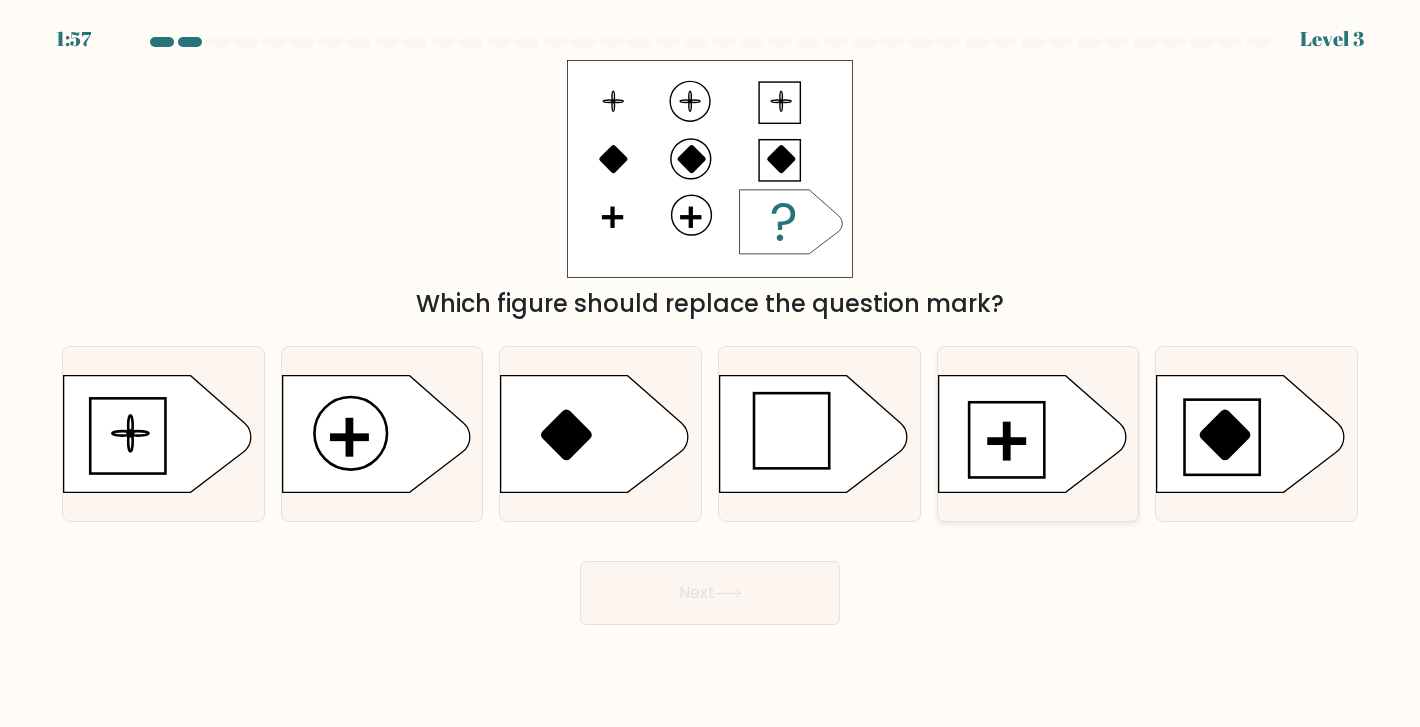 click 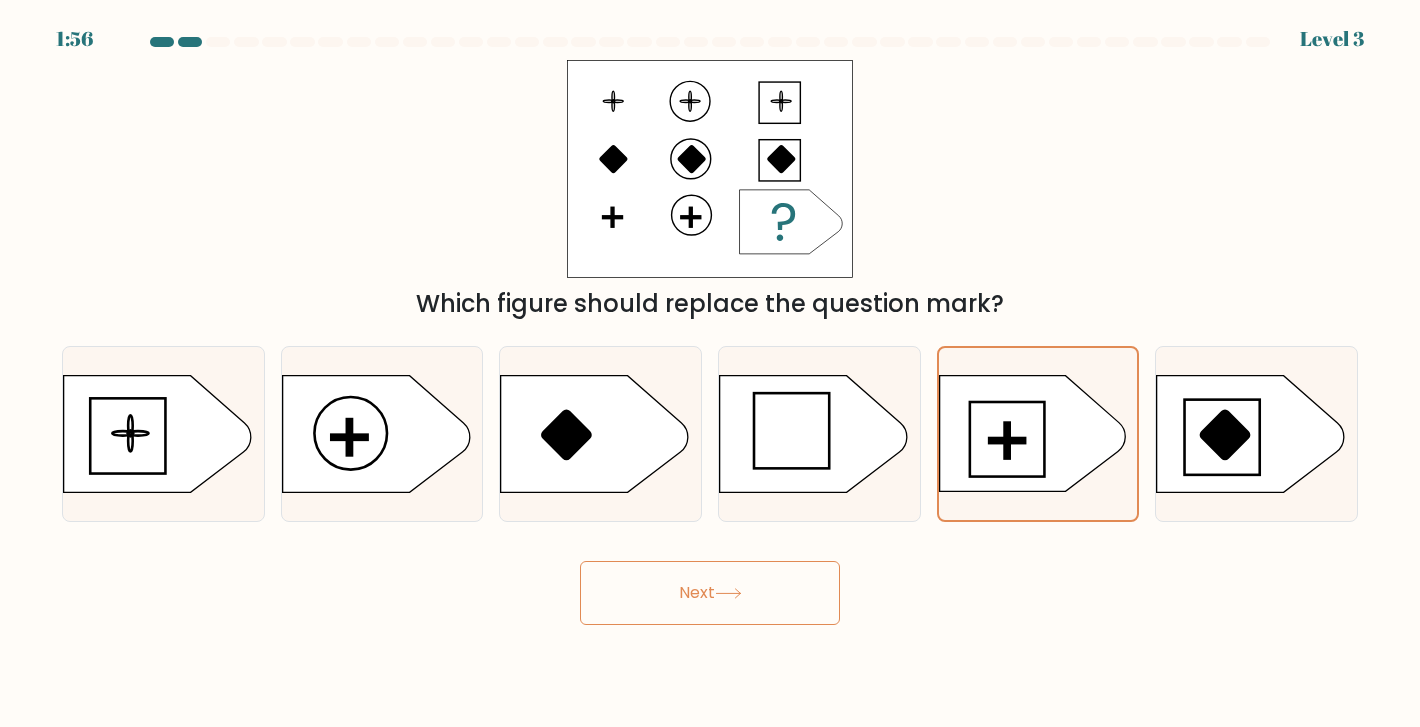 click on "Next" at bounding box center [710, 593] 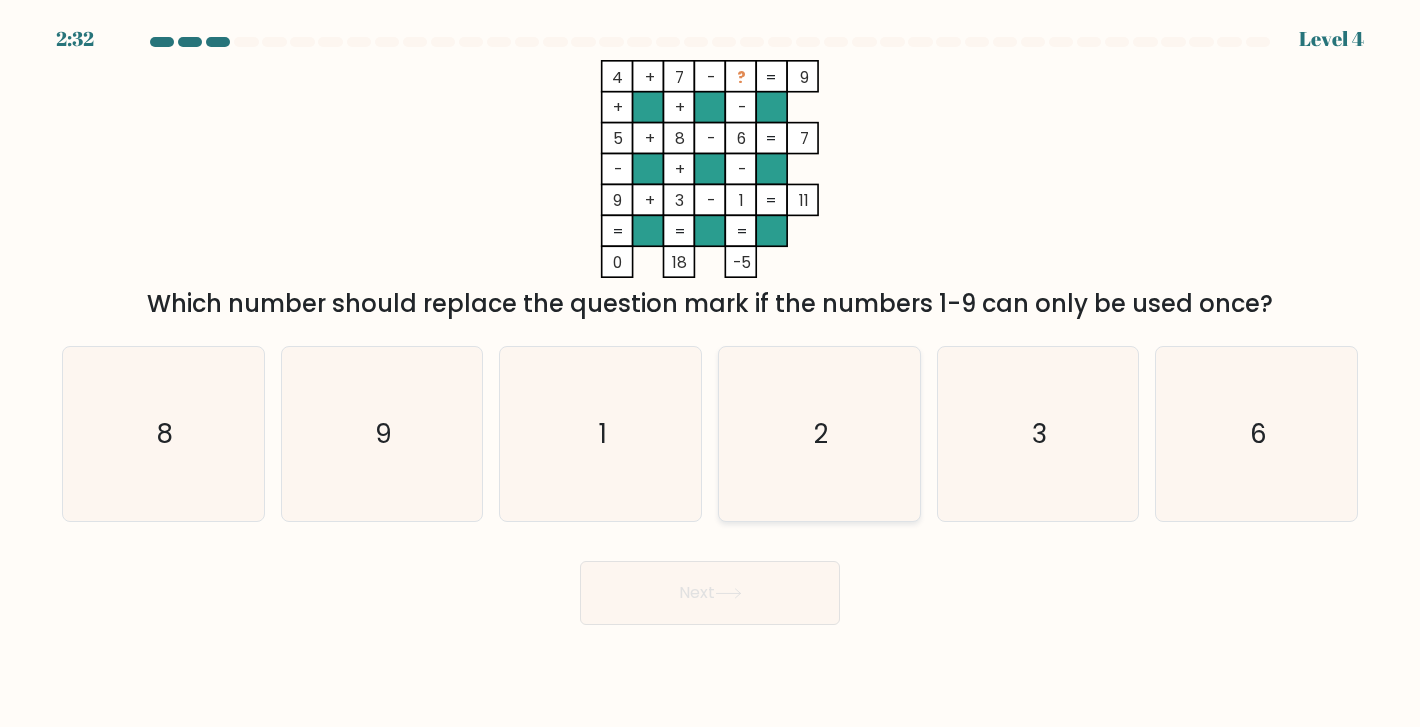 click on "2" 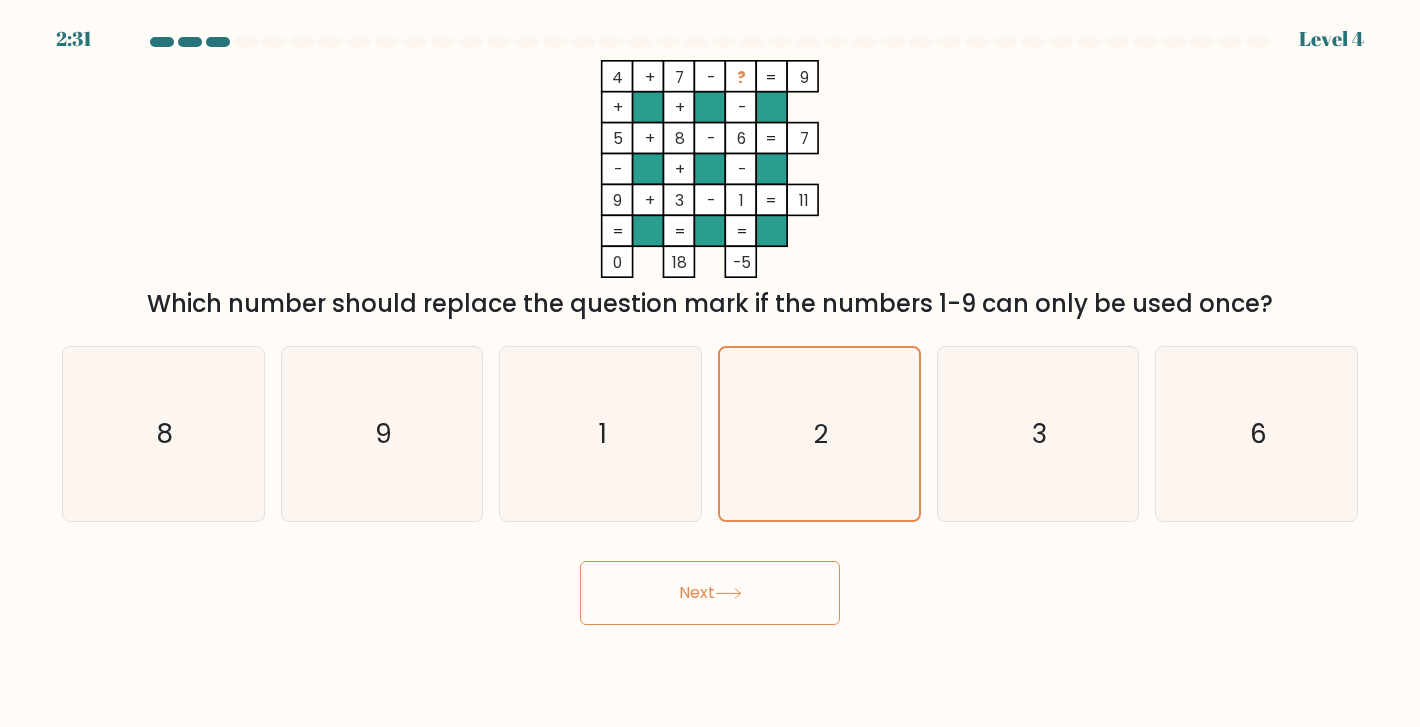 click on "Next" at bounding box center [710, 593] 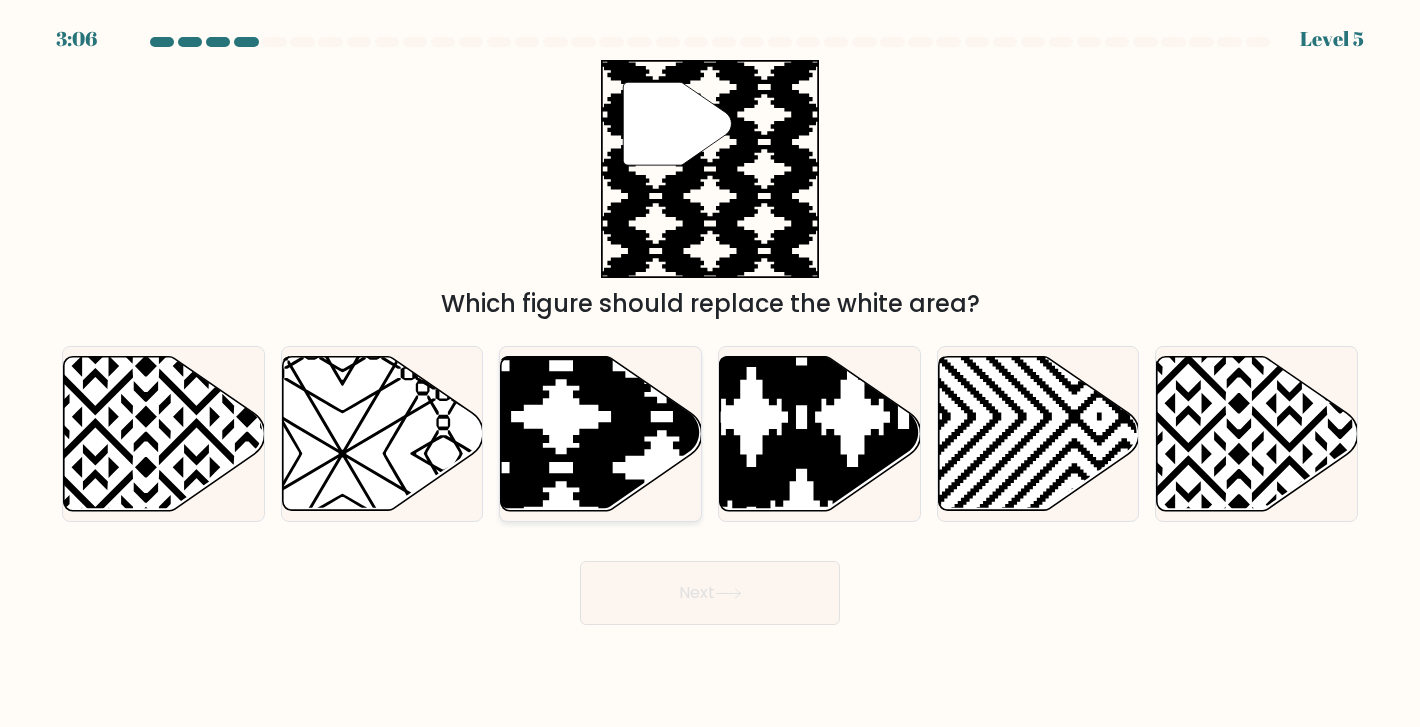 click 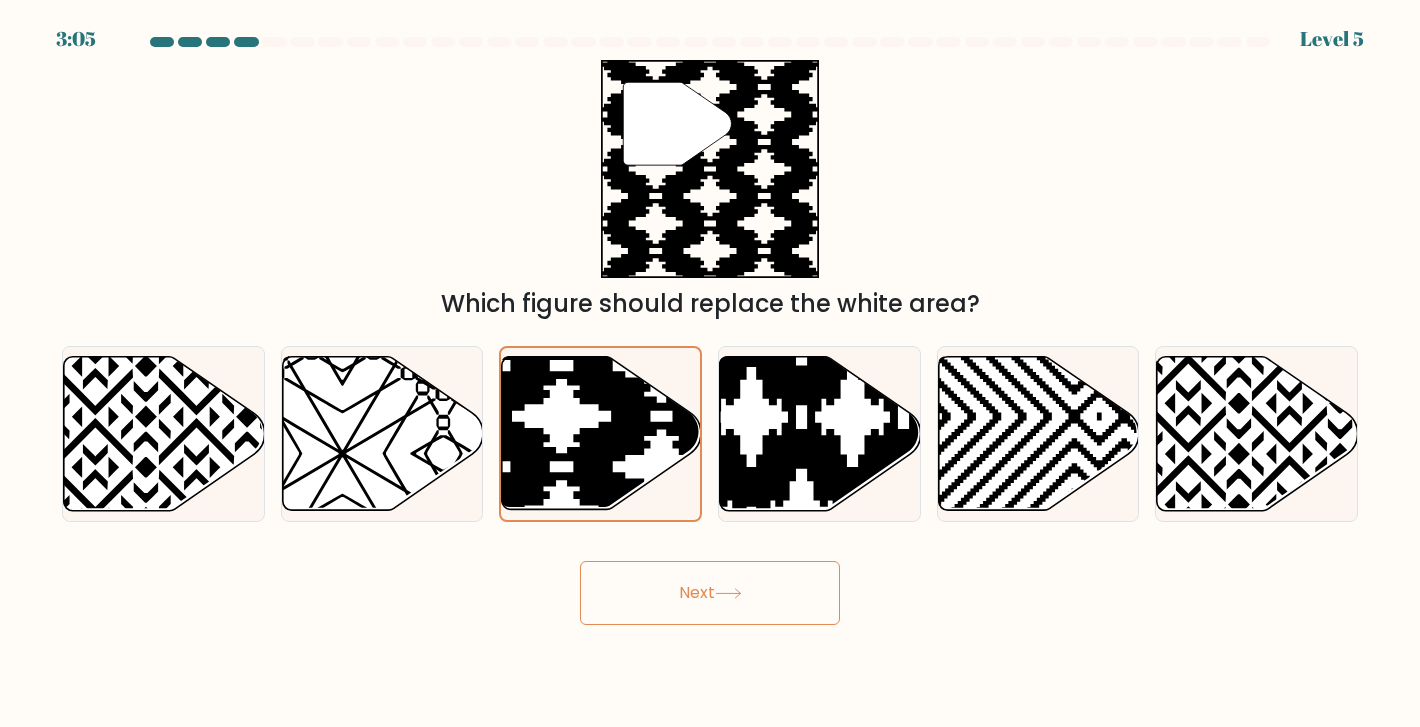click on "Next" at bounding box center (710, 593) 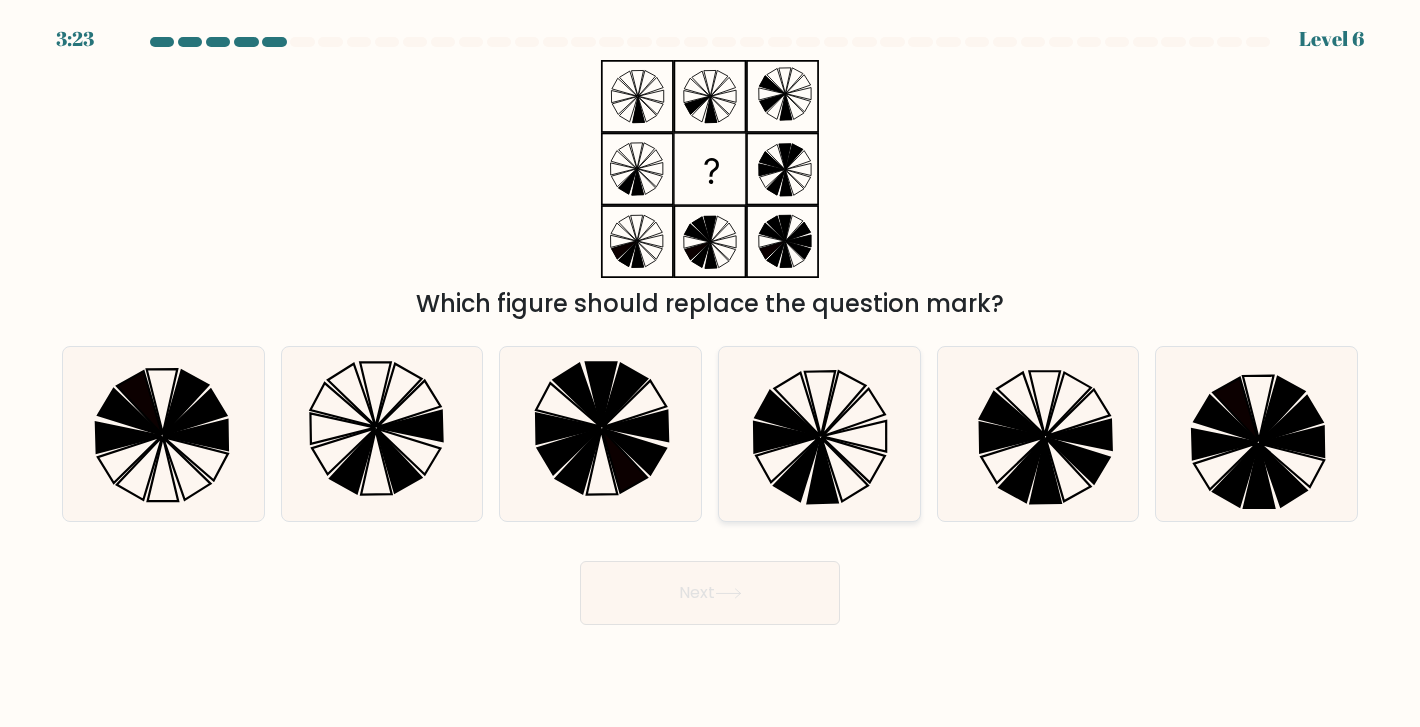click 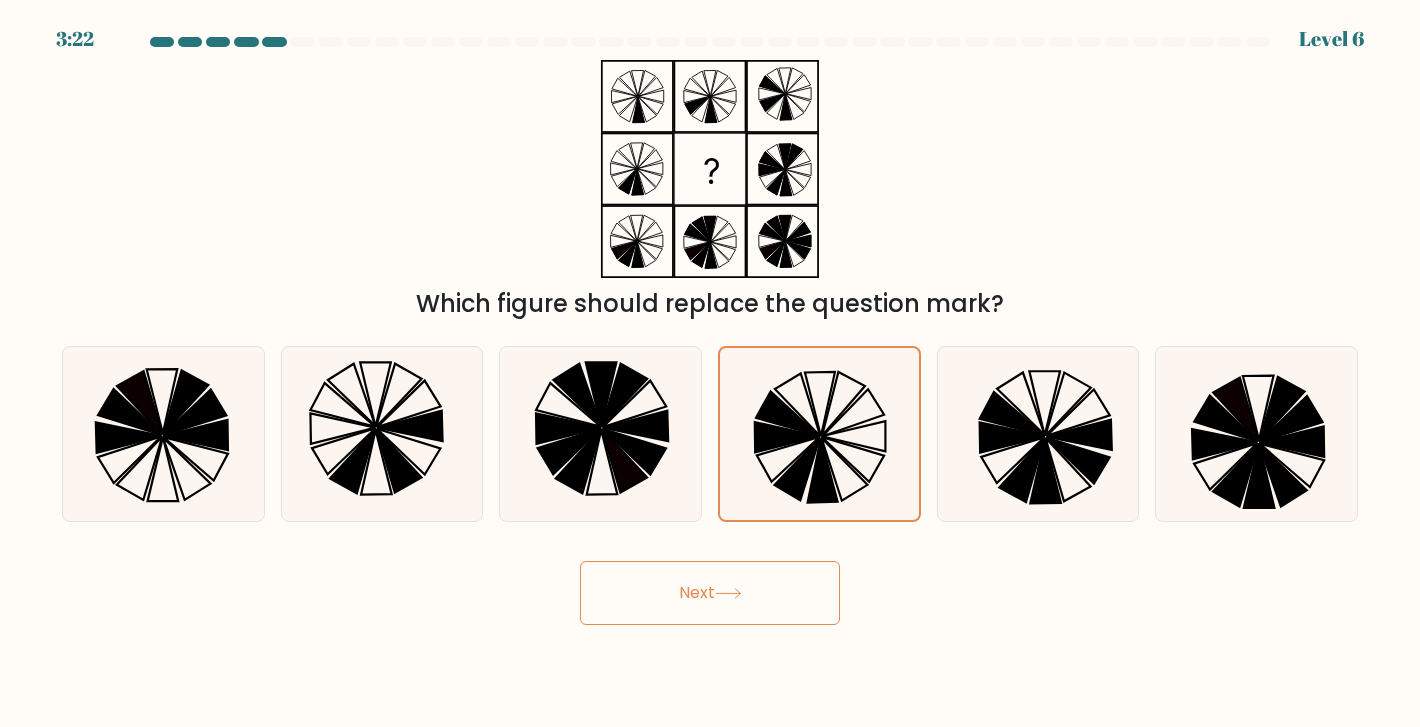 click on "Next" at bounding box center (710, 593) 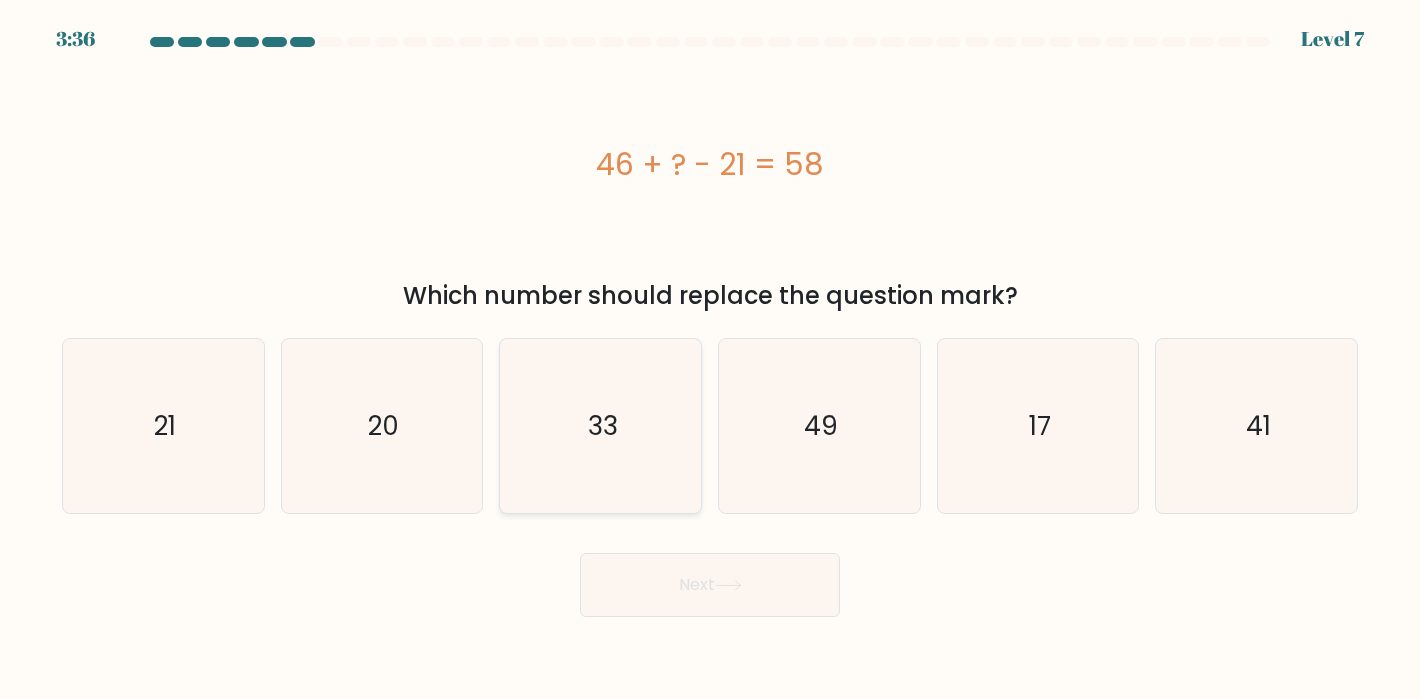 click on "33" 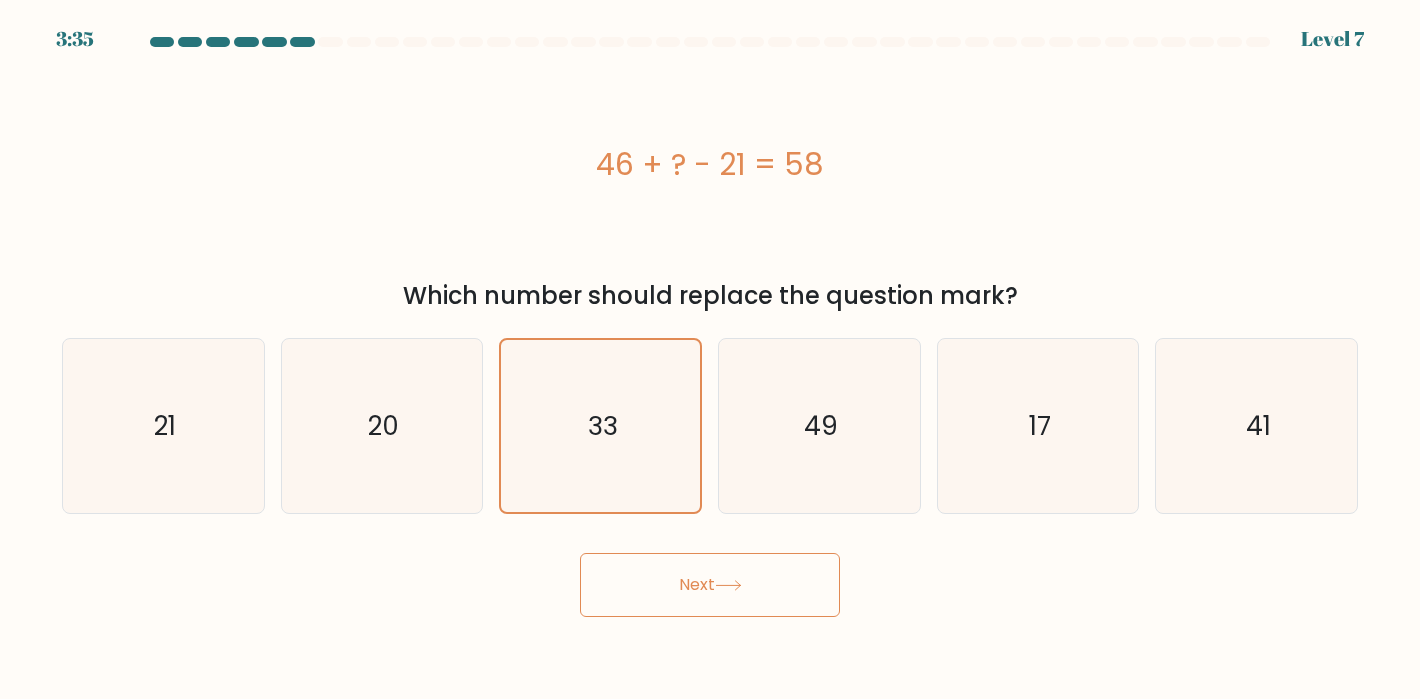 click on "Next" at bounding box center [710, 585] 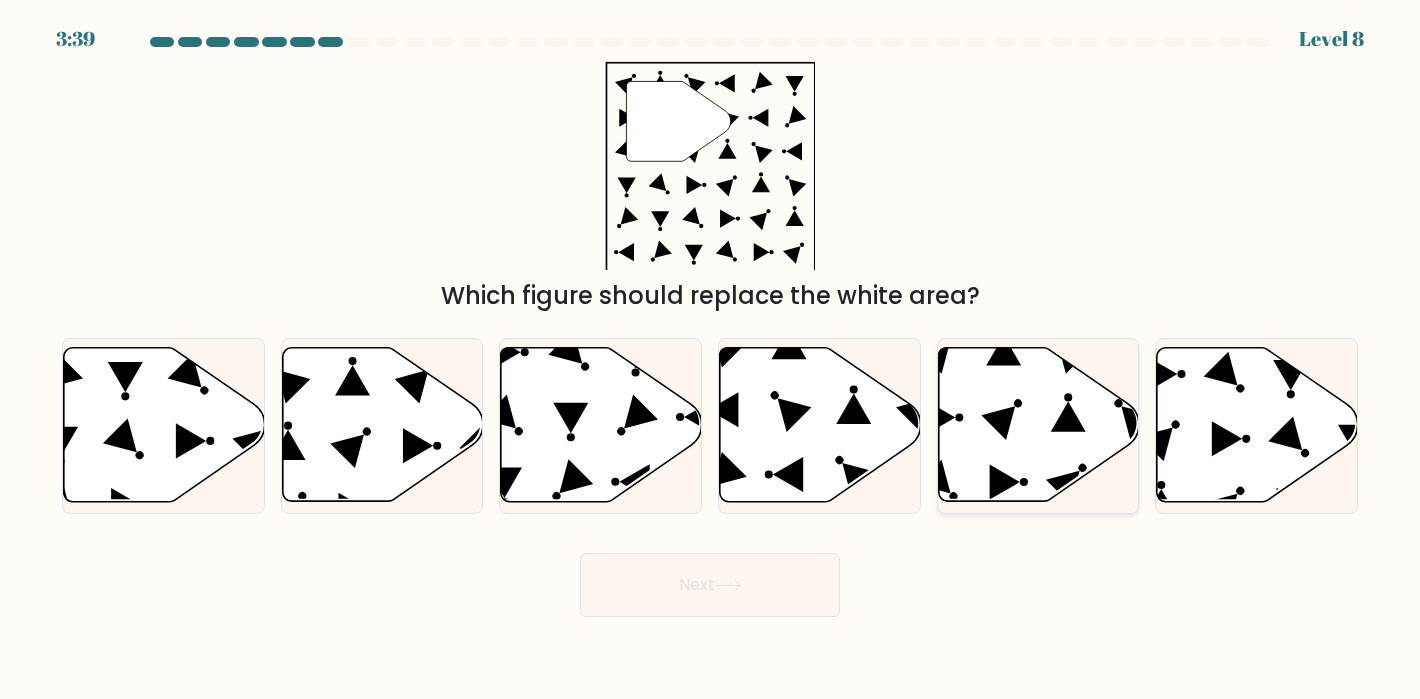 click 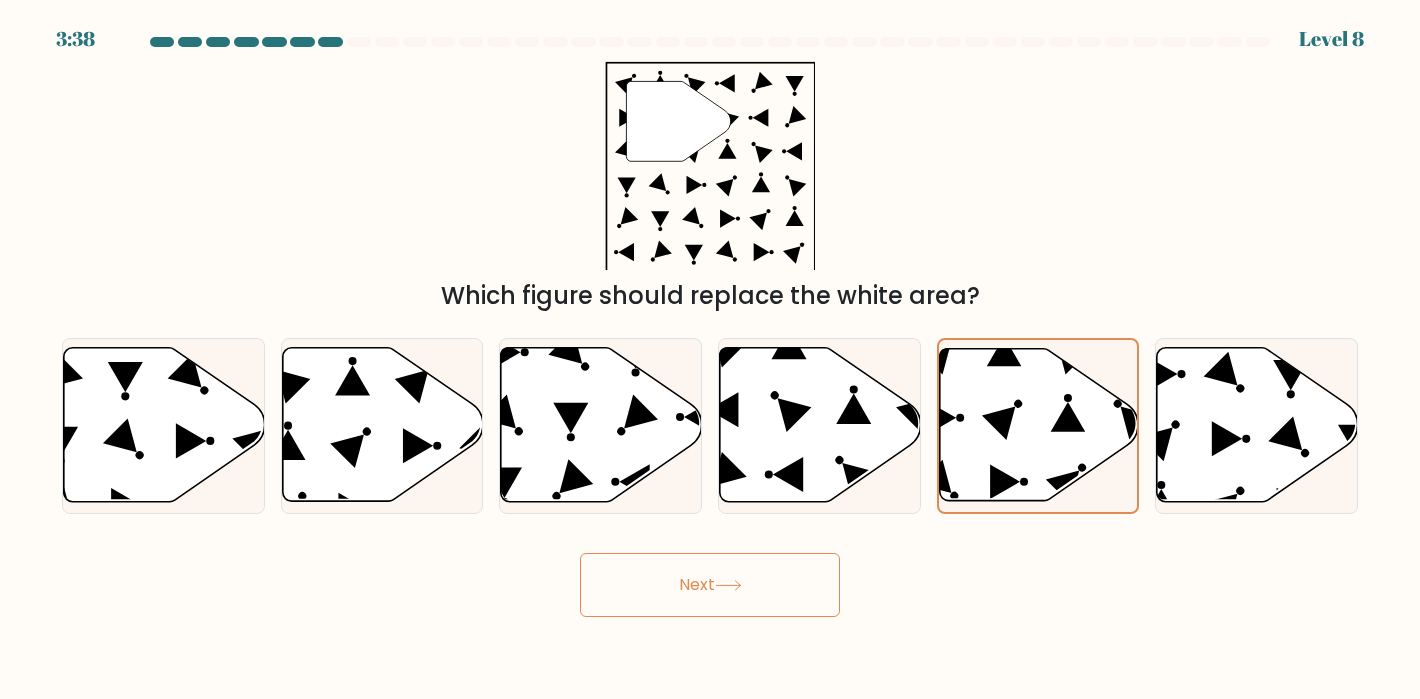 click on "Next" at bounding box center [710, 585] 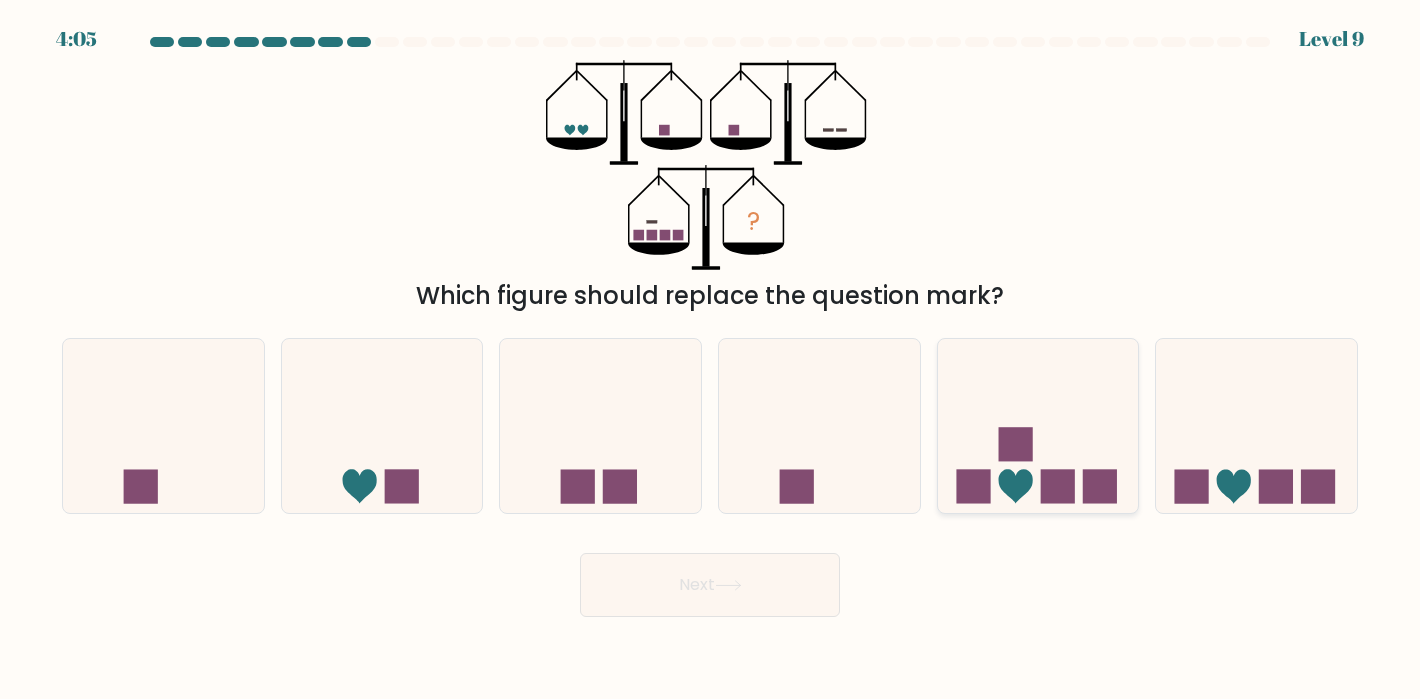 click 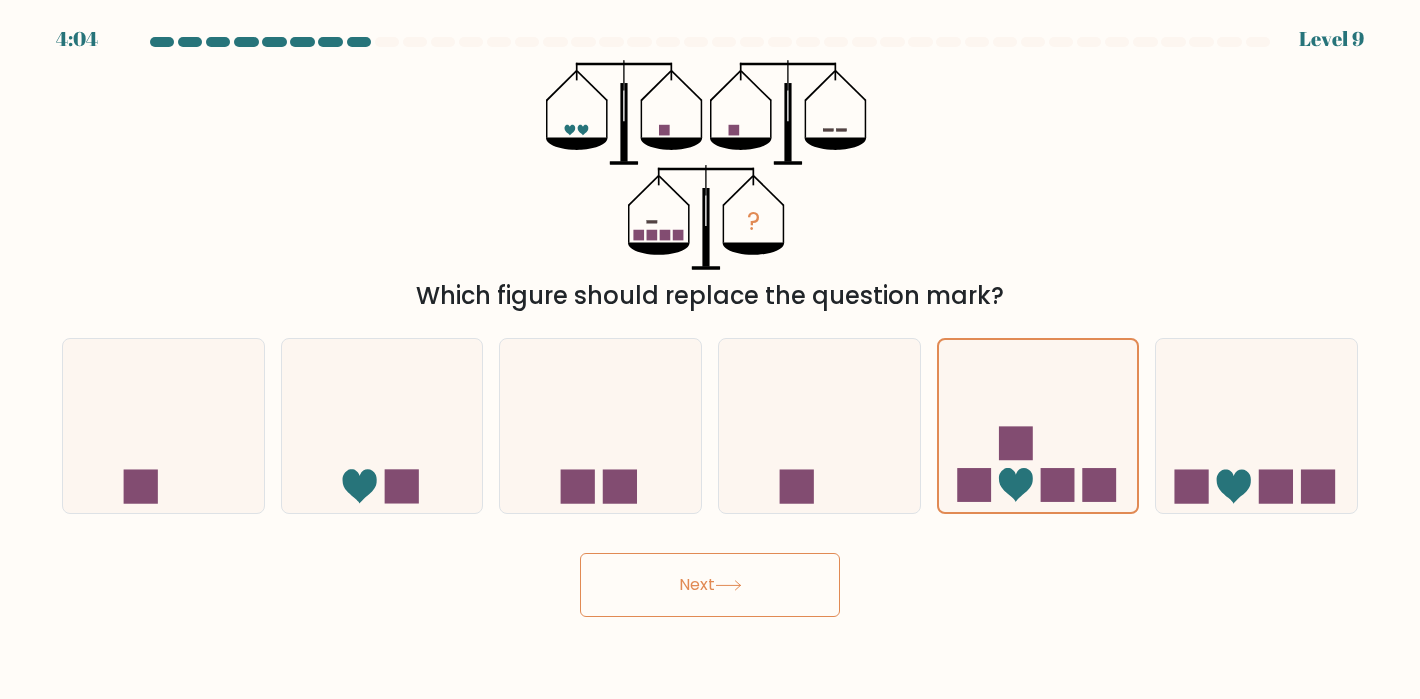 click on "Next" at bounding box center [710, 585] 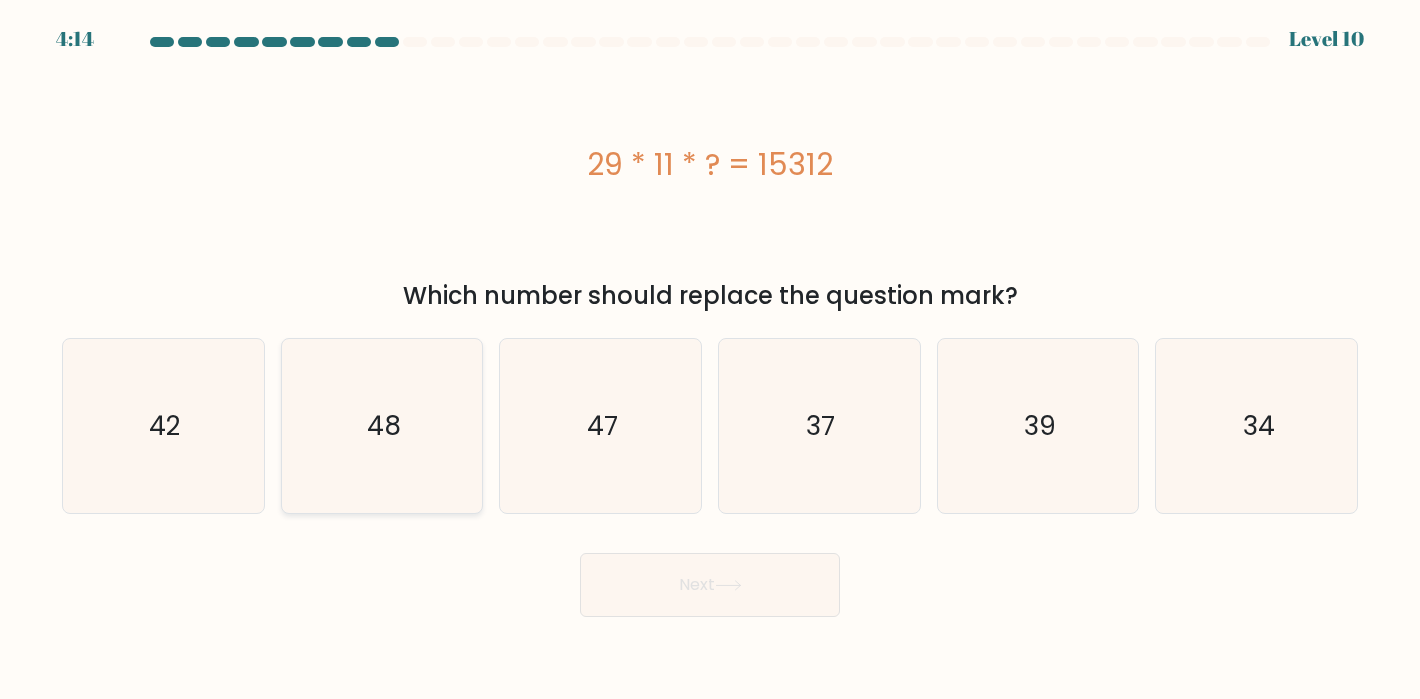 click on "48" 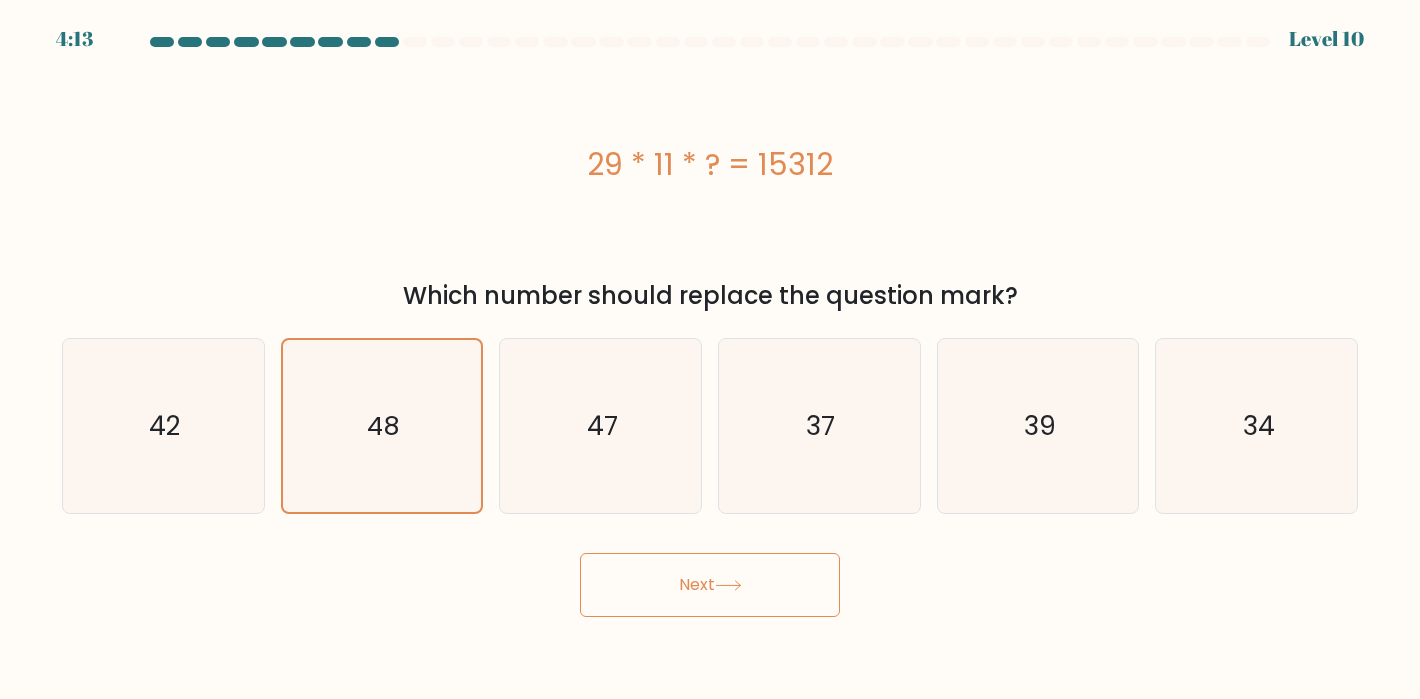 click on "Next" at bounding box center [710, 585] 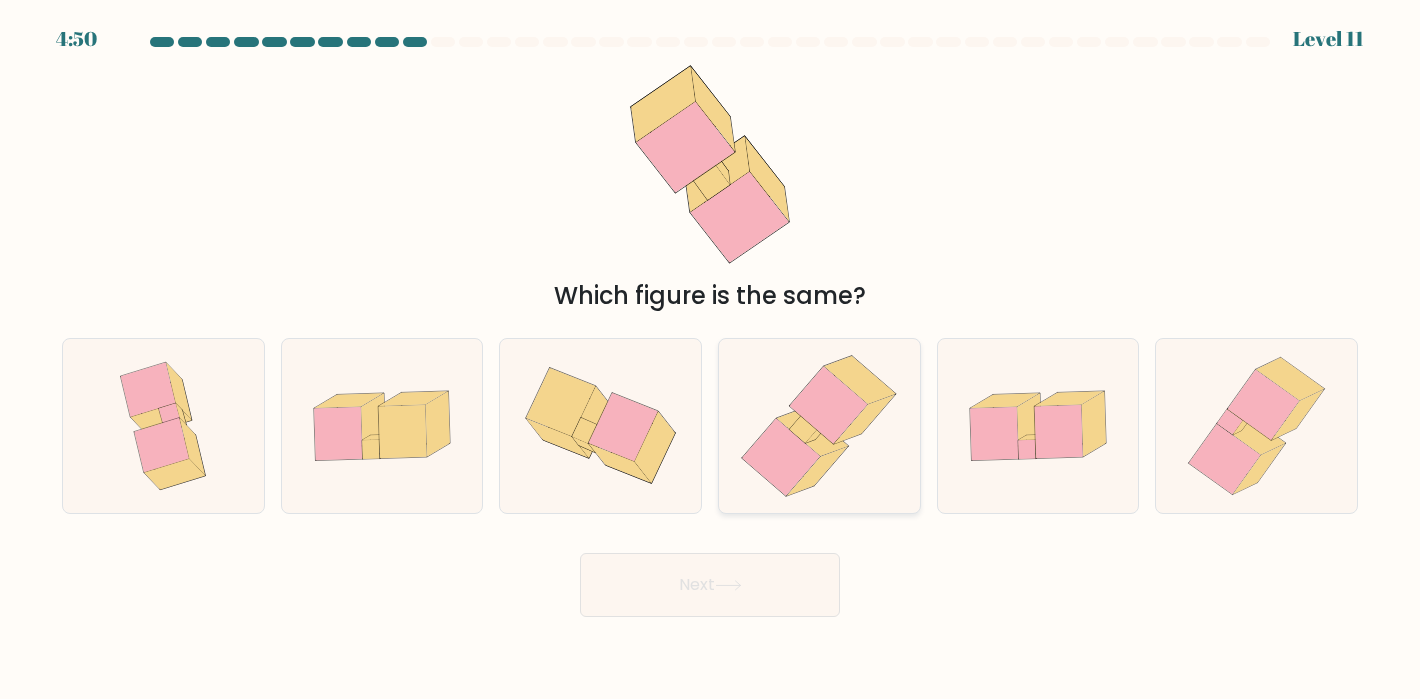click 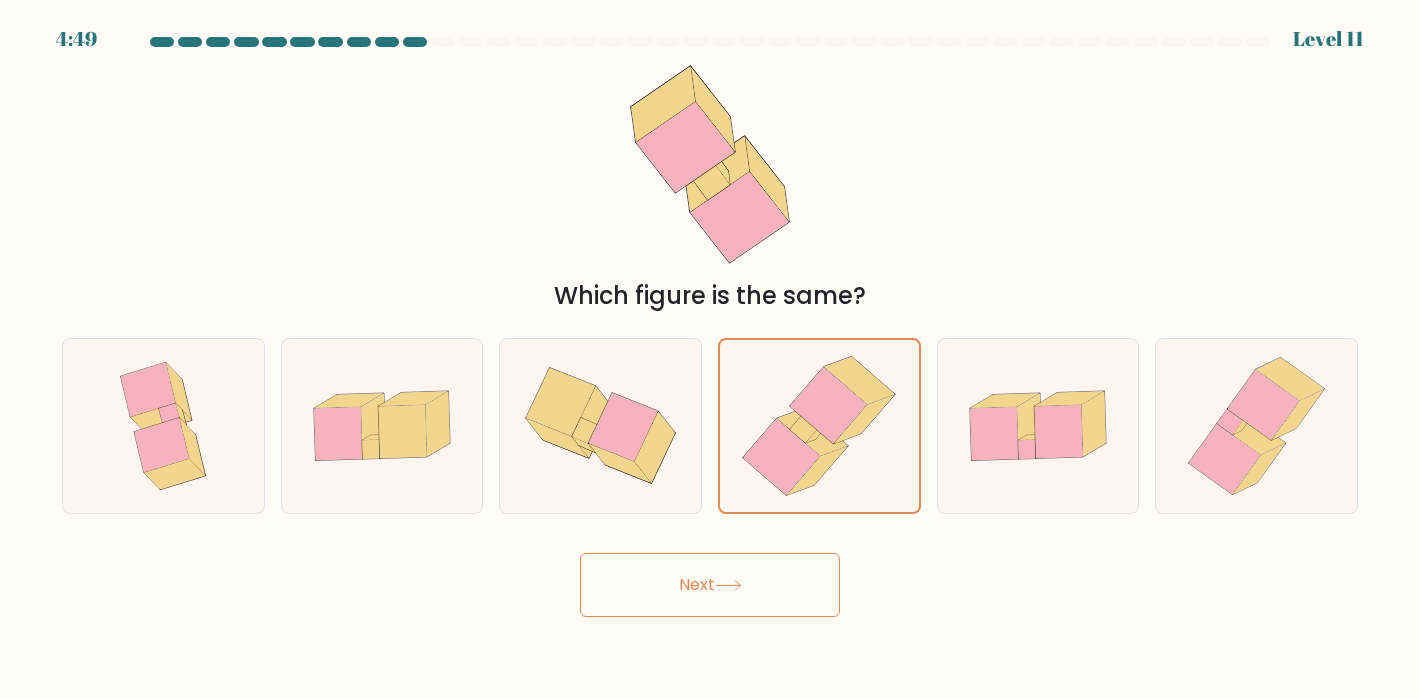 click on "Next" at bounding box center [710, 585] 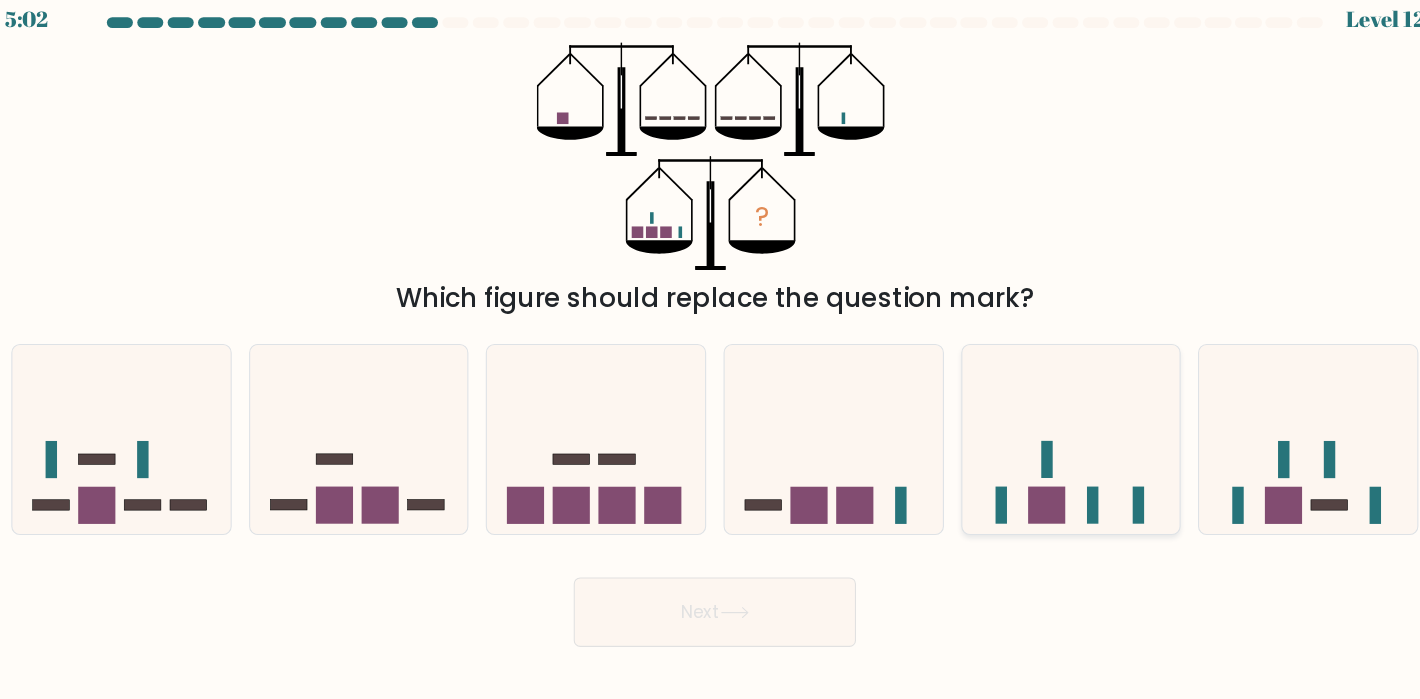 click 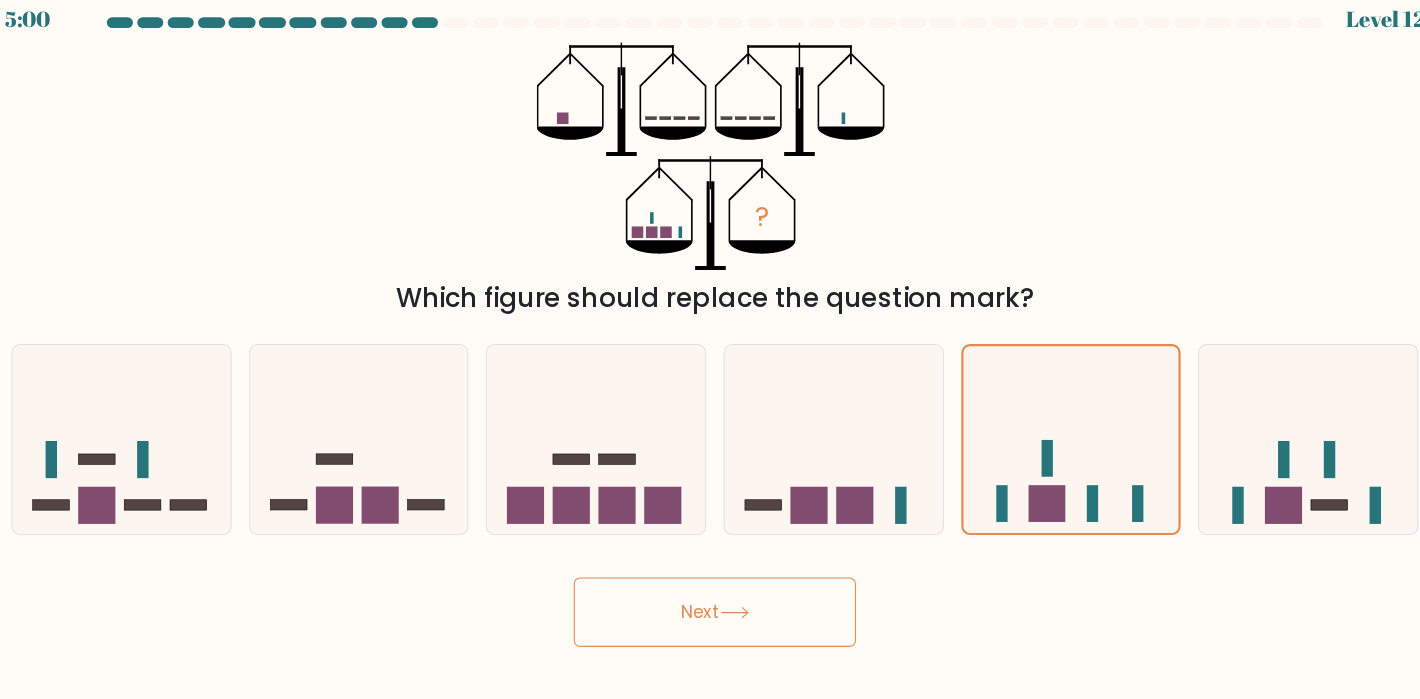 click on "Next" at bounding box center [710, 585] 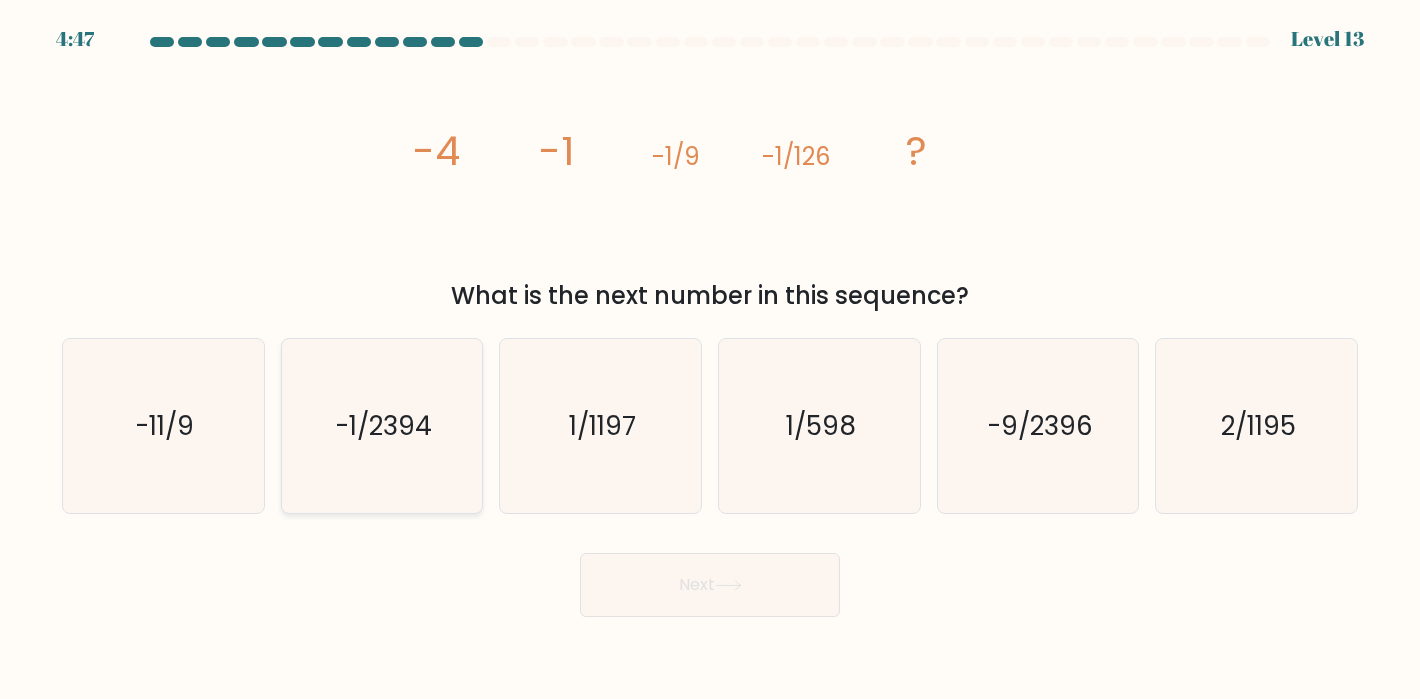 click on "-1/2394" 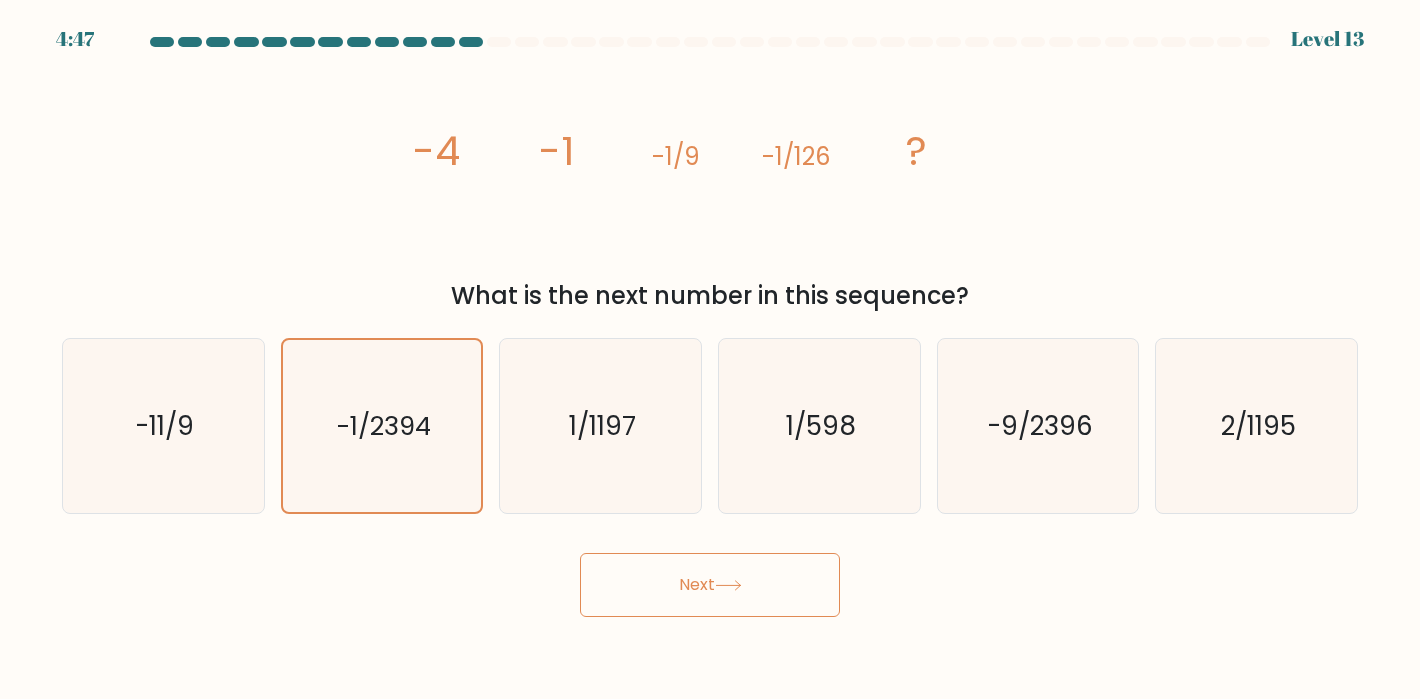 click on "Next" at bounding box center [710, 585] 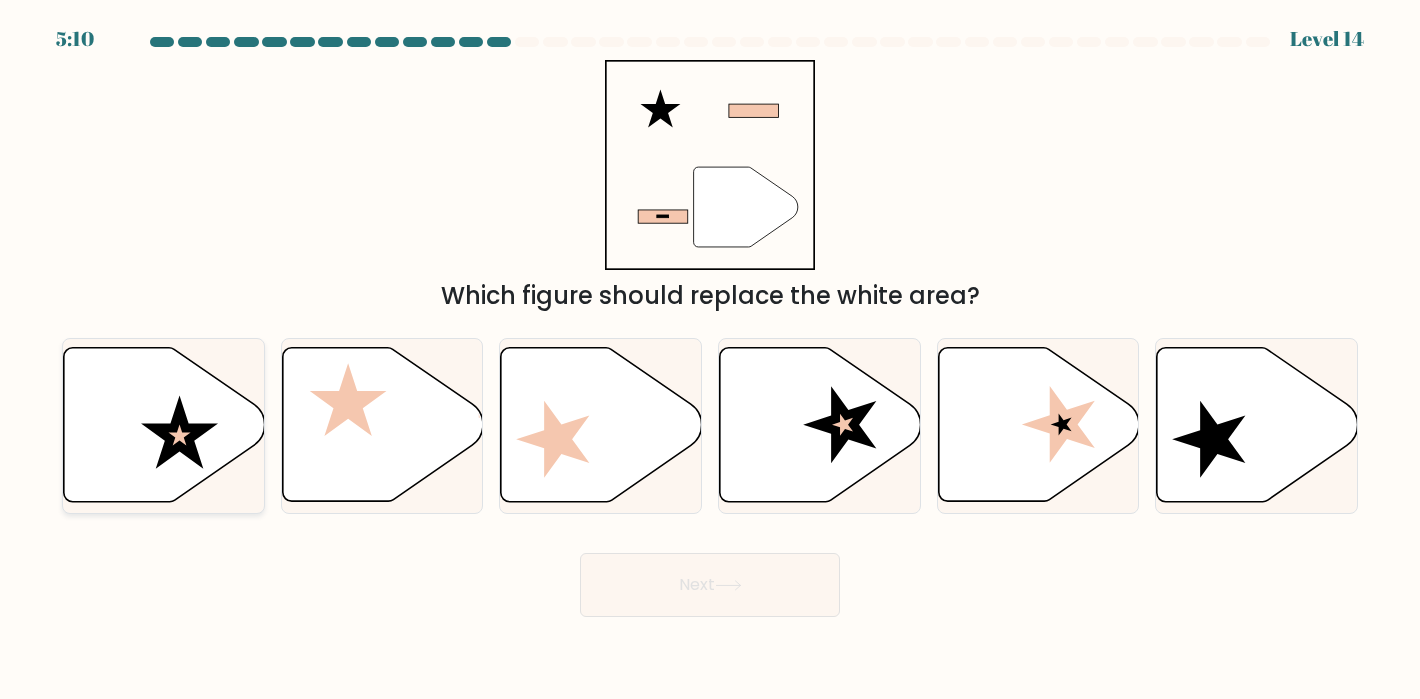 click 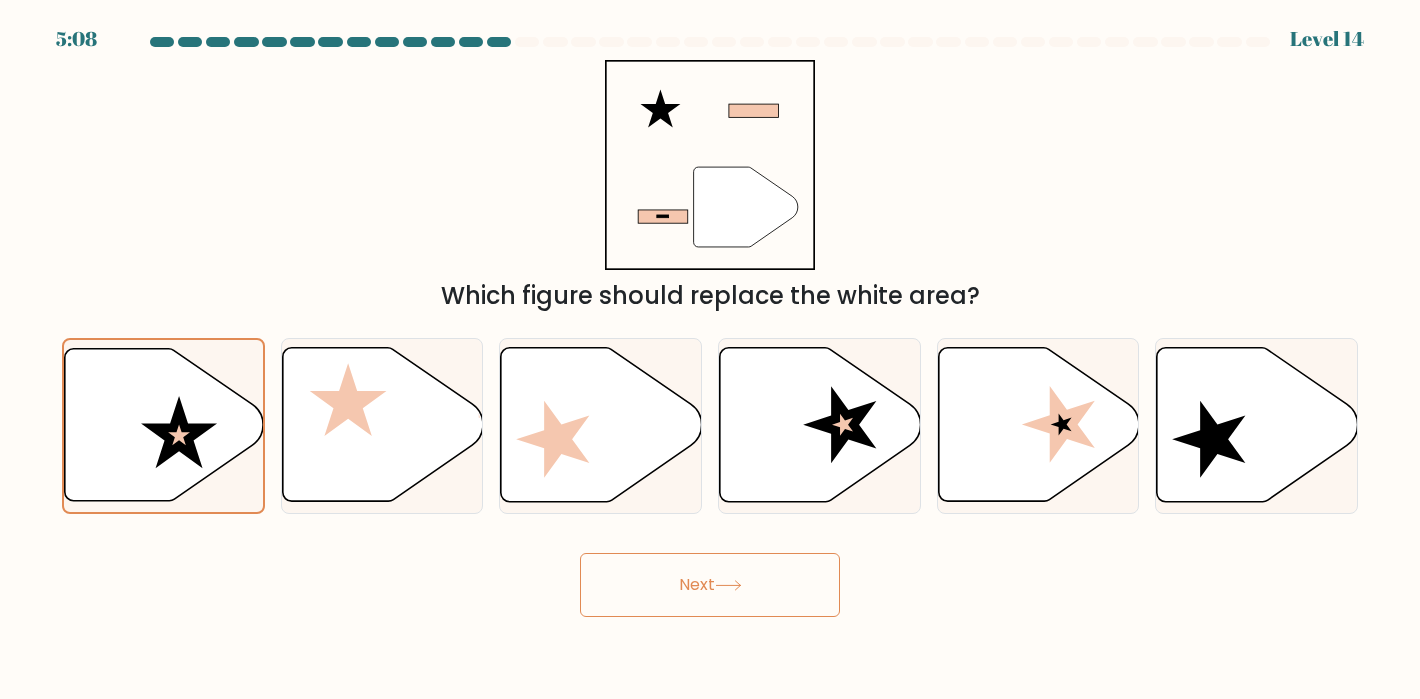 click on "Next" at bounding box center (710, 585) 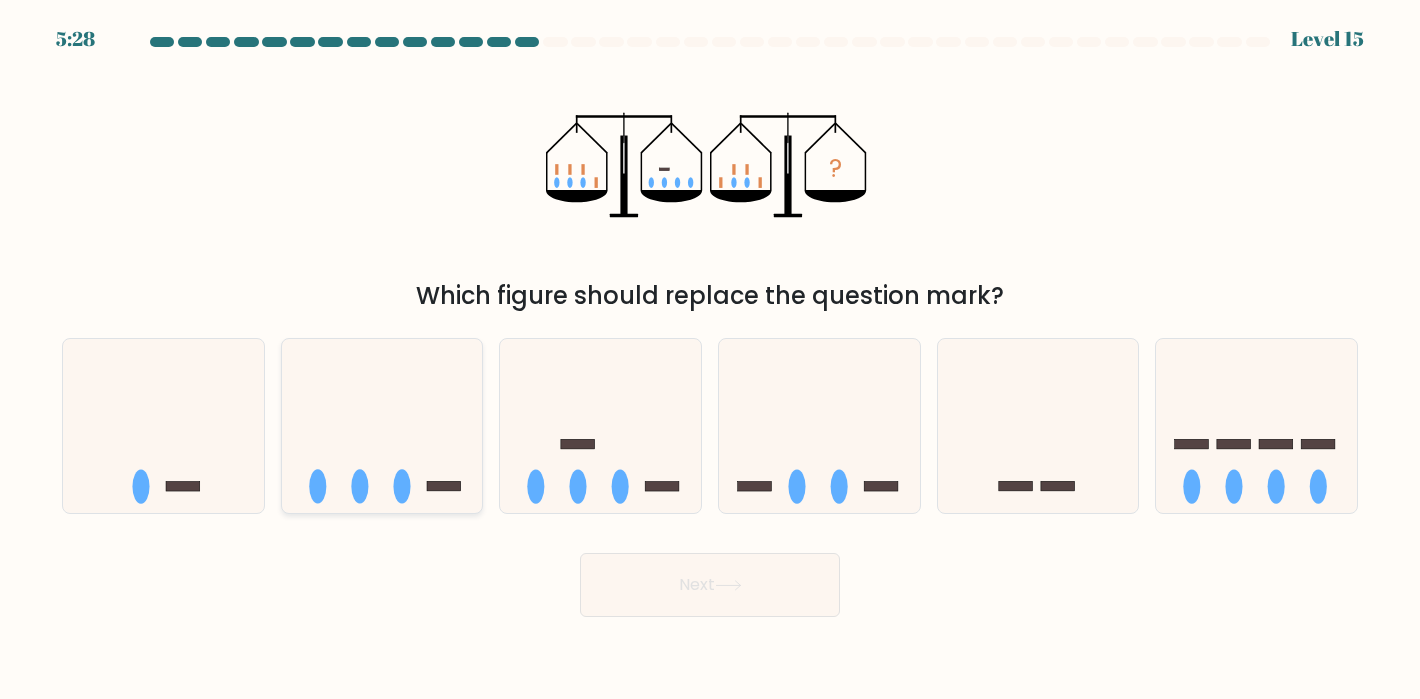 click 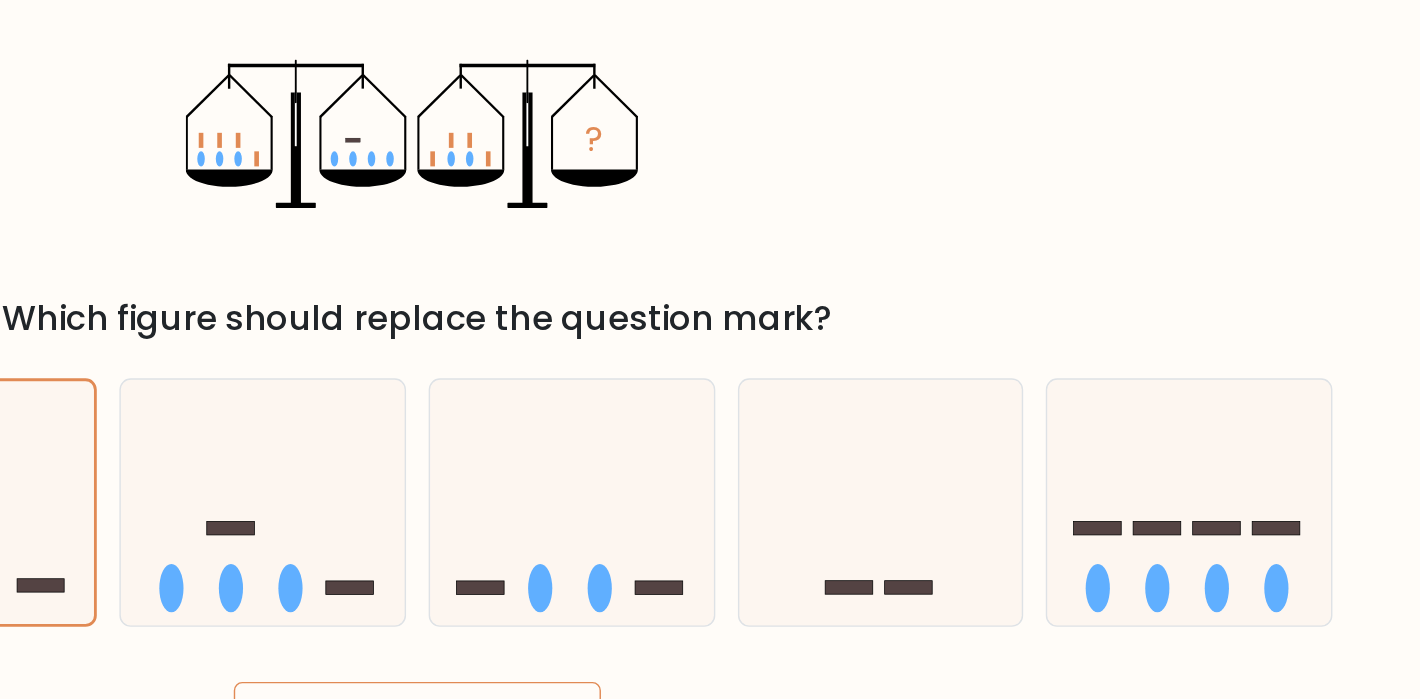 scroll, scrollTop: 0, scrollLeft: 0, axis: both 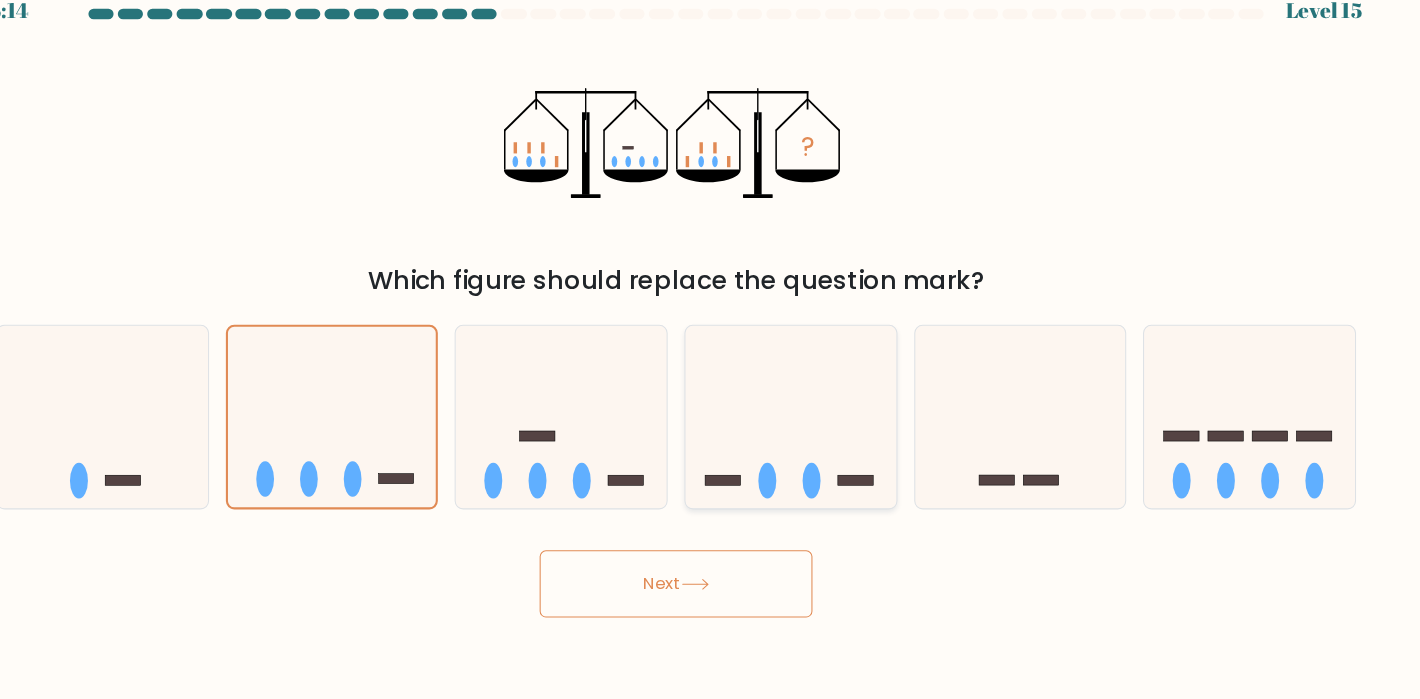 click 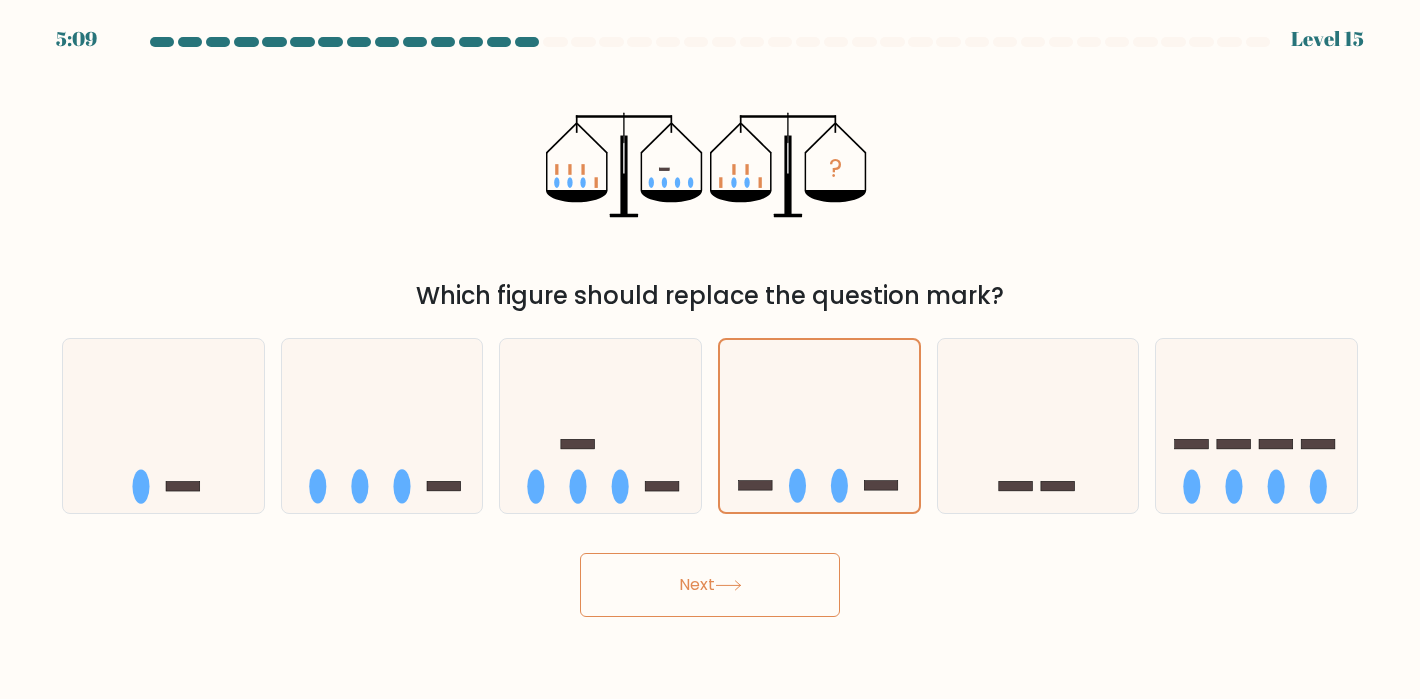 click on "Next" at bounding box center (710, 585) 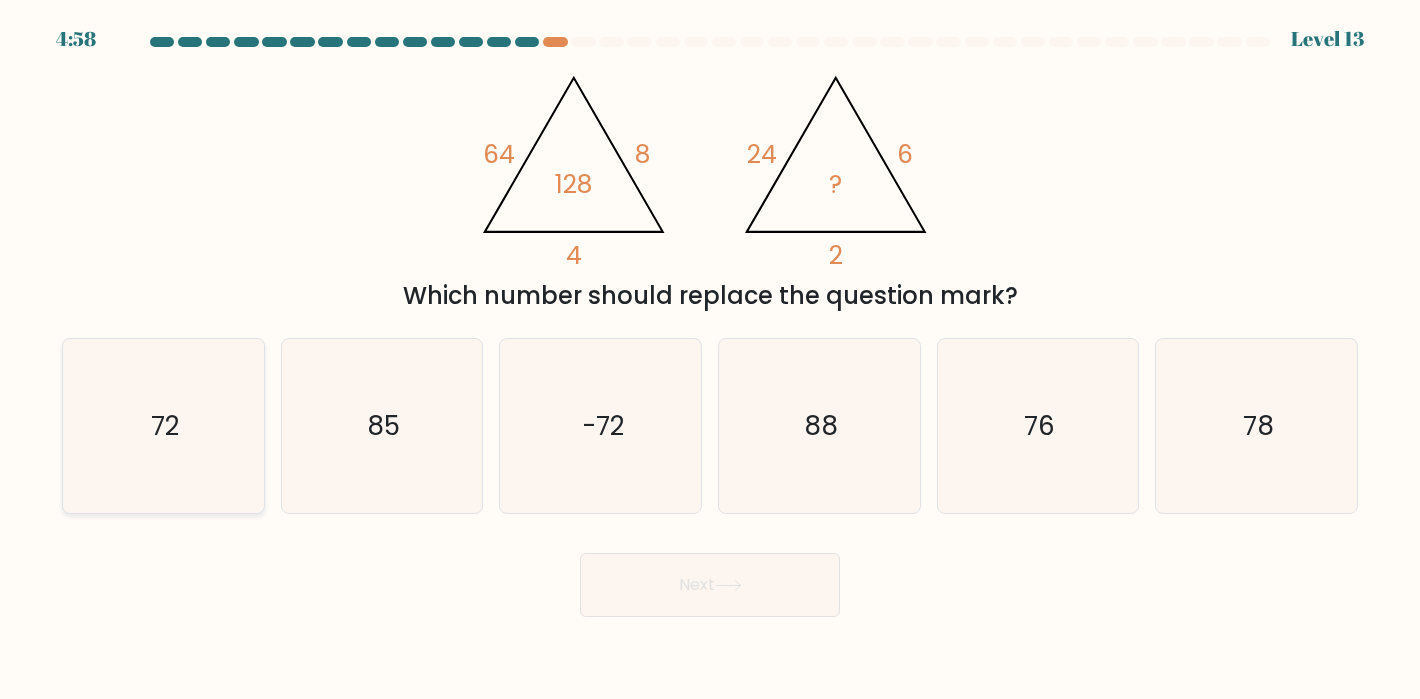 click on "72" 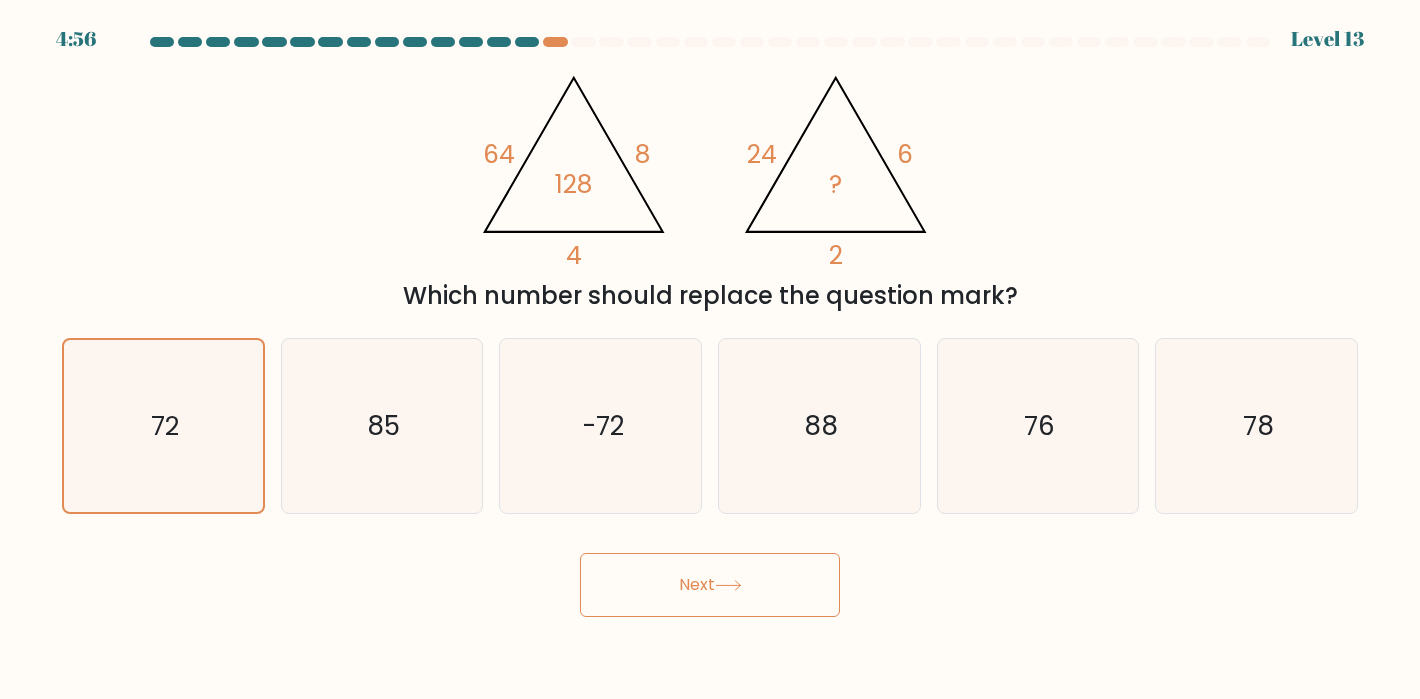 click on "Next" at bounding box center (710, 585) 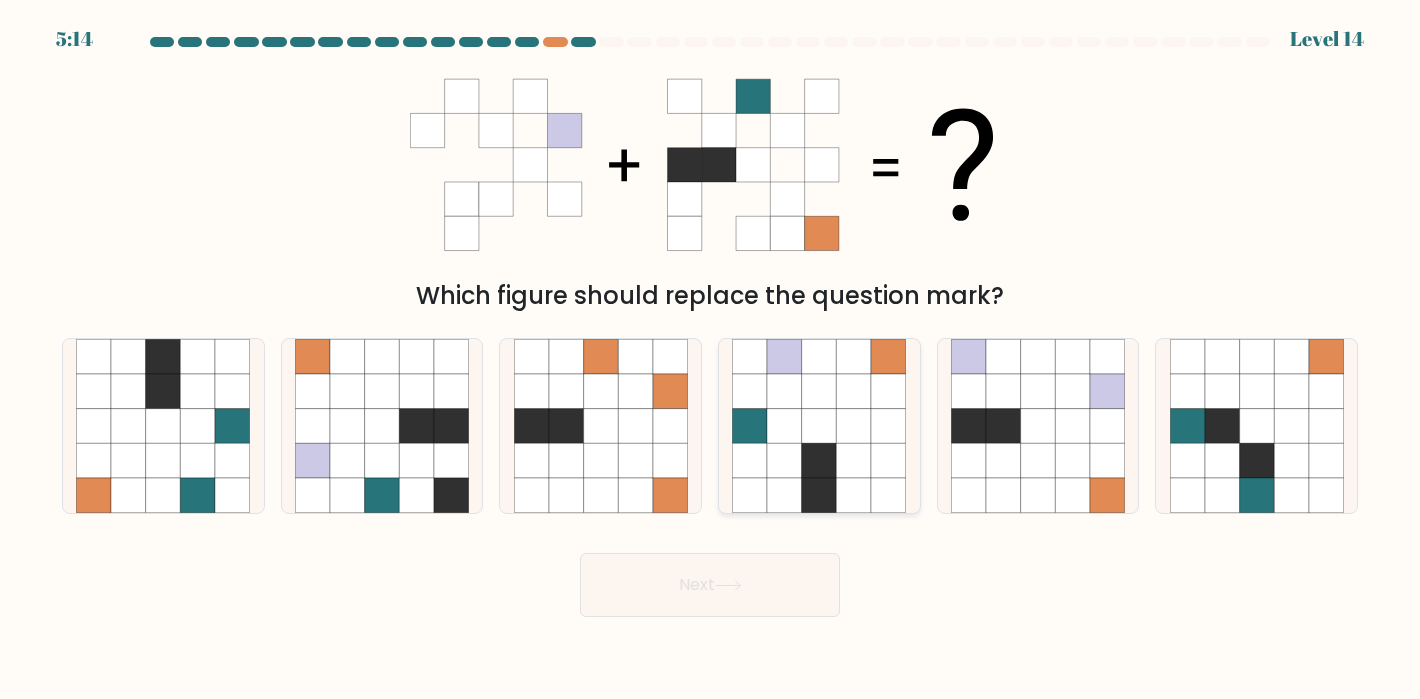 click 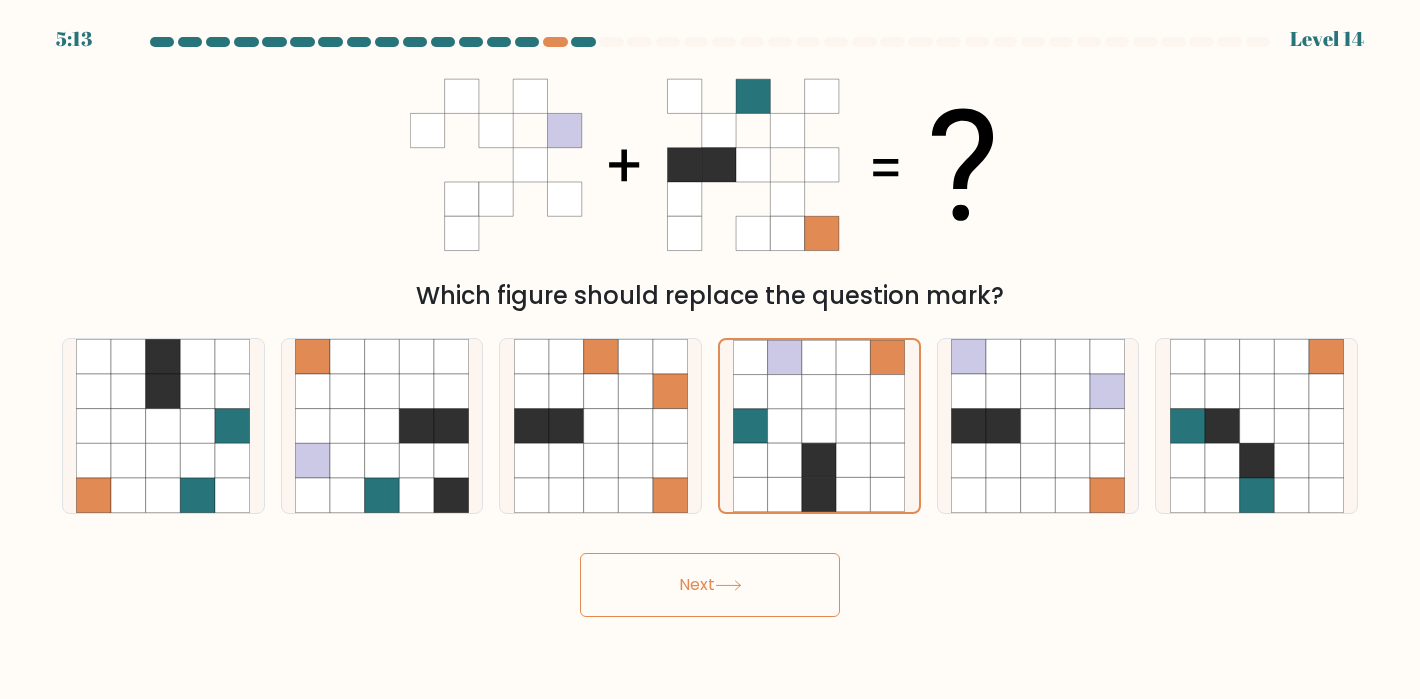 click on "Next" at bounding box center (710, 585) 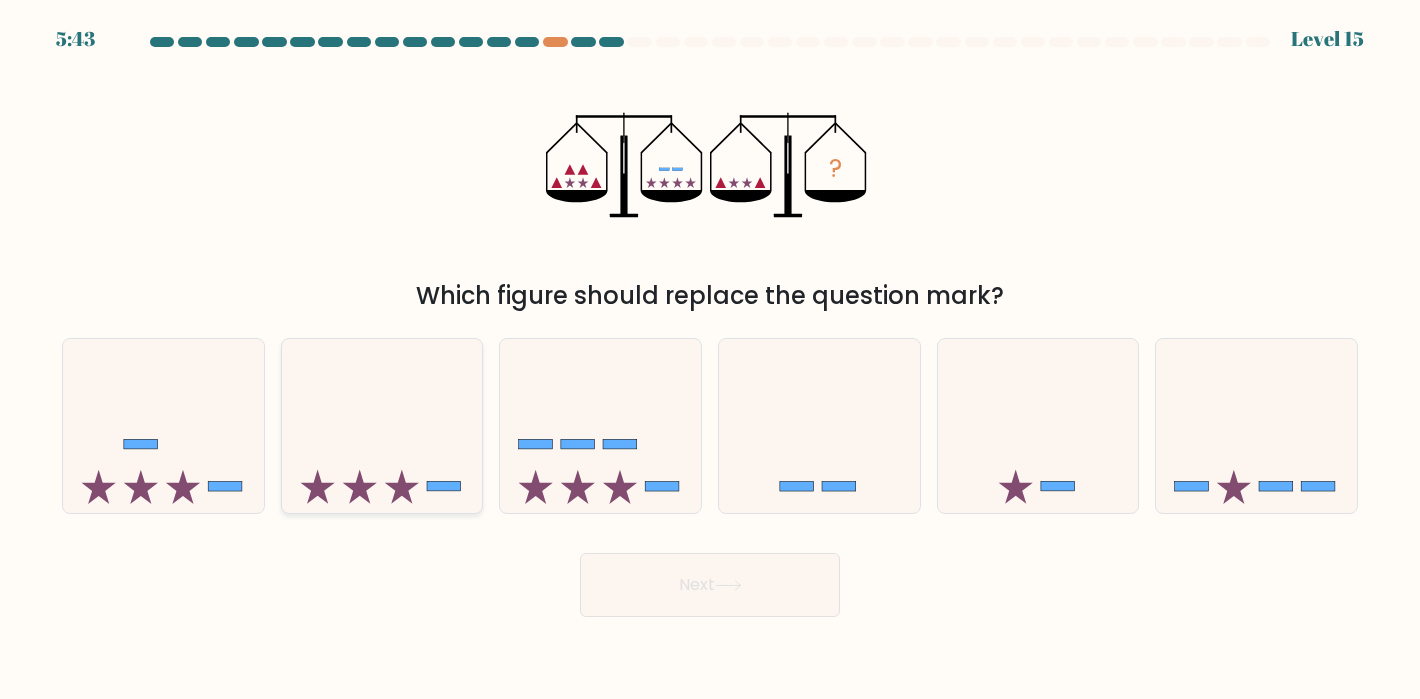 click 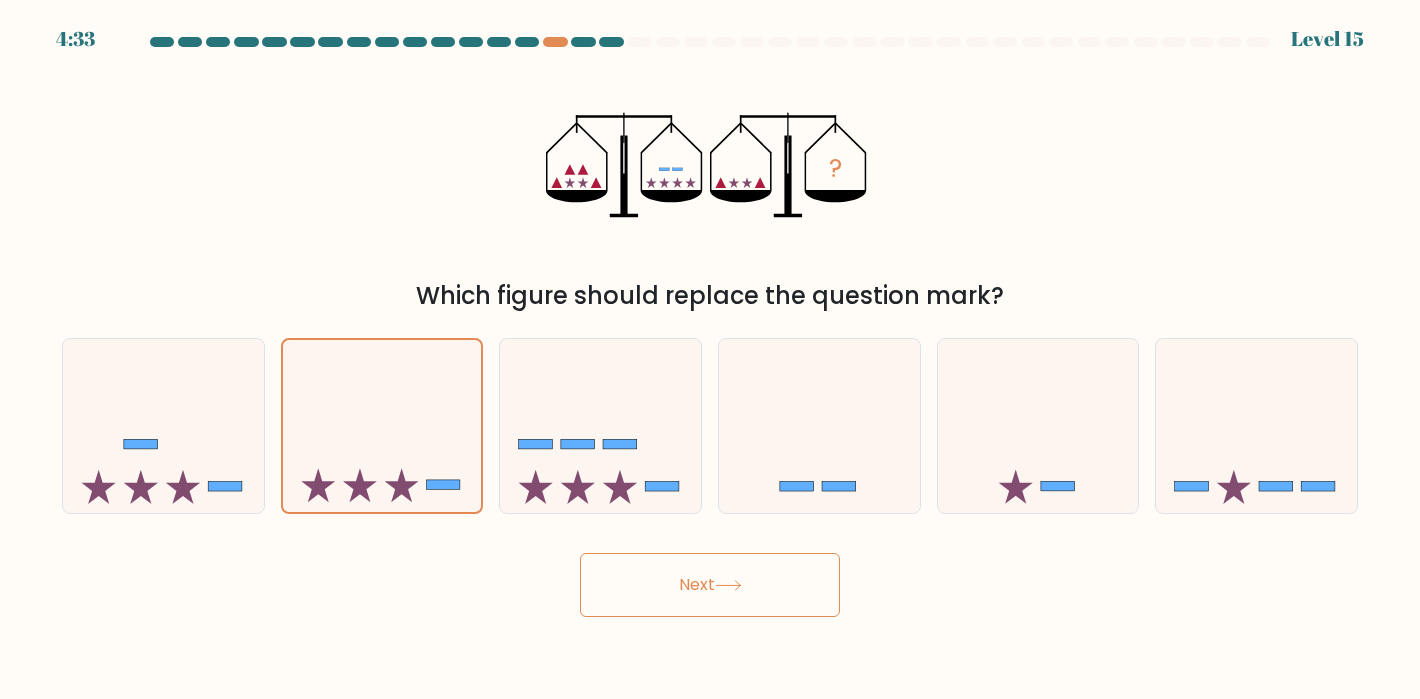 click on "Next" at bounding box center [710, 585] 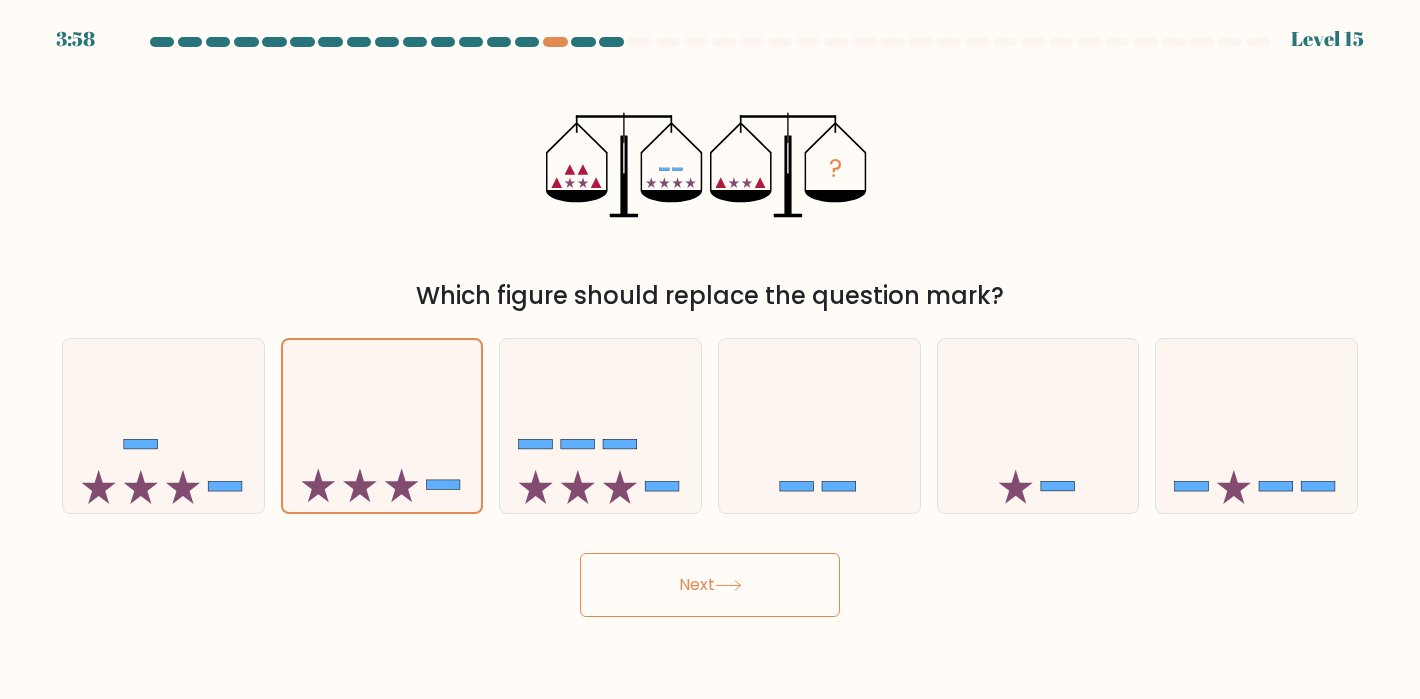 click on "Next" at bounding box center [710, 585] 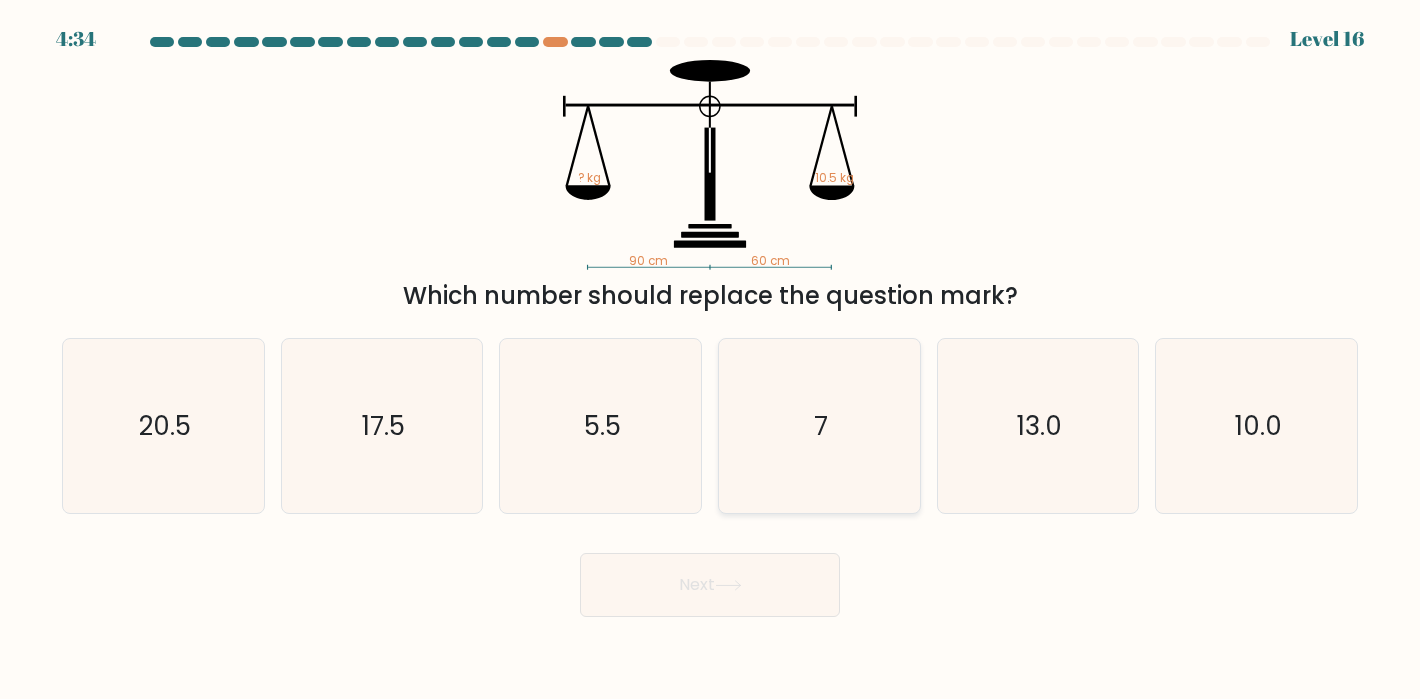 click on "7" 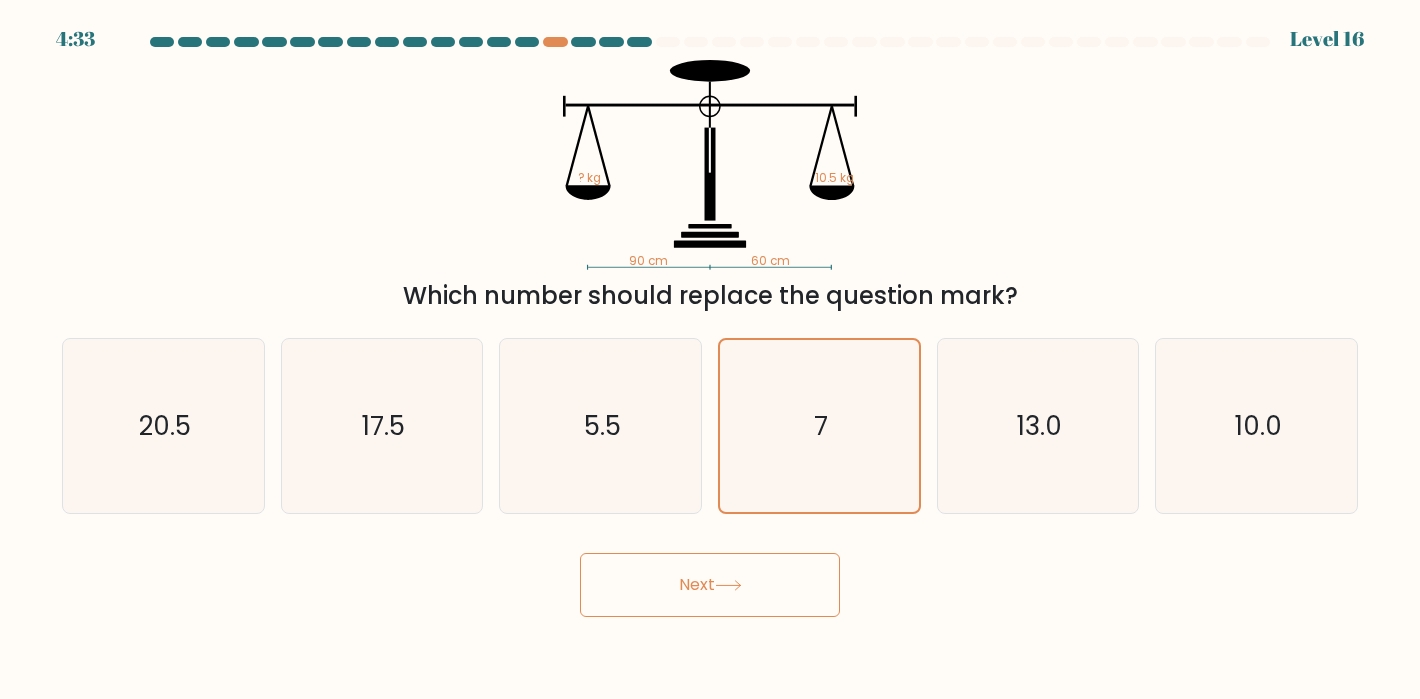 click on "Next" at bounding box center (710, 585) 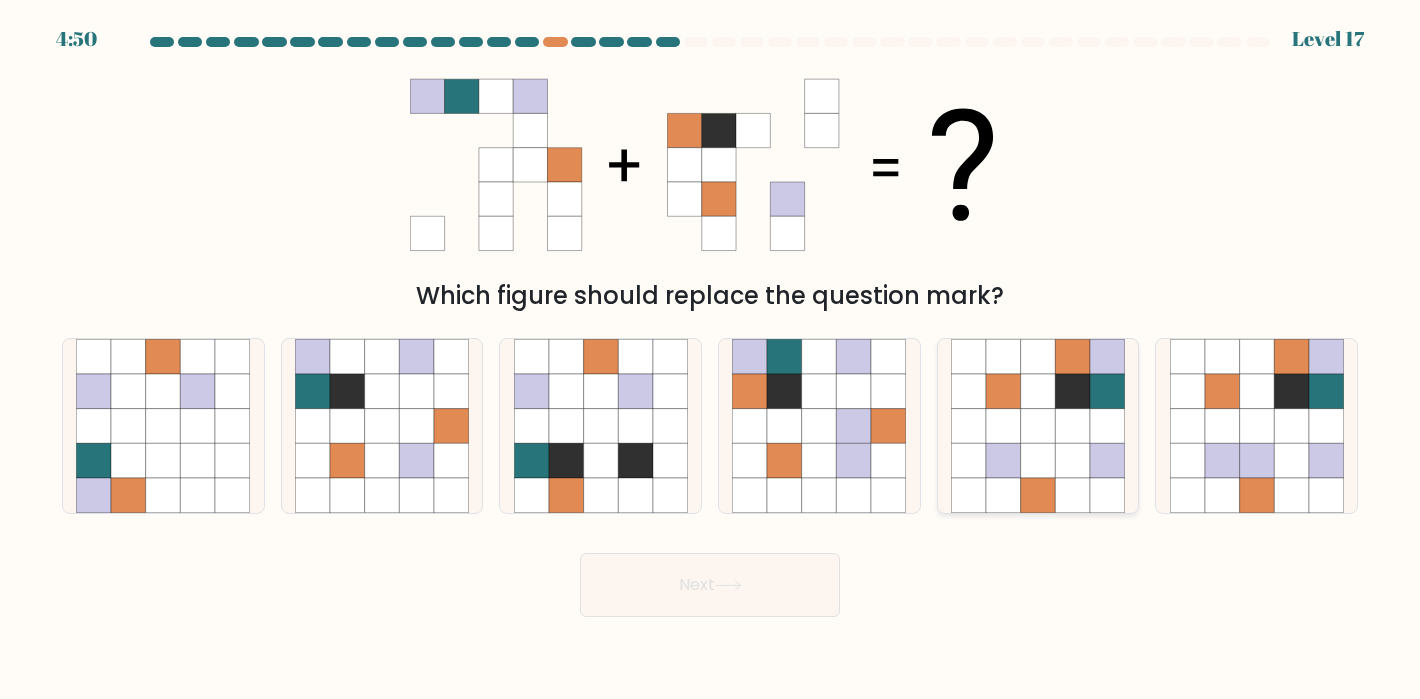 click 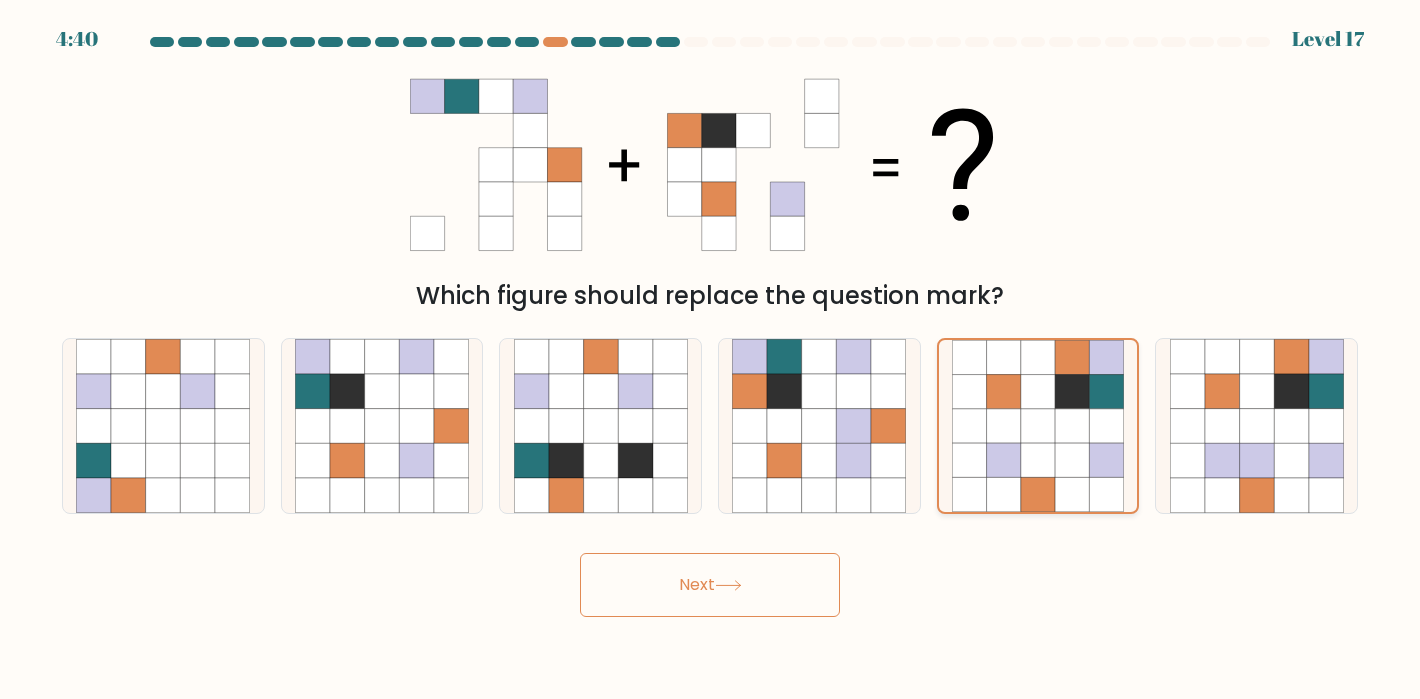 click 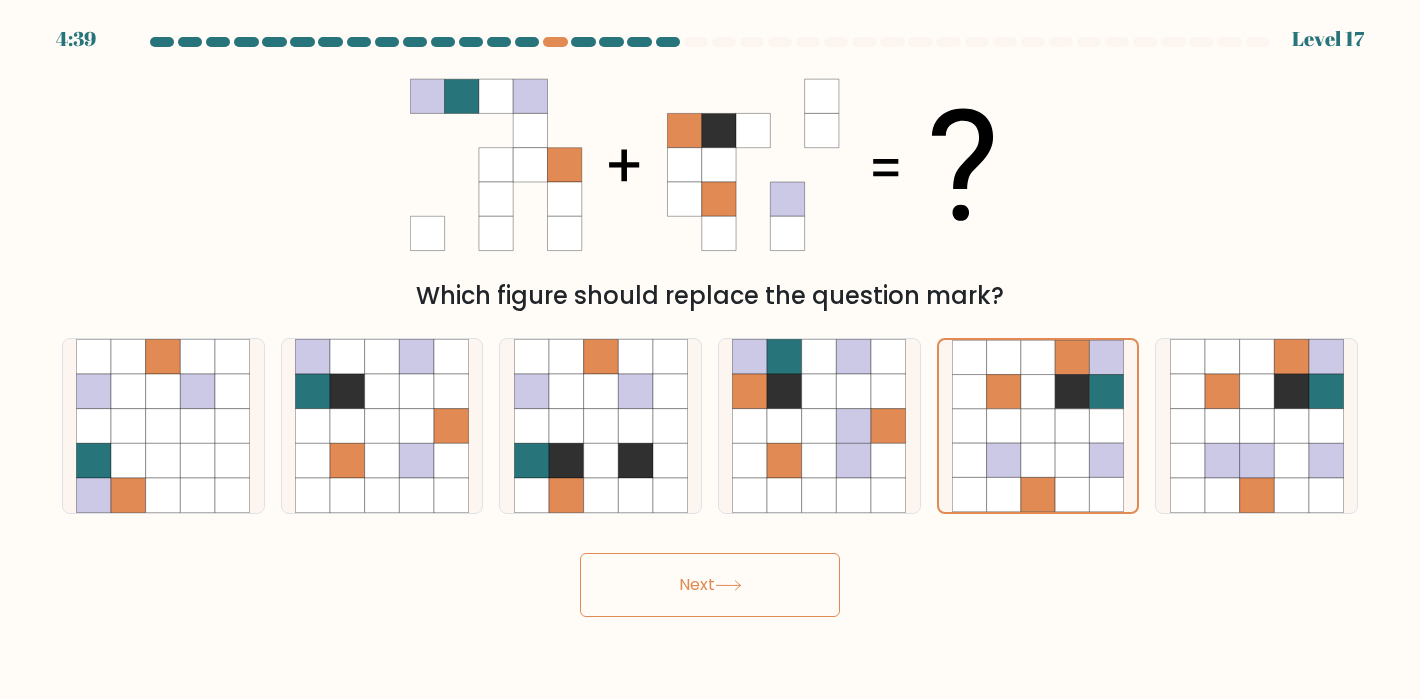 click on "Next" at bounding box center (710, 585) 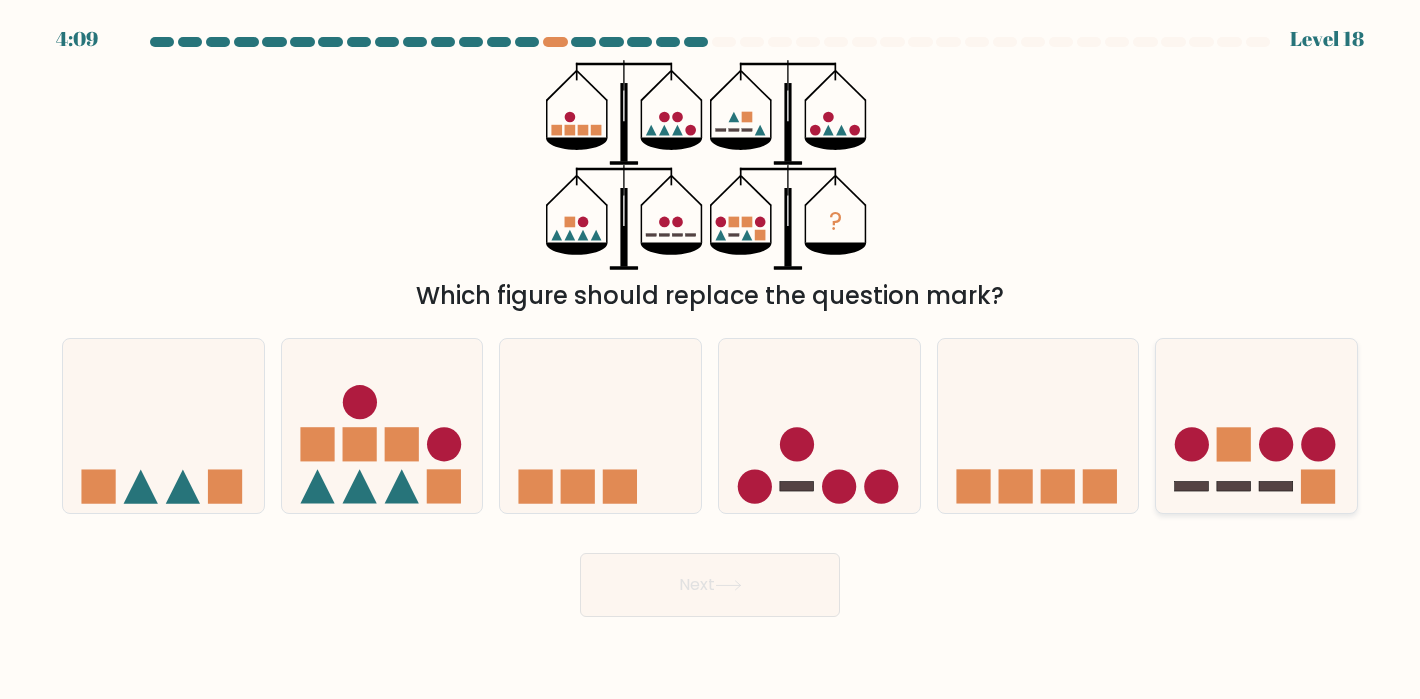 click 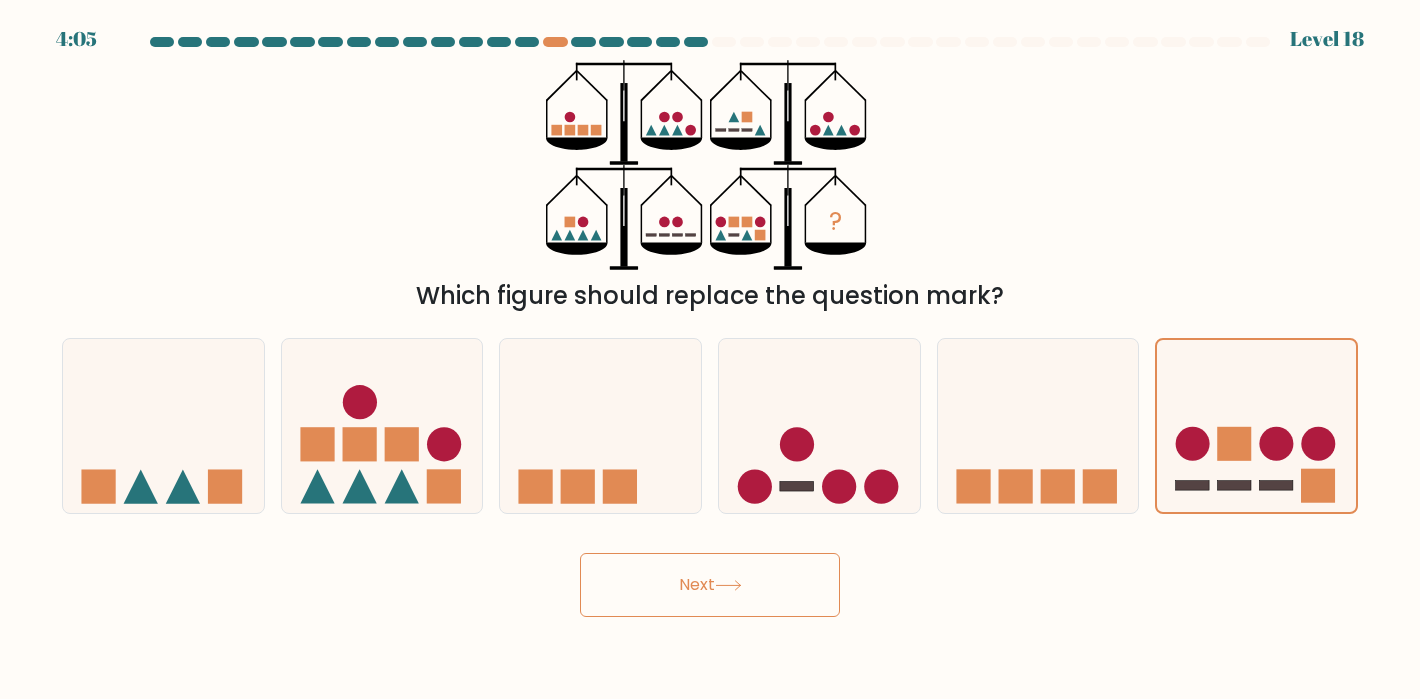 click on "Next" at bounding box center (710, 585) 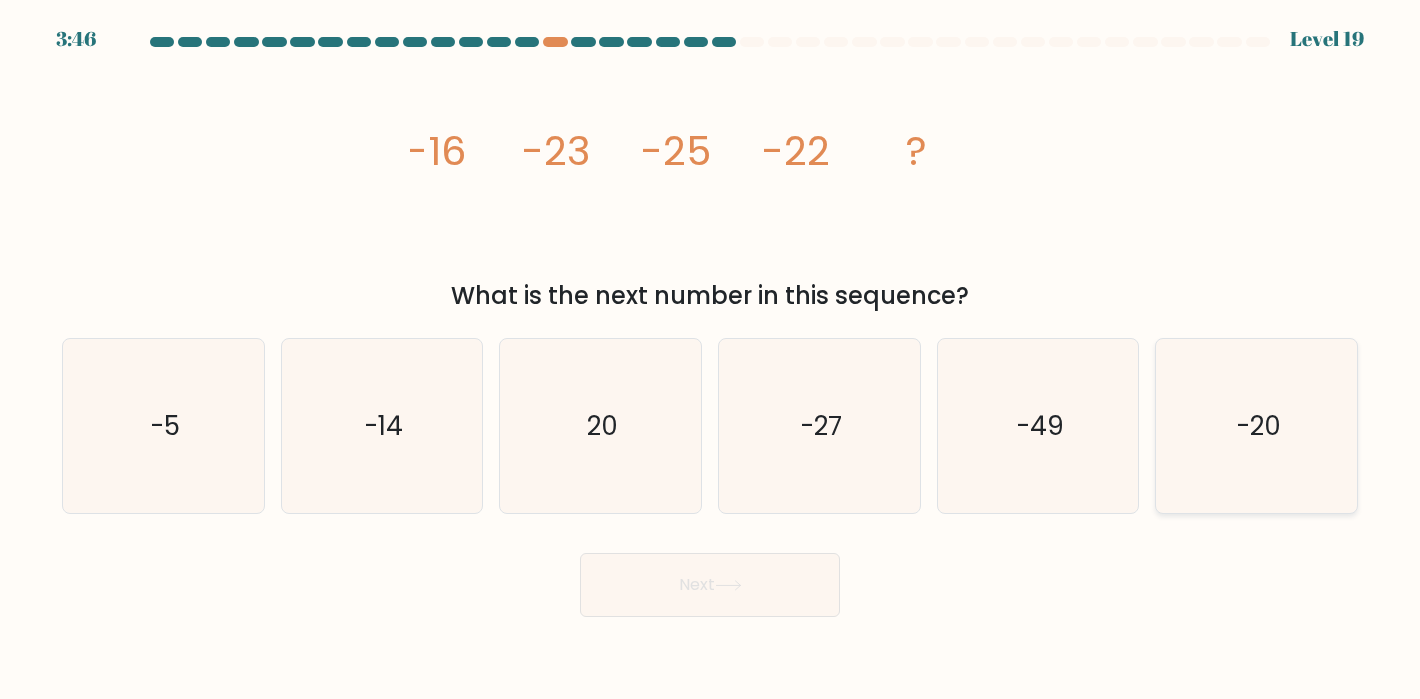 click on "-20" 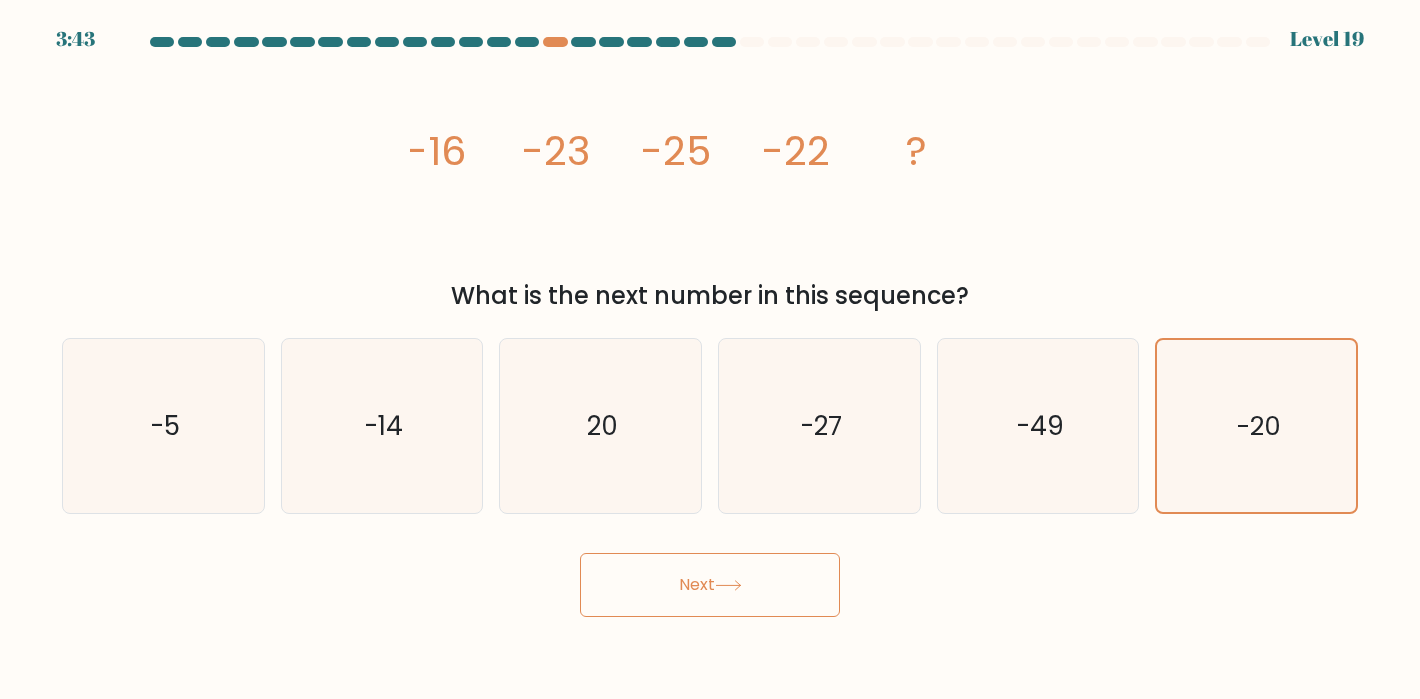 click on "Next" at bounding box center (710, 585) 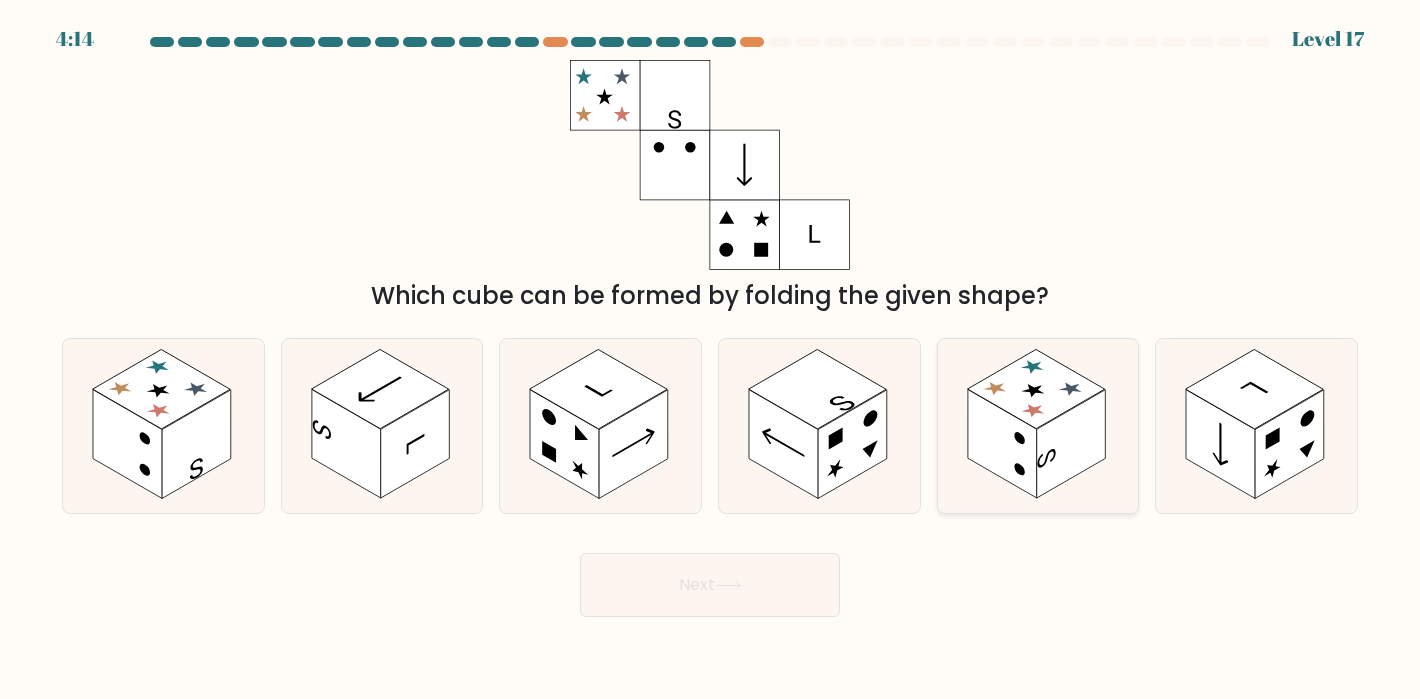 click 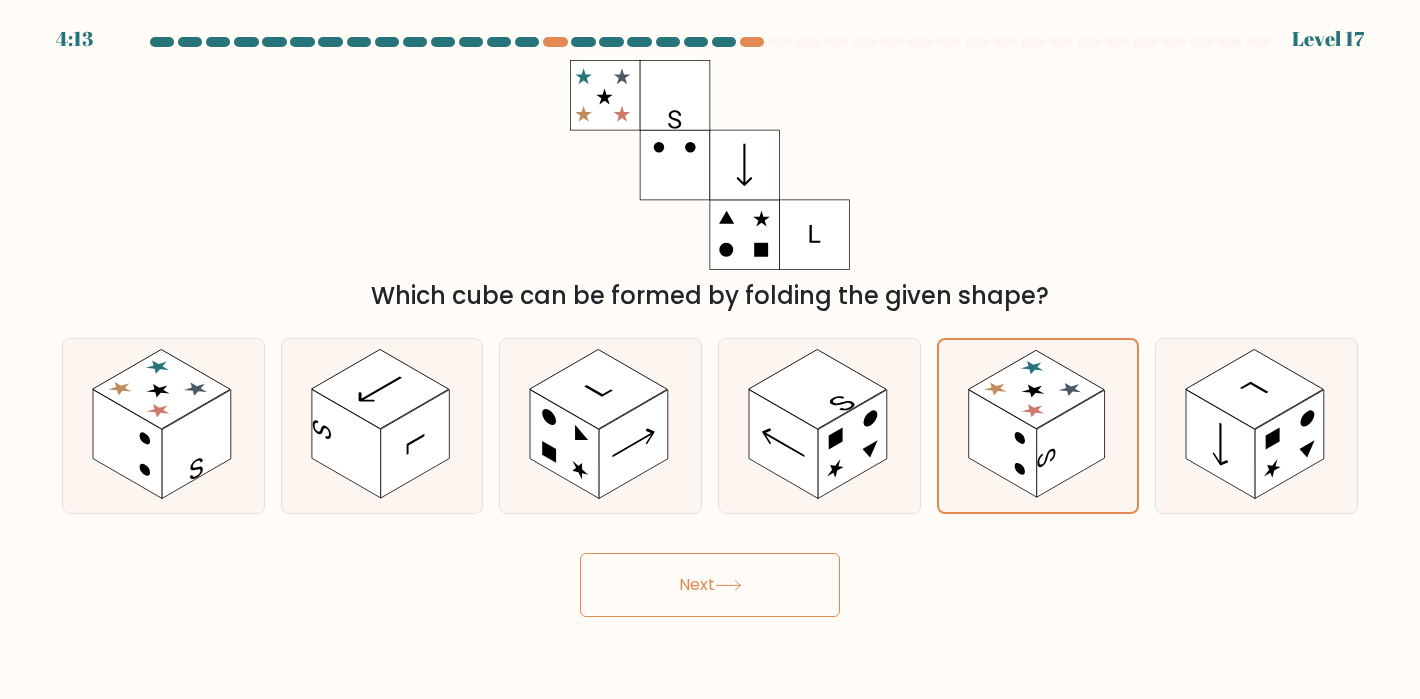 click on "Next" at bounding box center (710, 585) 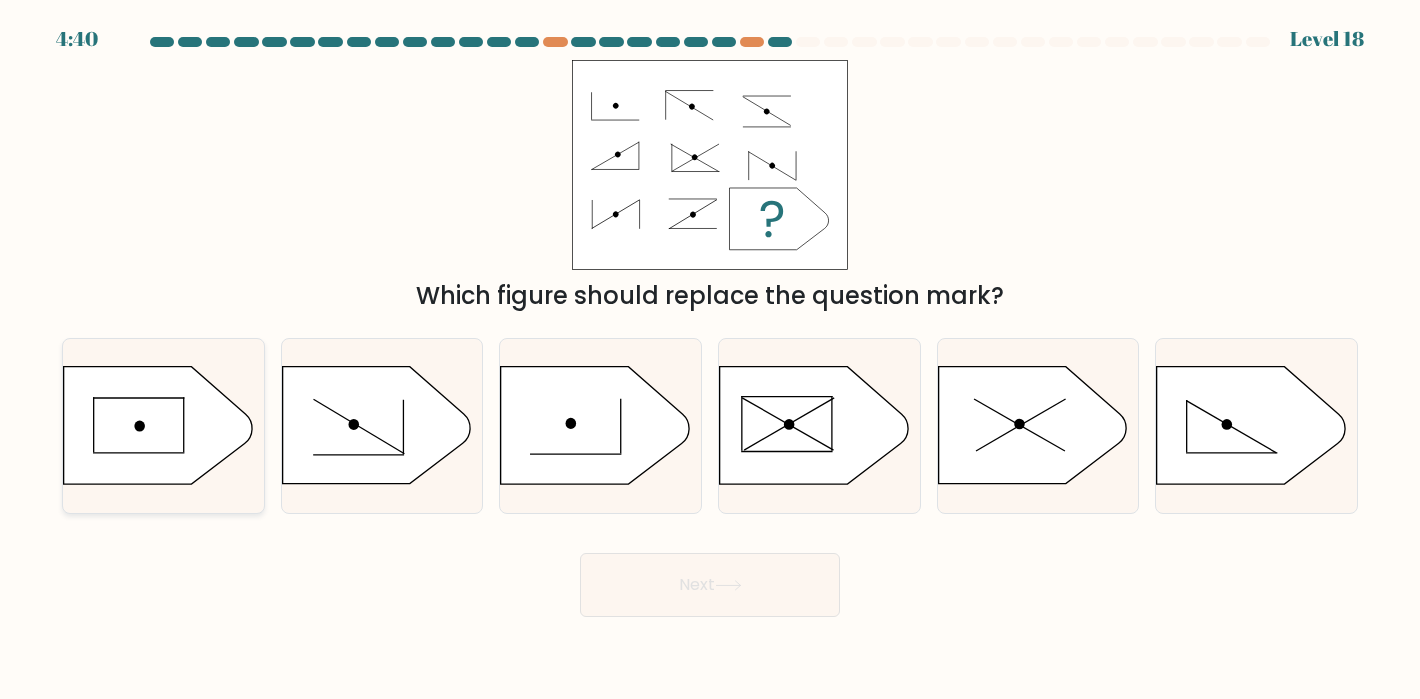 click 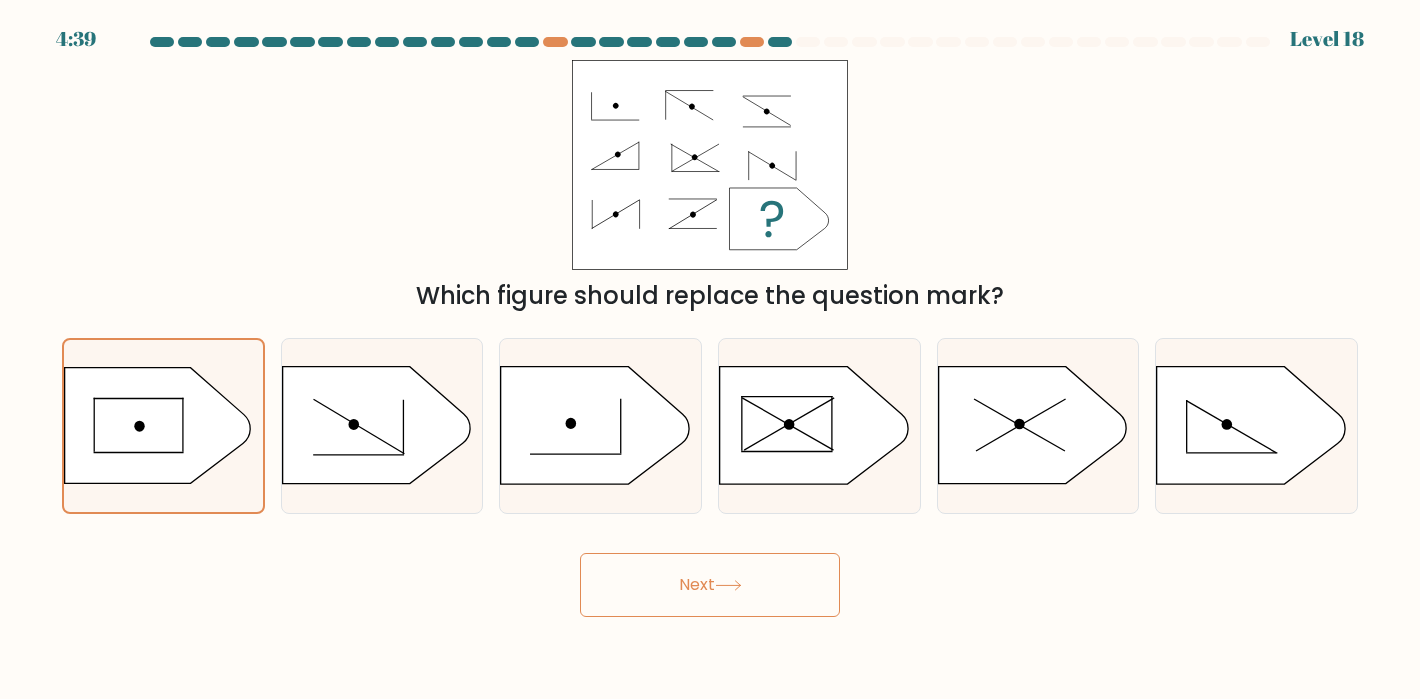 click on "Next" at bounding box center (710, 585) 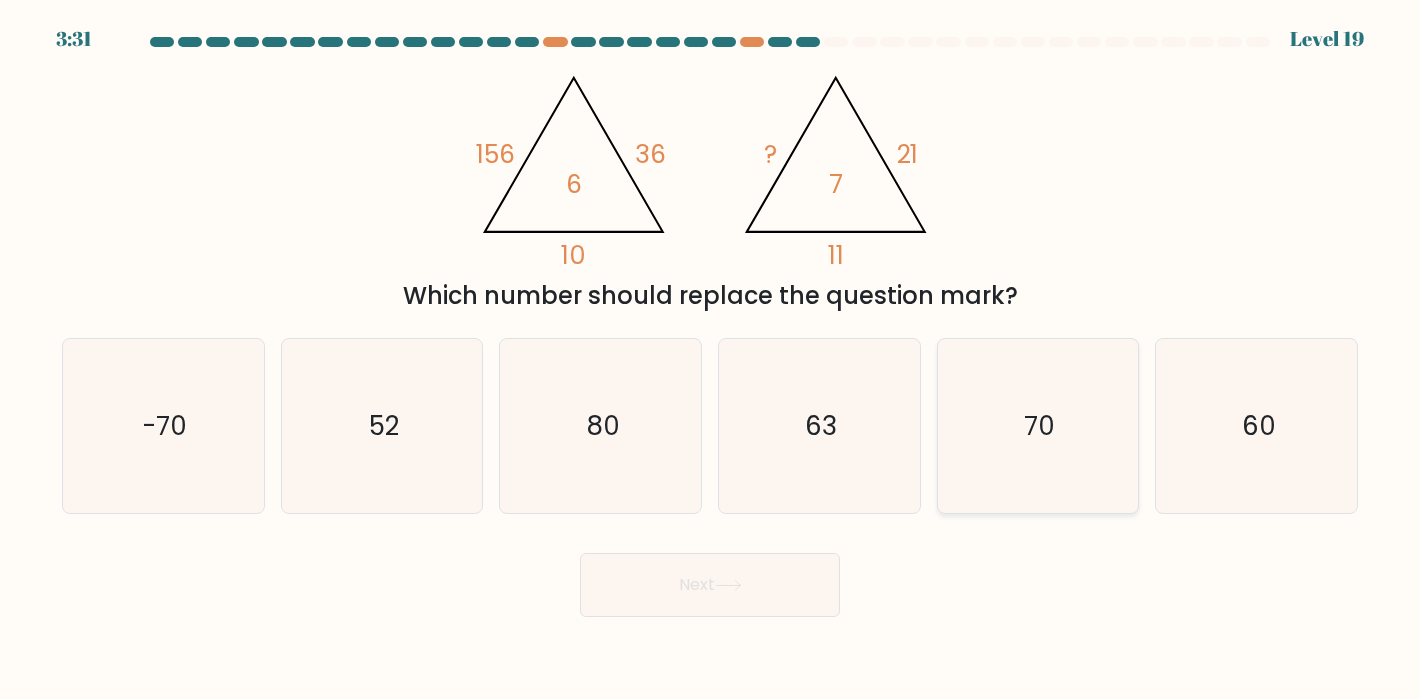 click on "70" 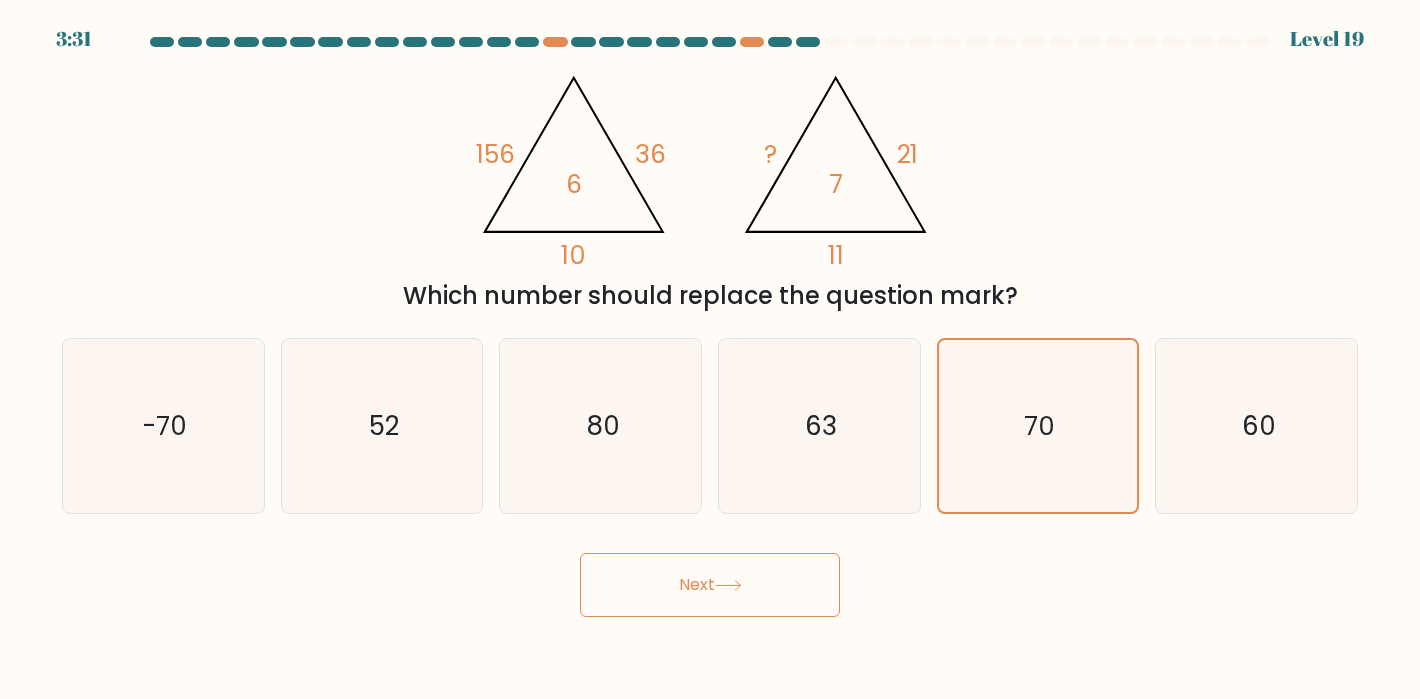 click on "Next" at bounding box center [710, 585] 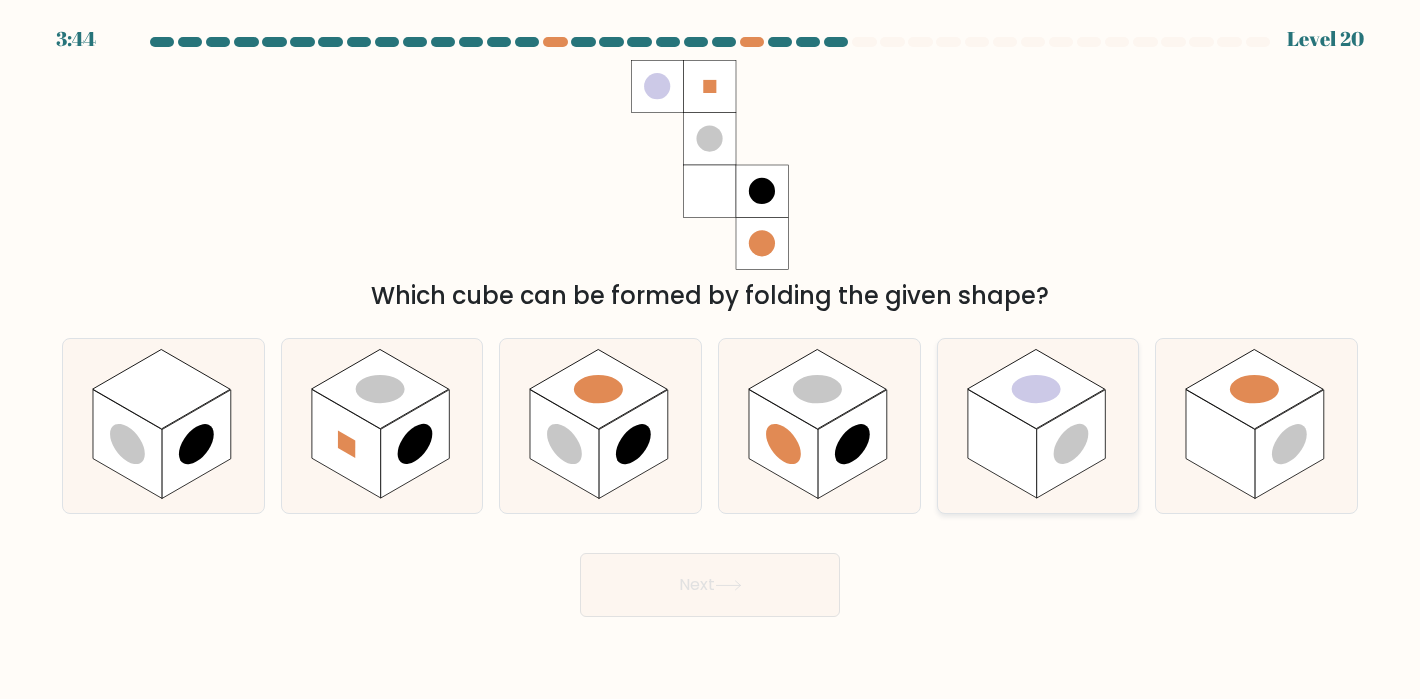 click at bounding box center [1038, 426] 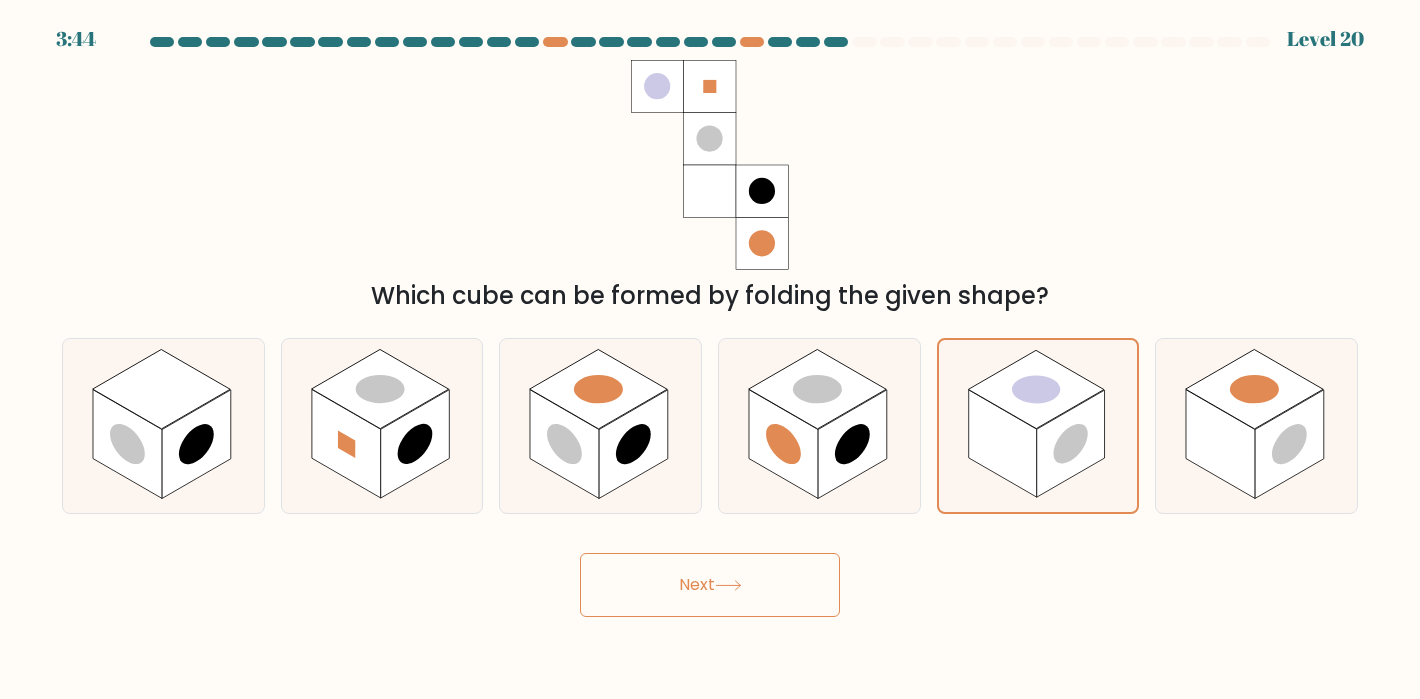 click on "Next" at bounding box center (710, 585) 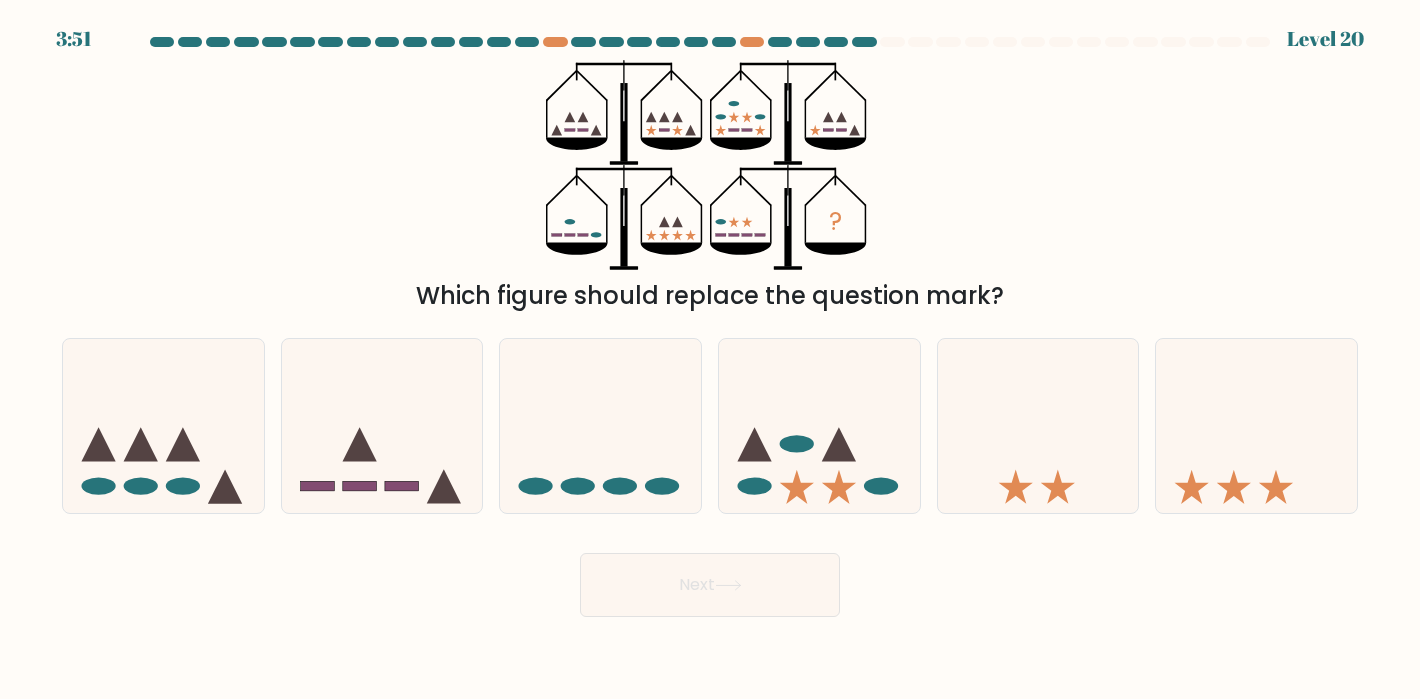 scroll, scrollTop: 0, scrollLeft: 0, axis: both 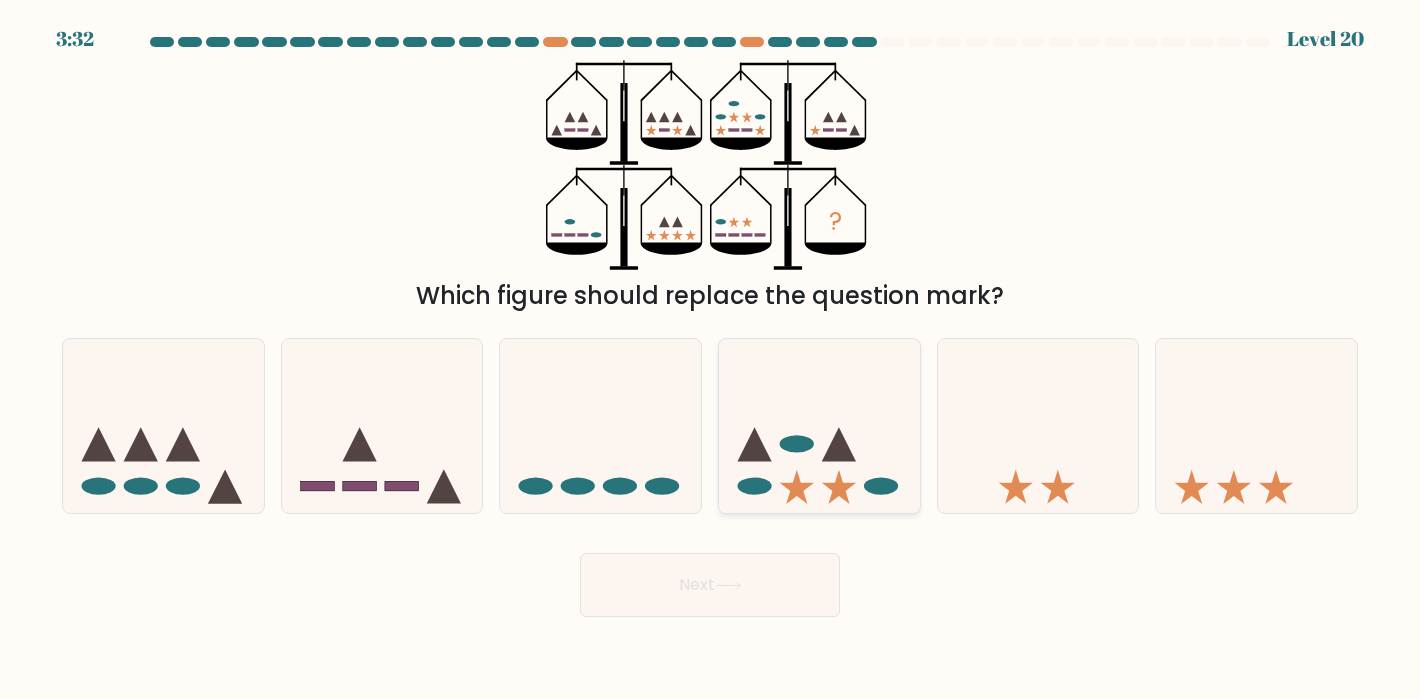 click 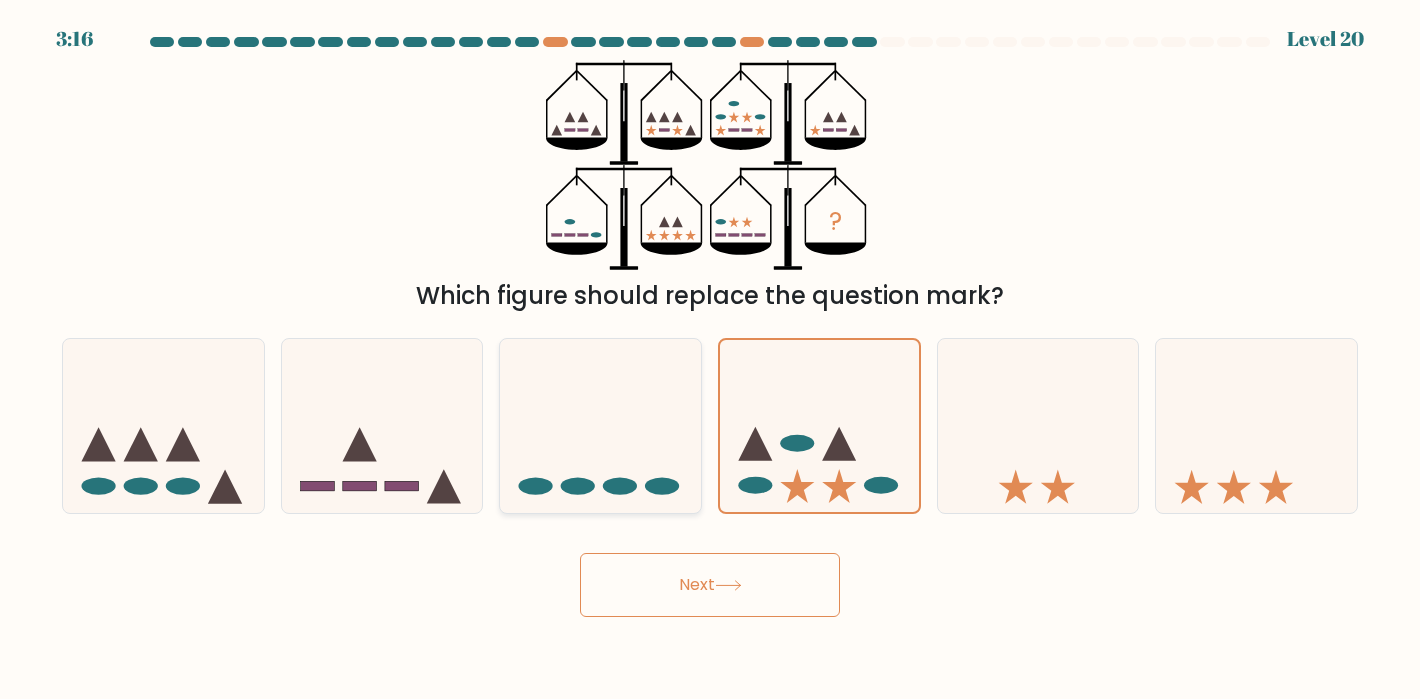 click 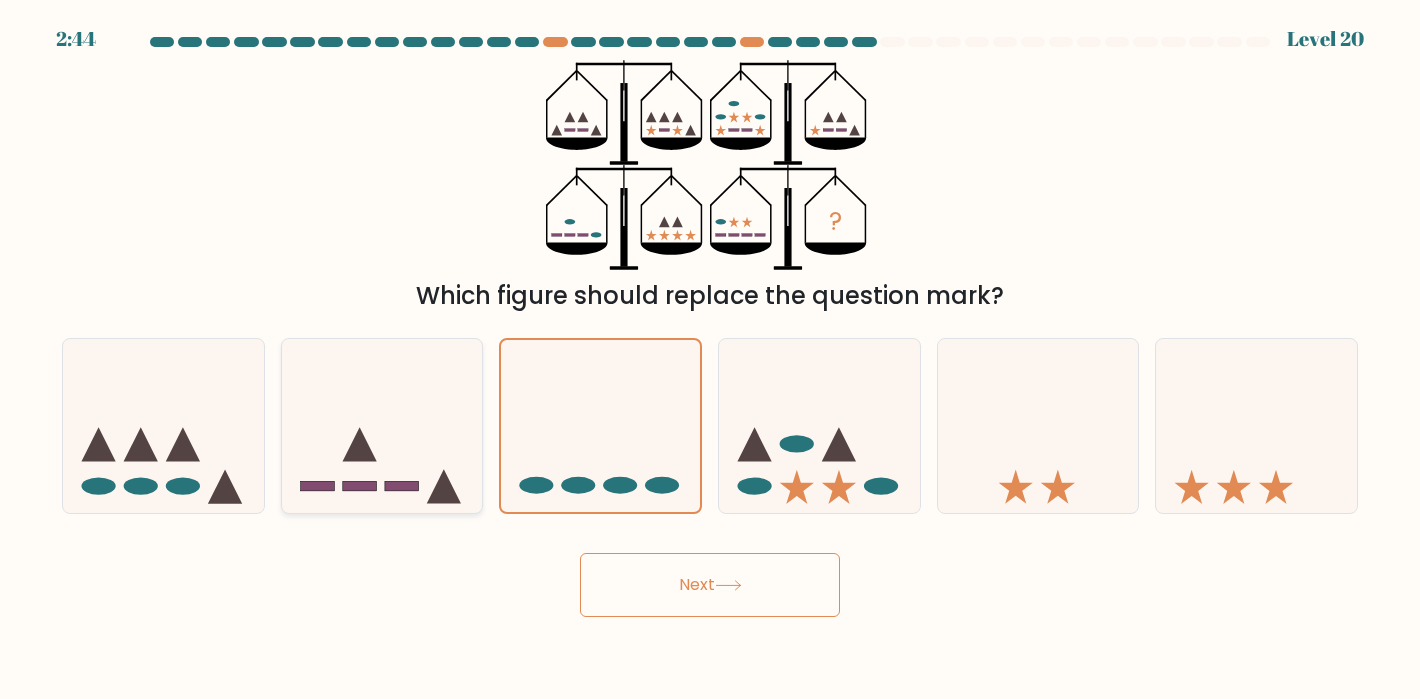 click 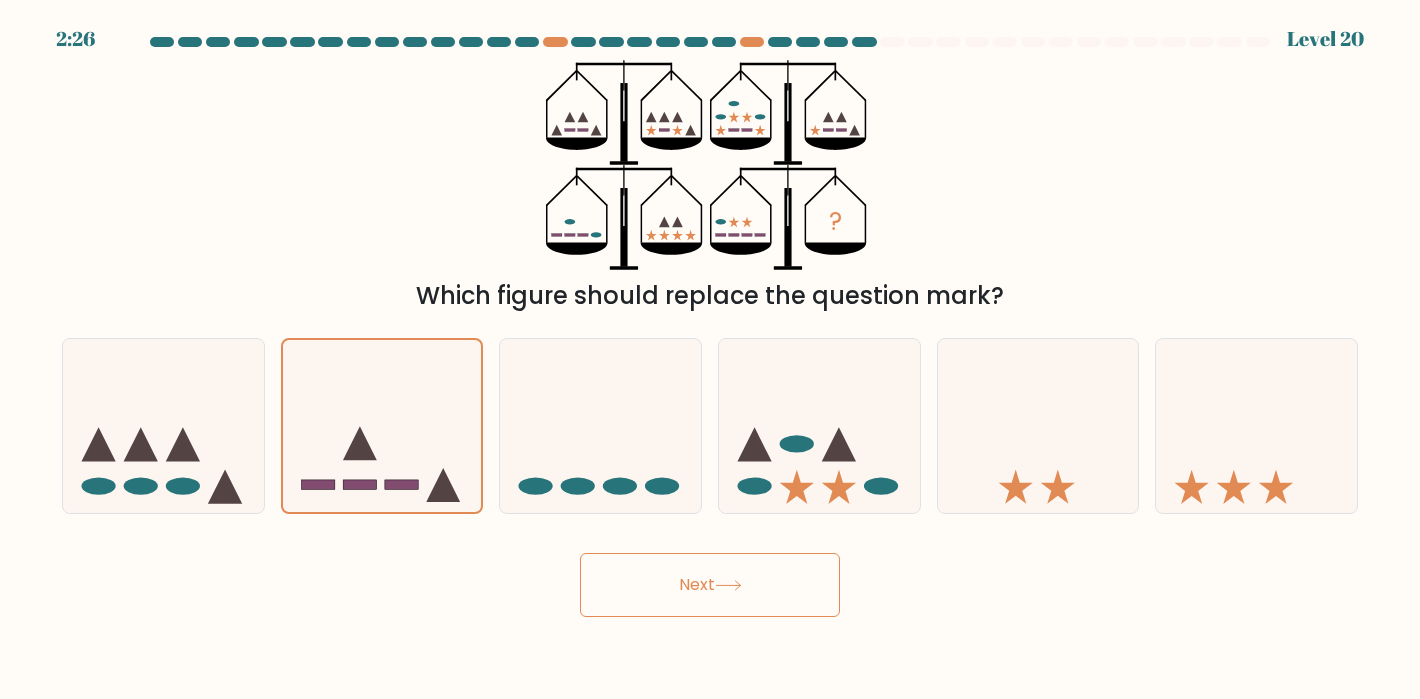 click on "Next" at bounding box center (710, 585) 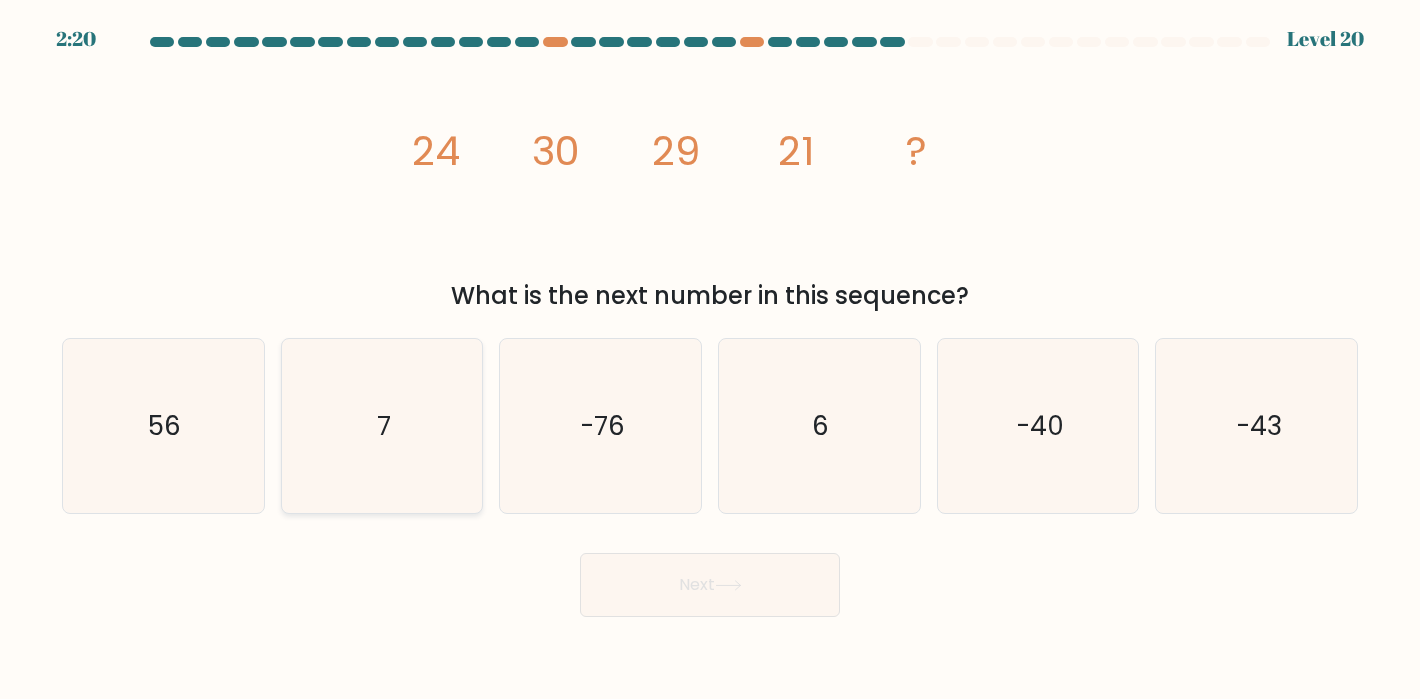 click on "7" 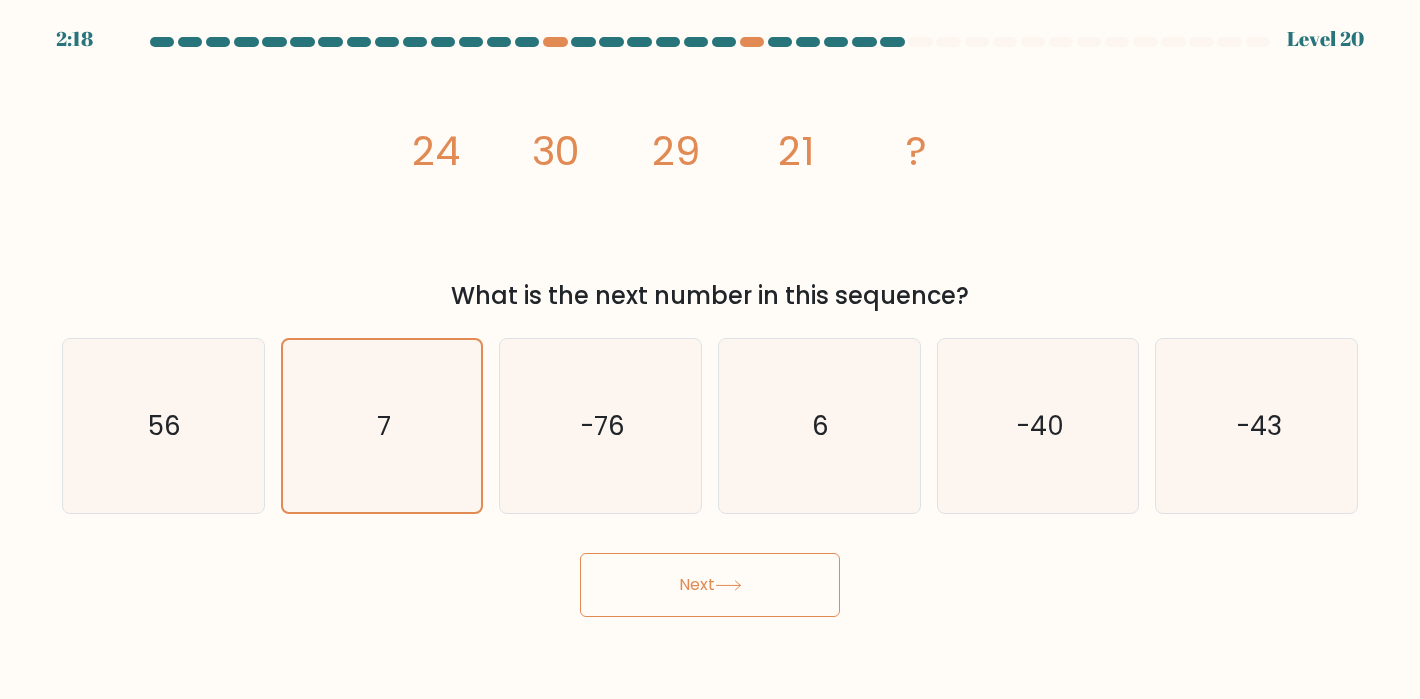click on "Next" at bounding box center [710, 585] 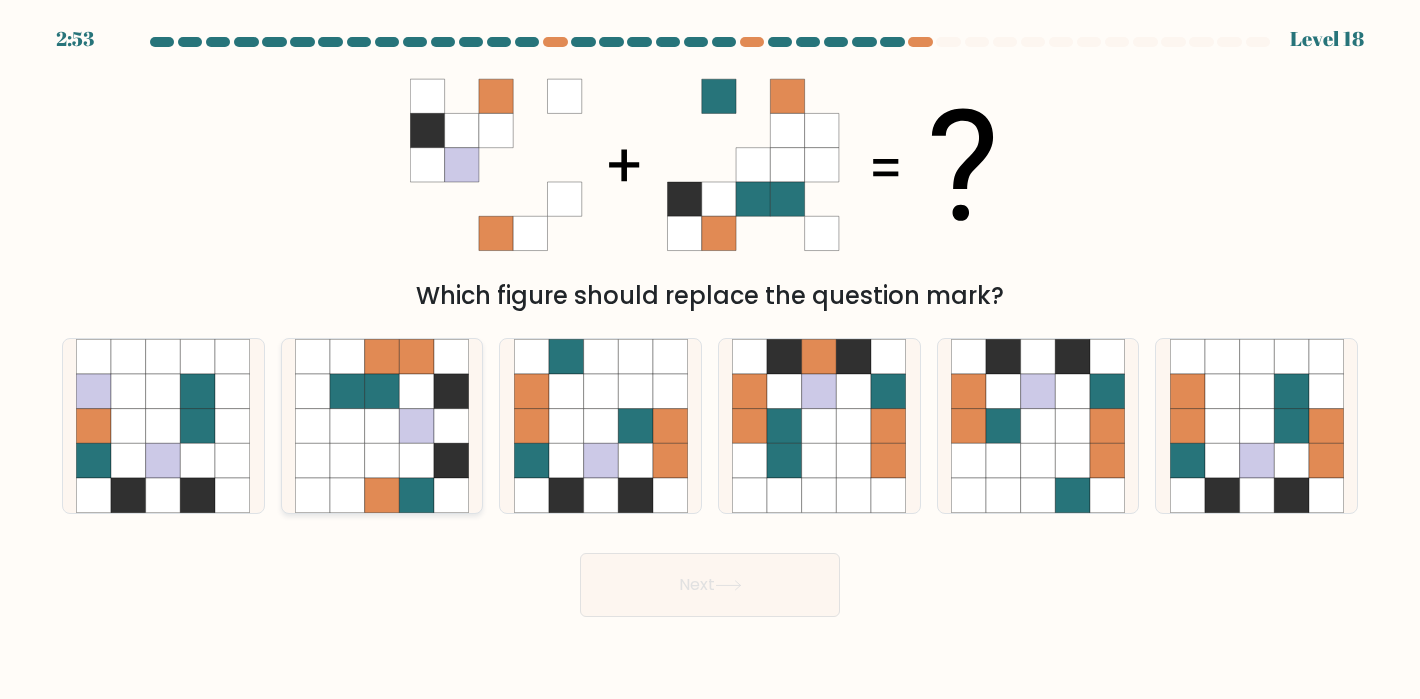 click 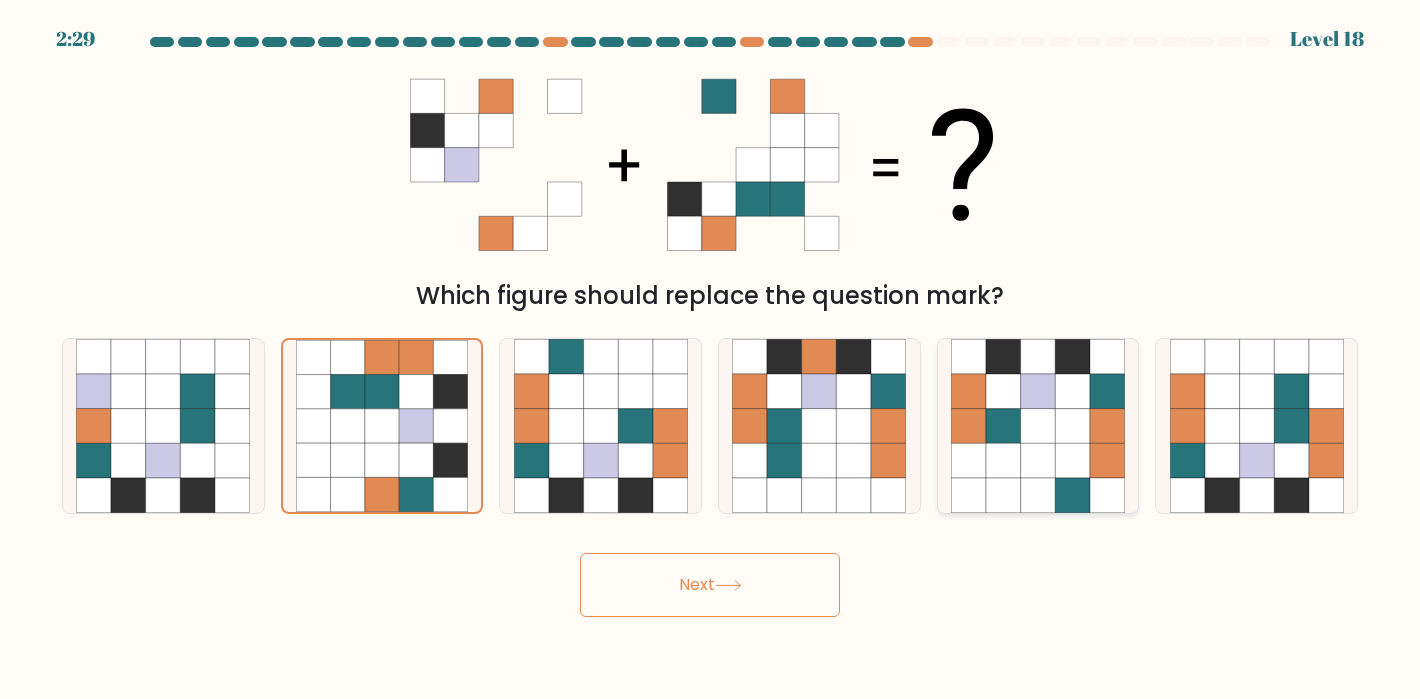 click 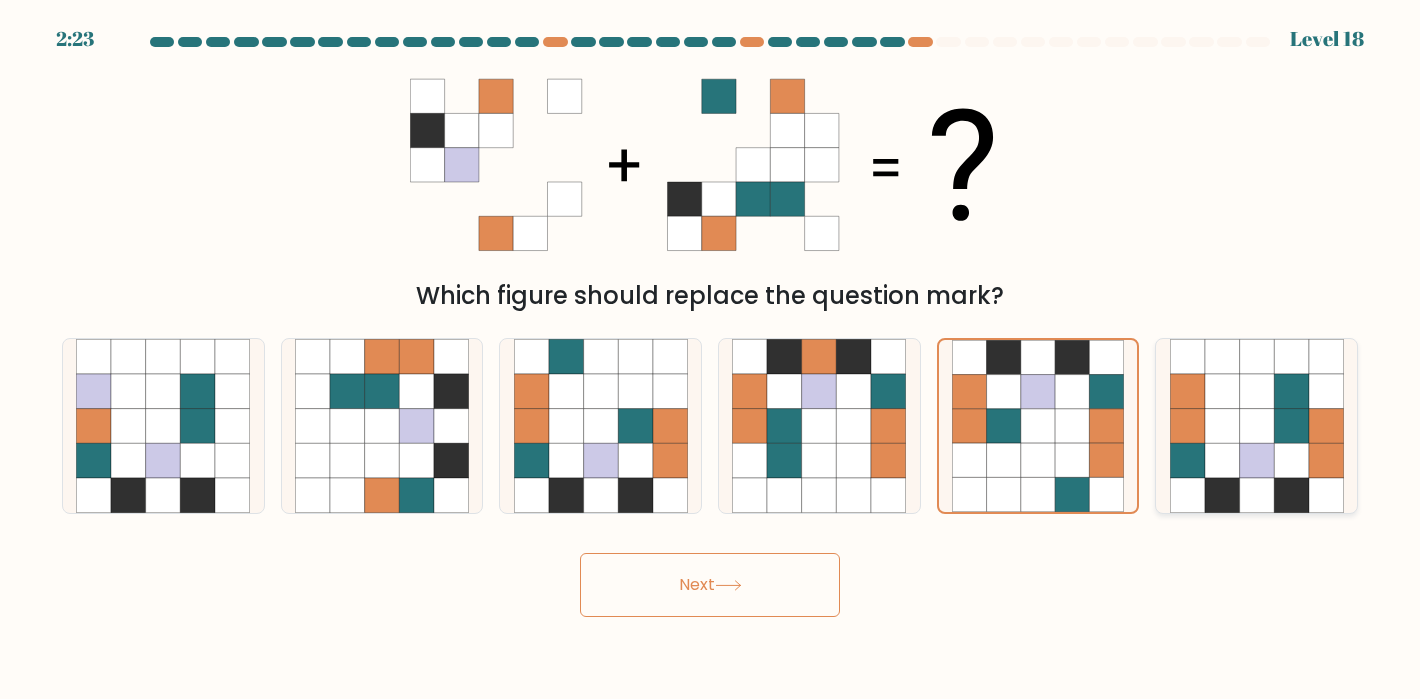 click 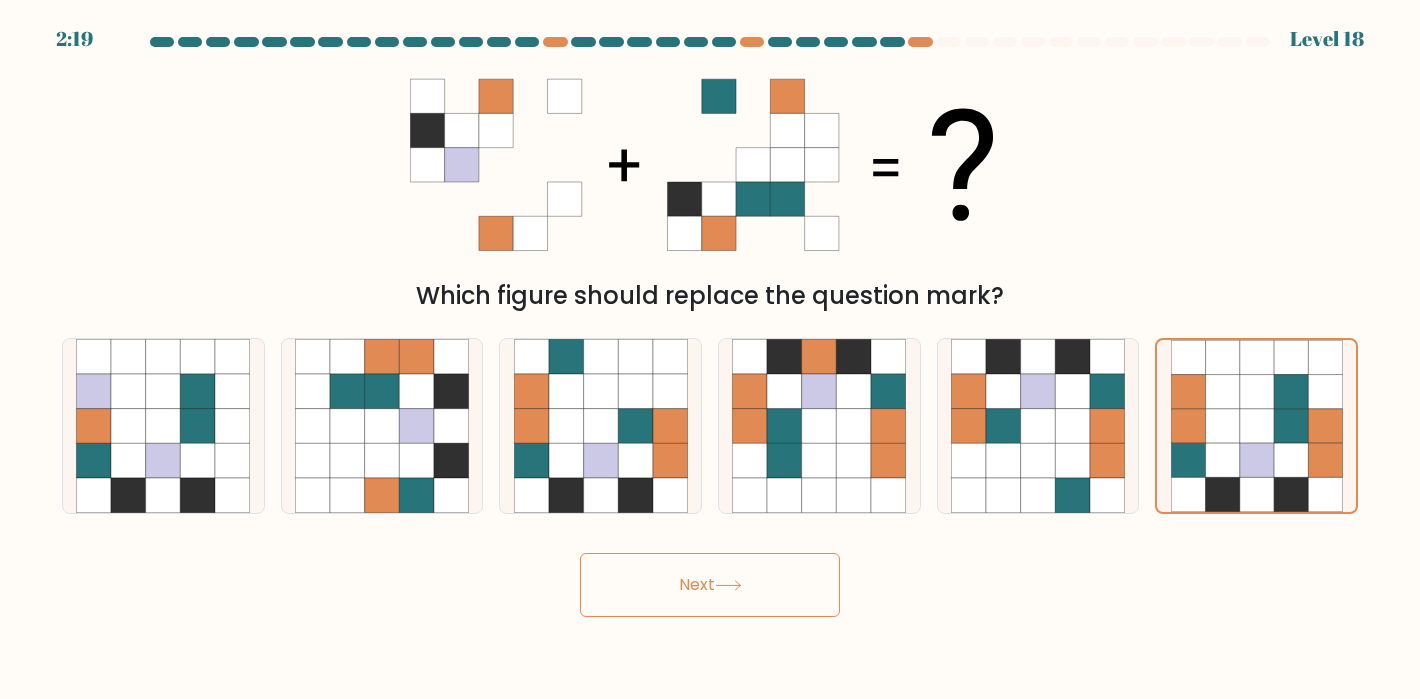 click on "Next" at bounding box center (710, 585) 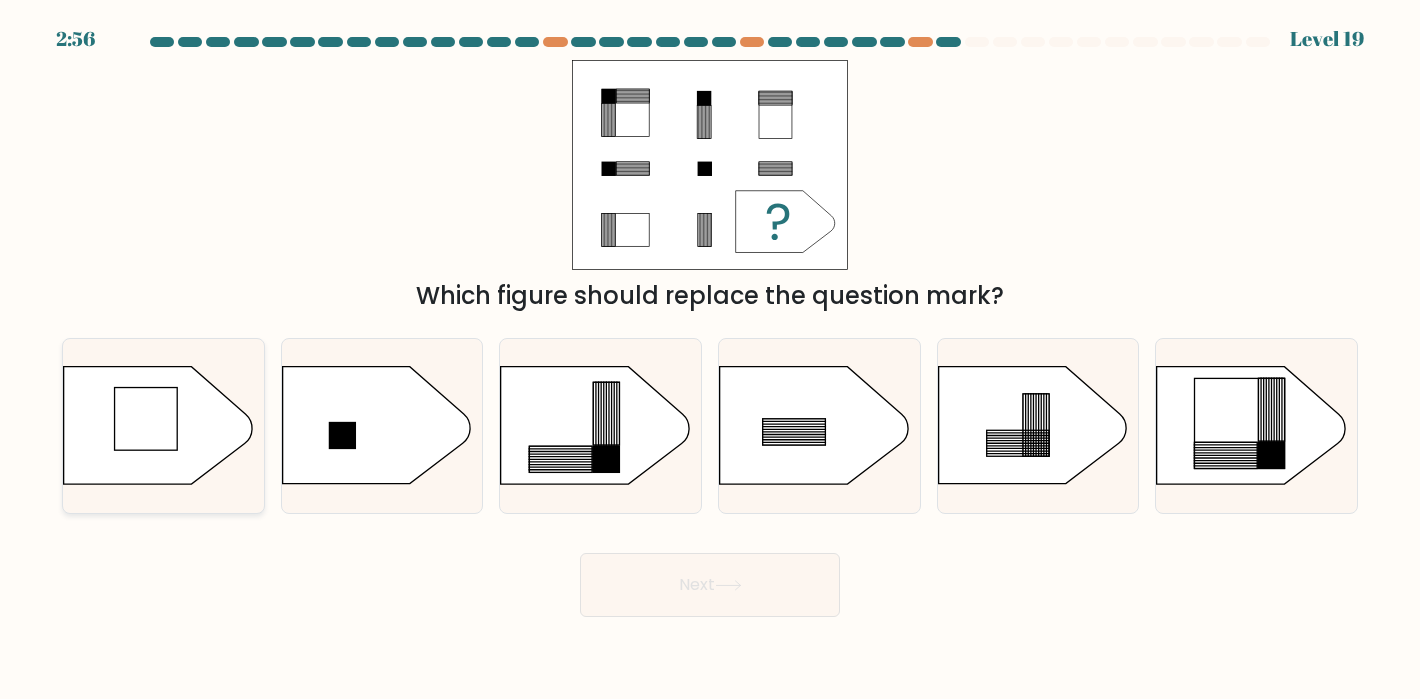 click 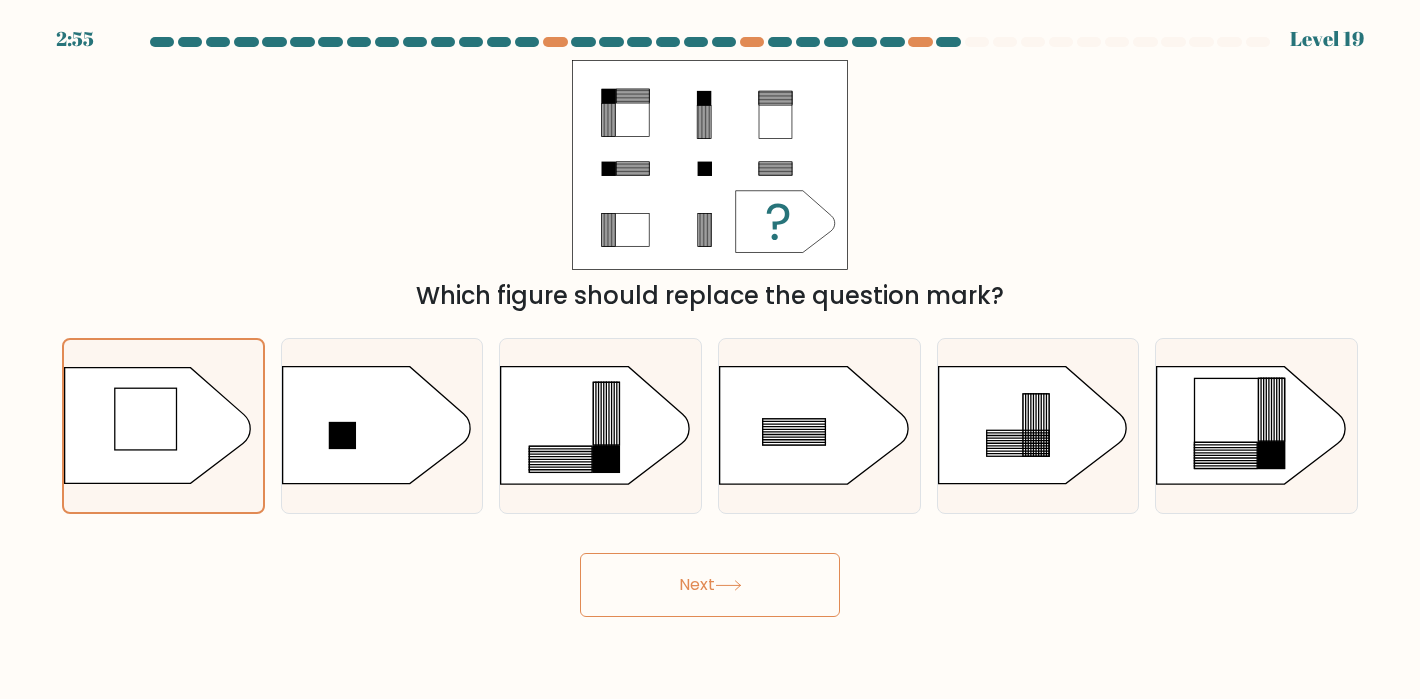 click on "Next" at bounding box center [710, 585] 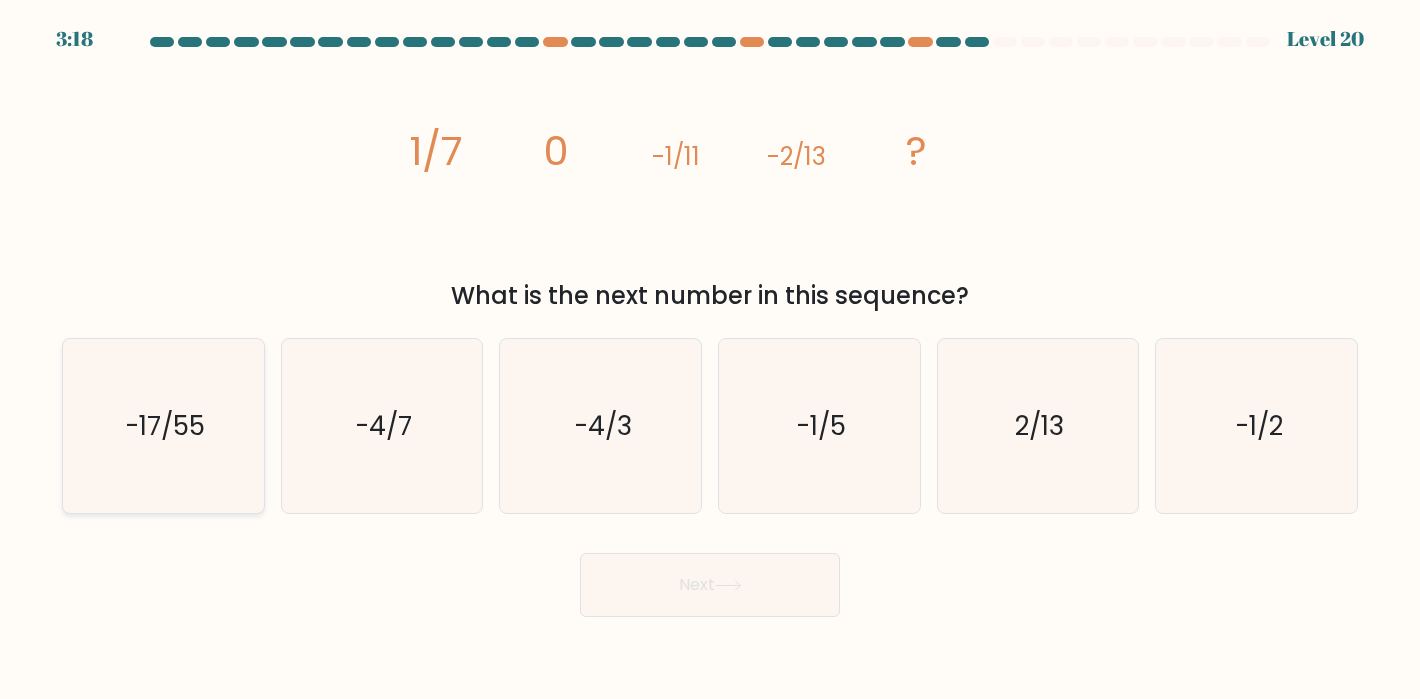 click on "-17/55" 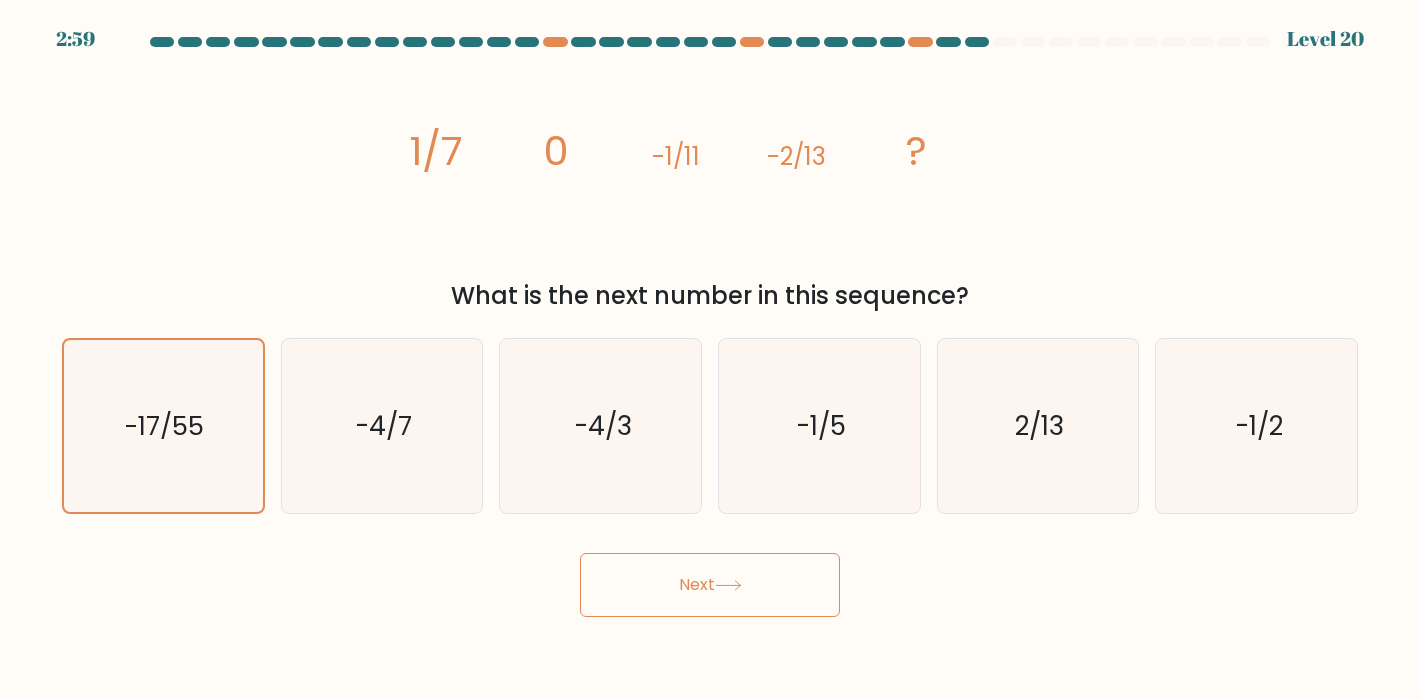 click on "Next" at bounding box center (710, 585) 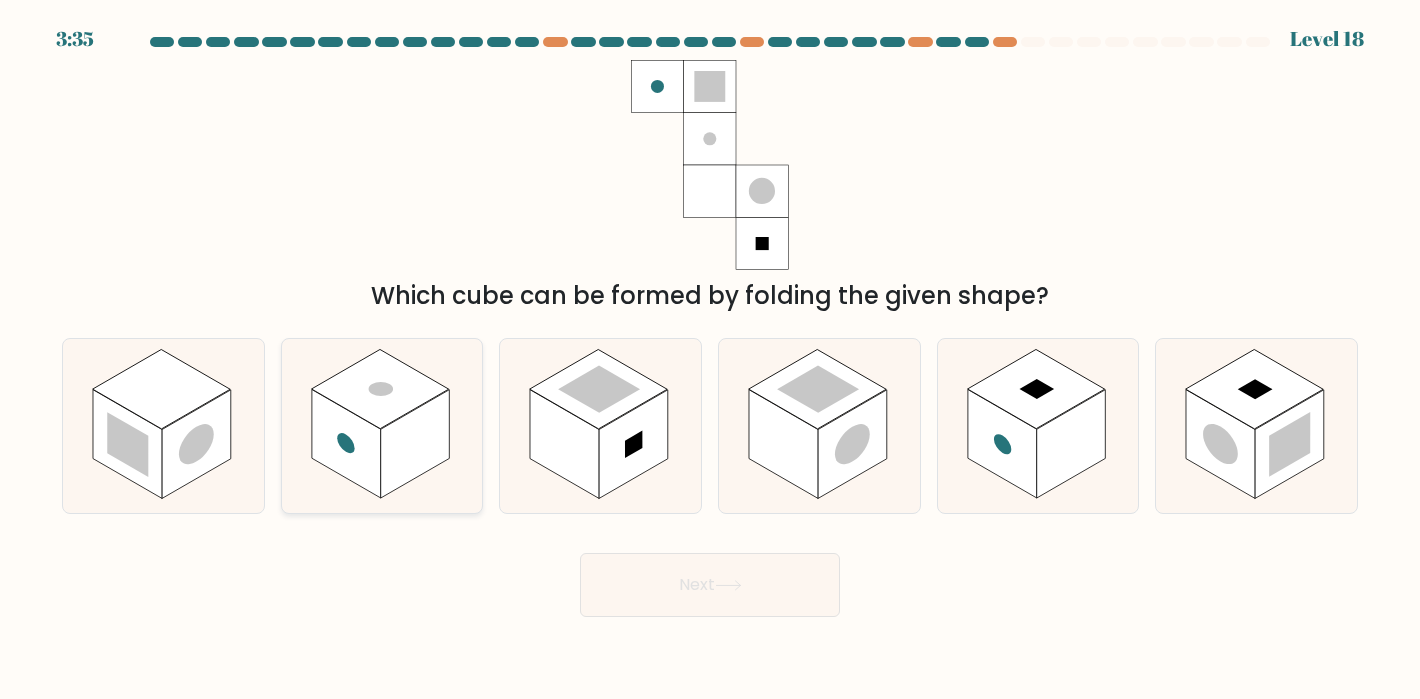 click 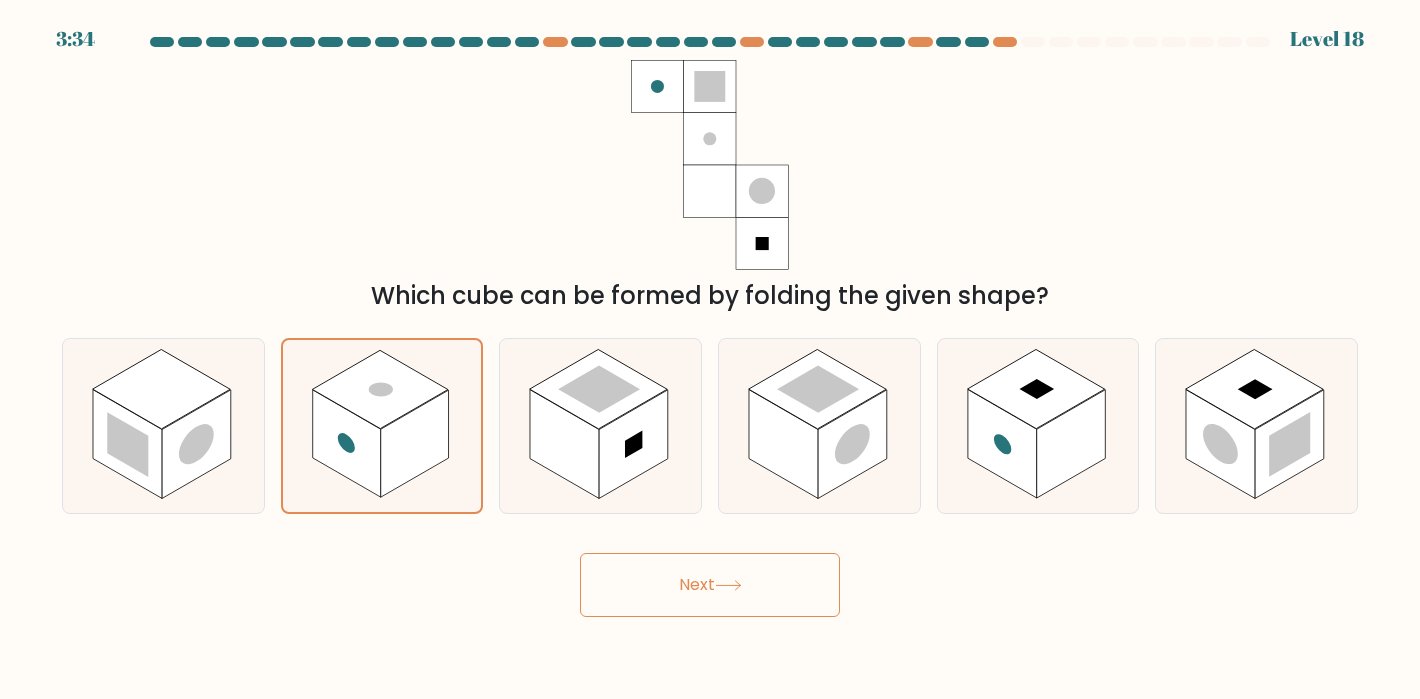 click on "Next" at bounding box center (710, 585) 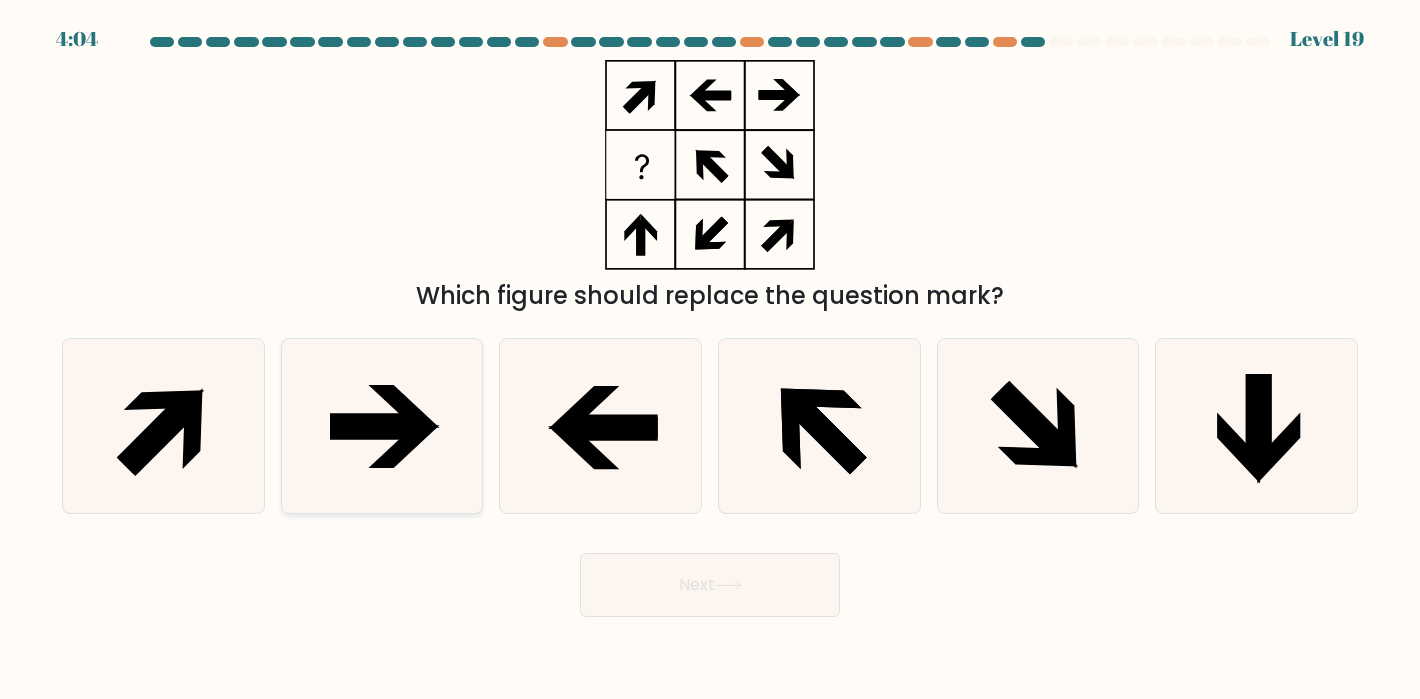 click 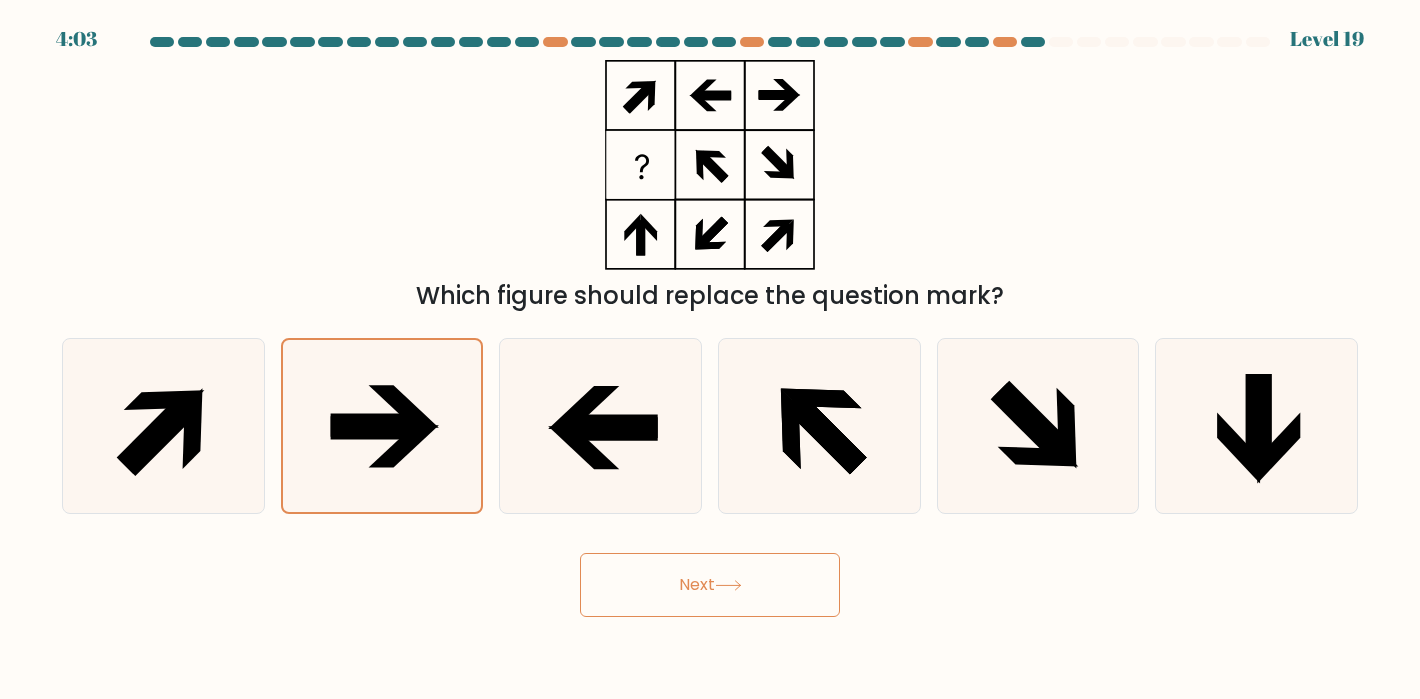click on "Next" at bounding box center [710, 585] 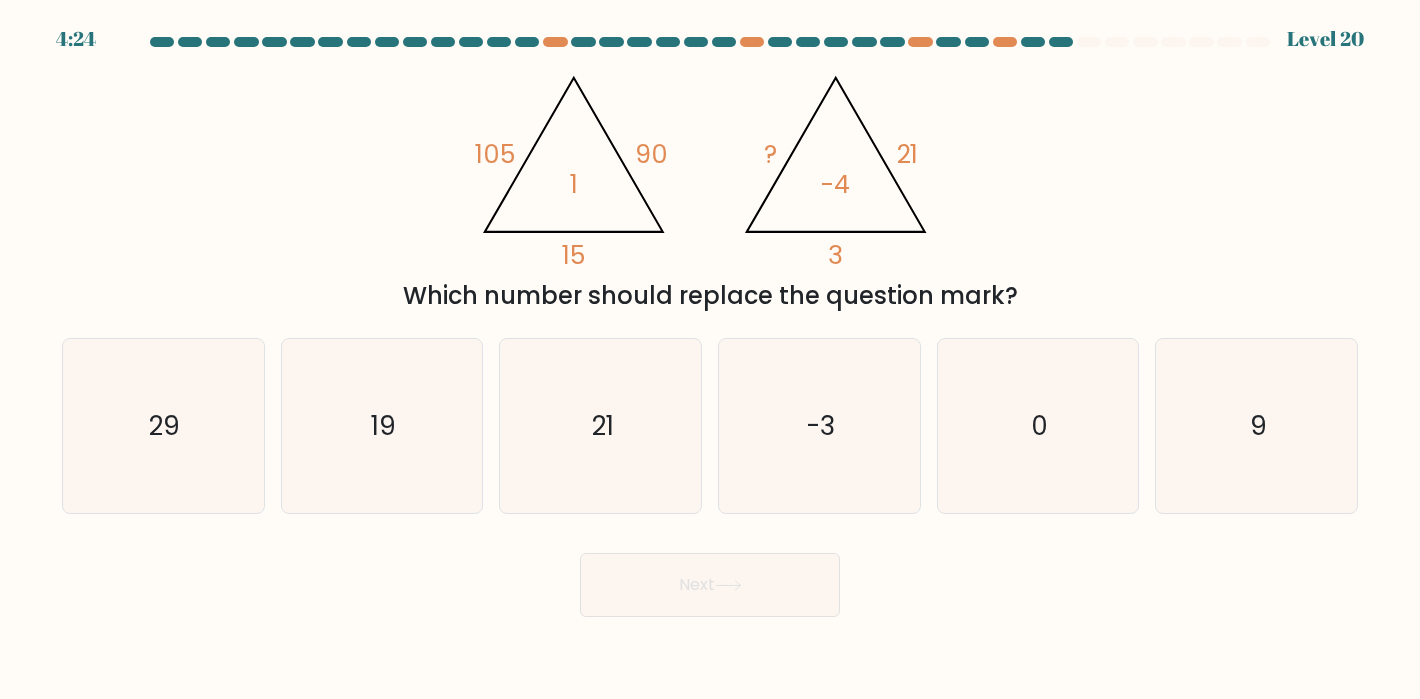 click on "f.
9" at bounding box center (1256, 426) 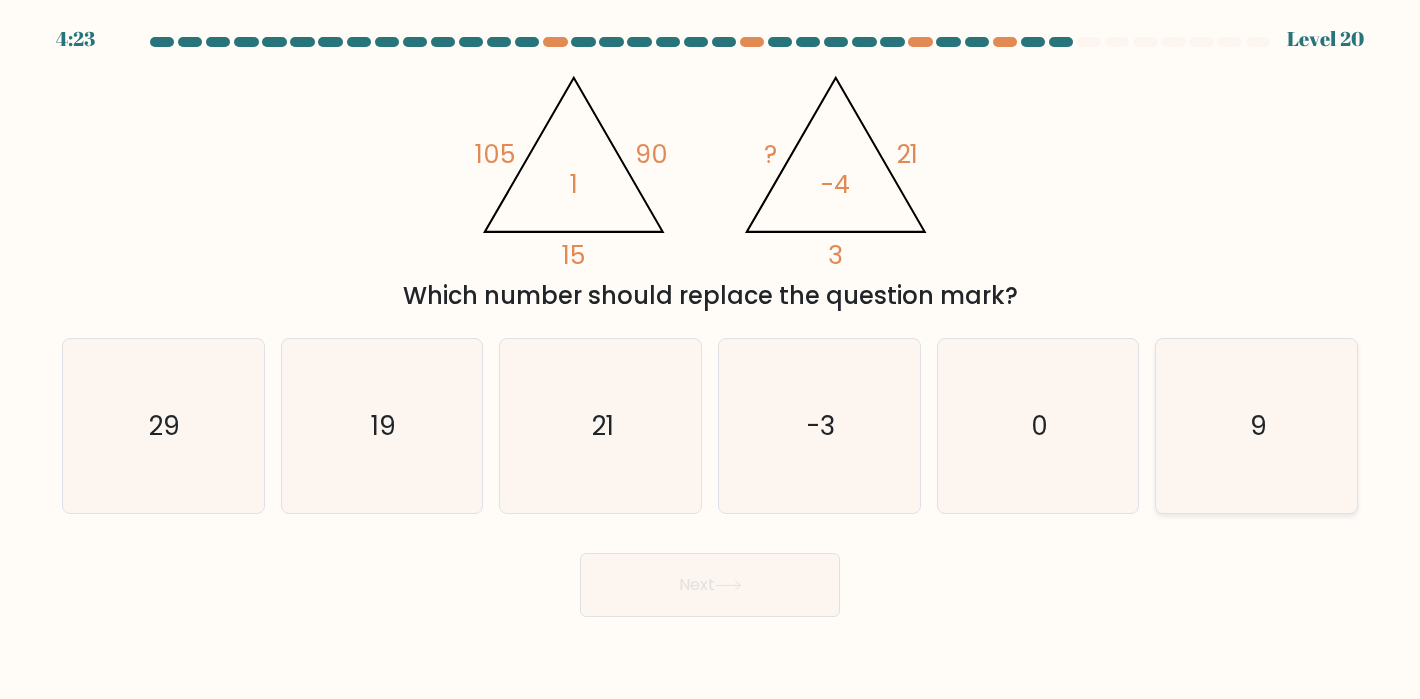 click on "9" 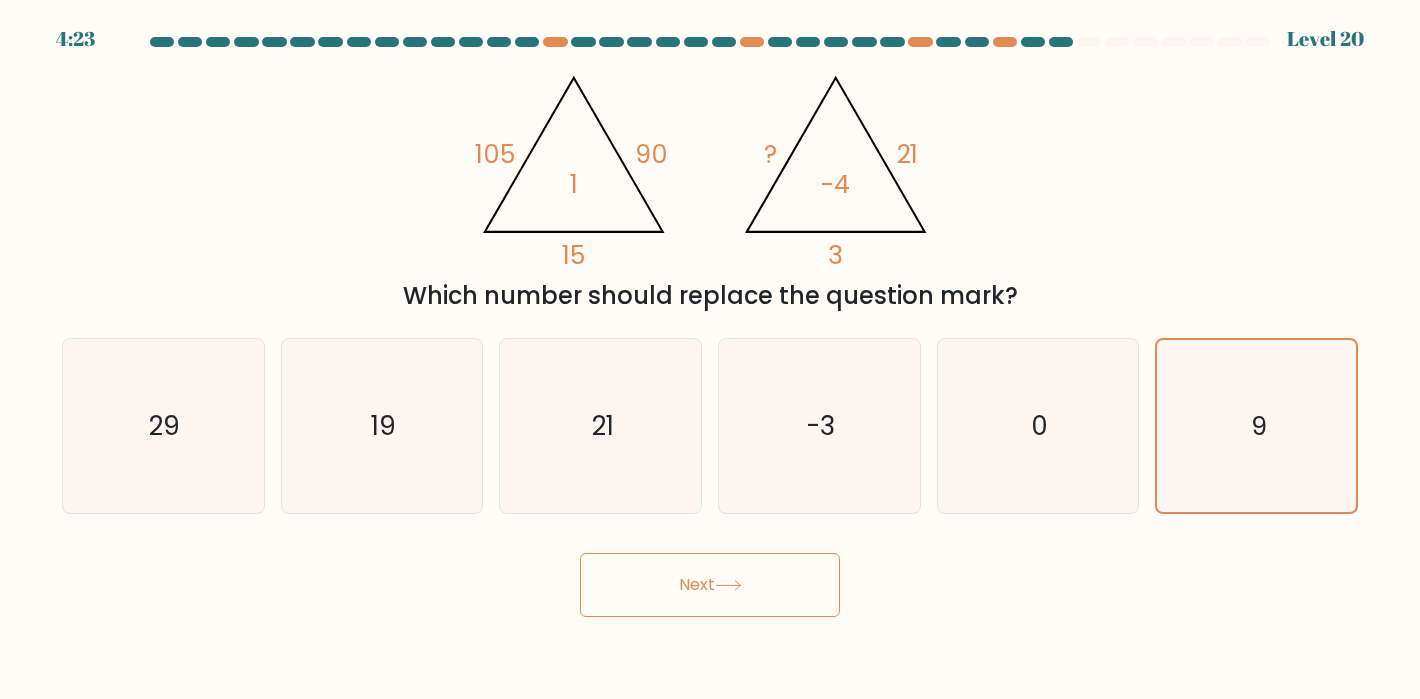 click on "Next" at bounding box center (710, 585) 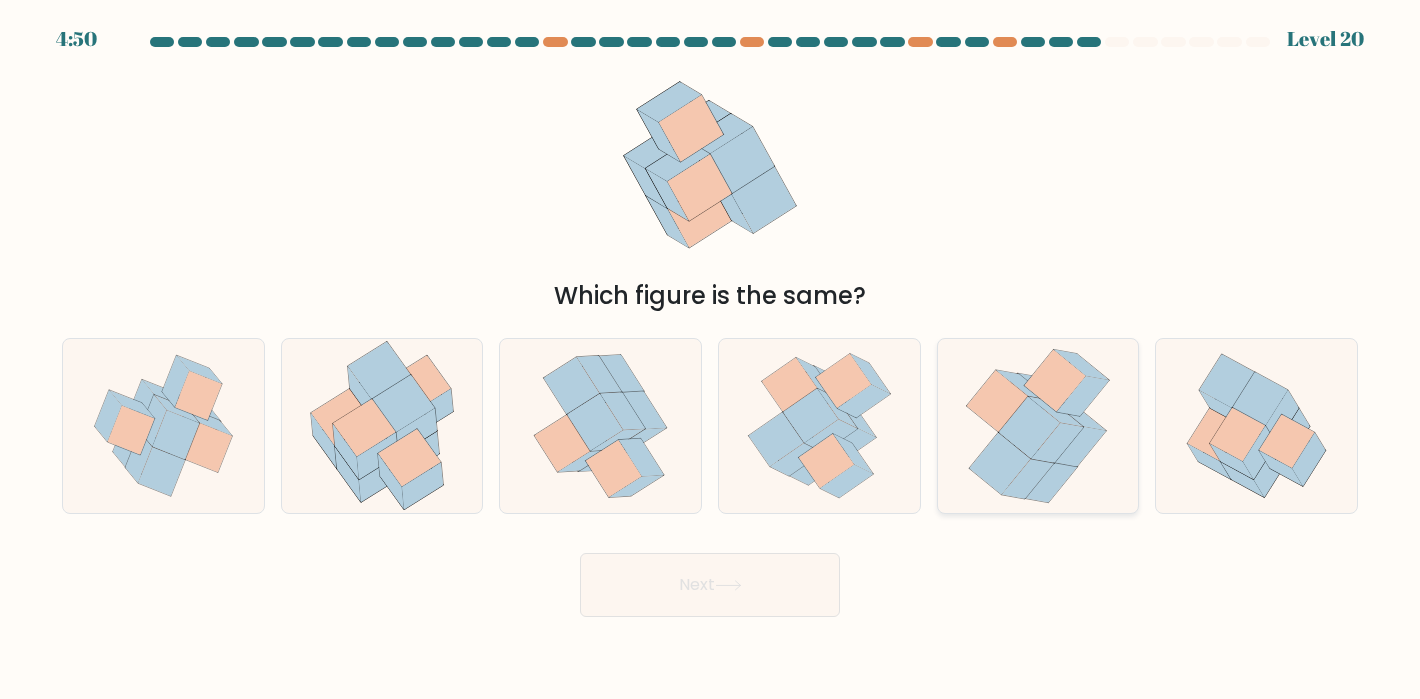 click 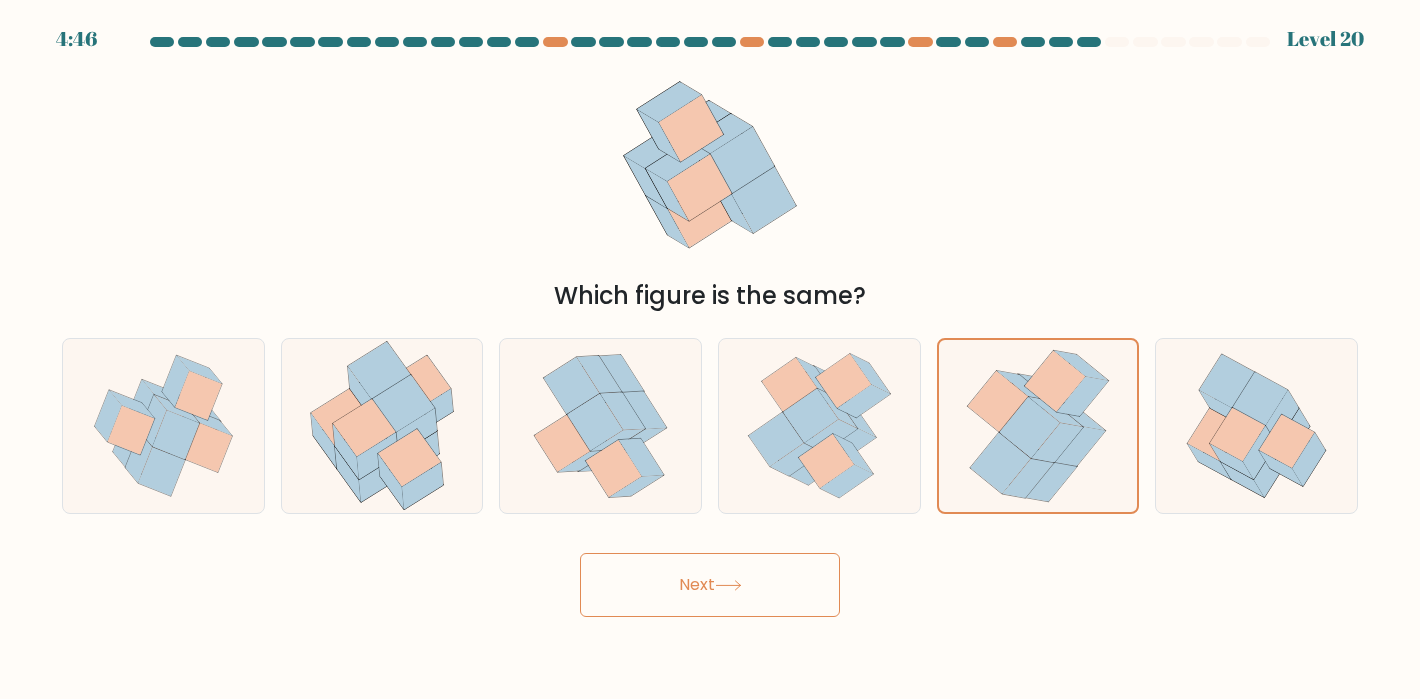 click on "Next" at bounding box center (710, 585) 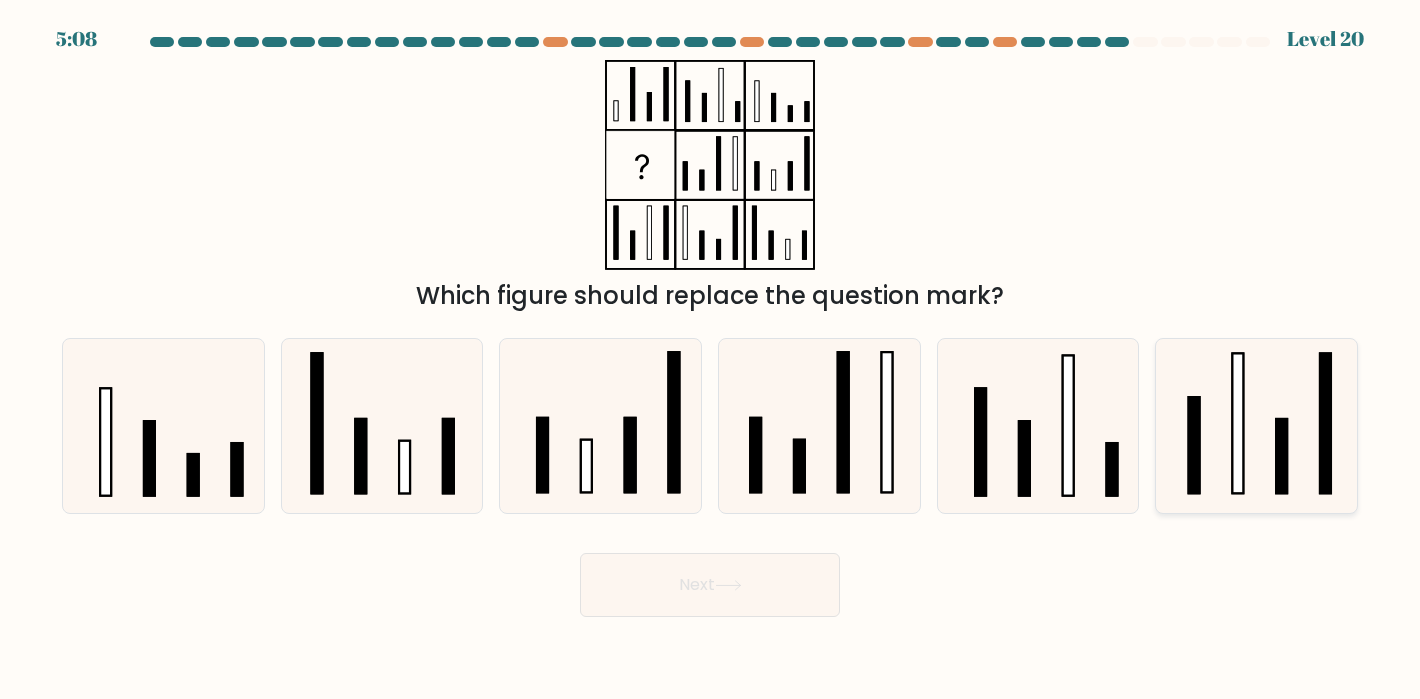 click 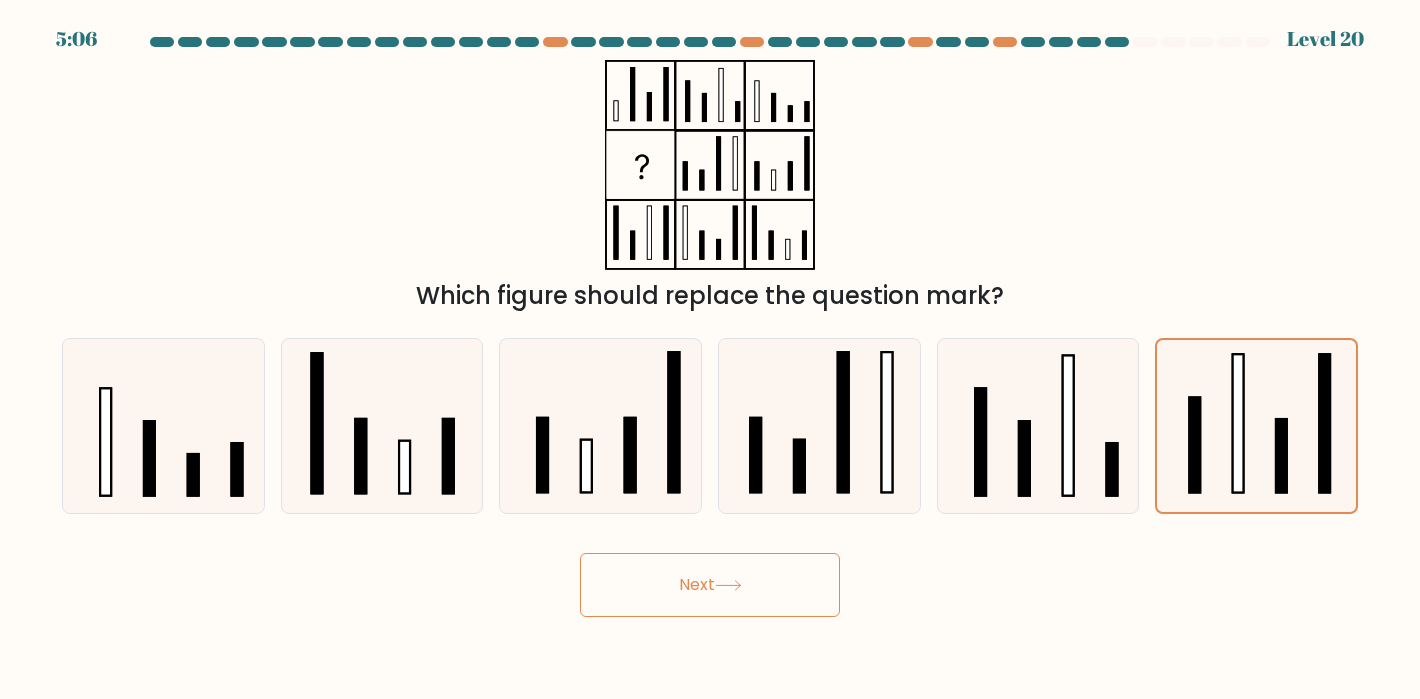 click on "Next" at bounding box center [710, 585] 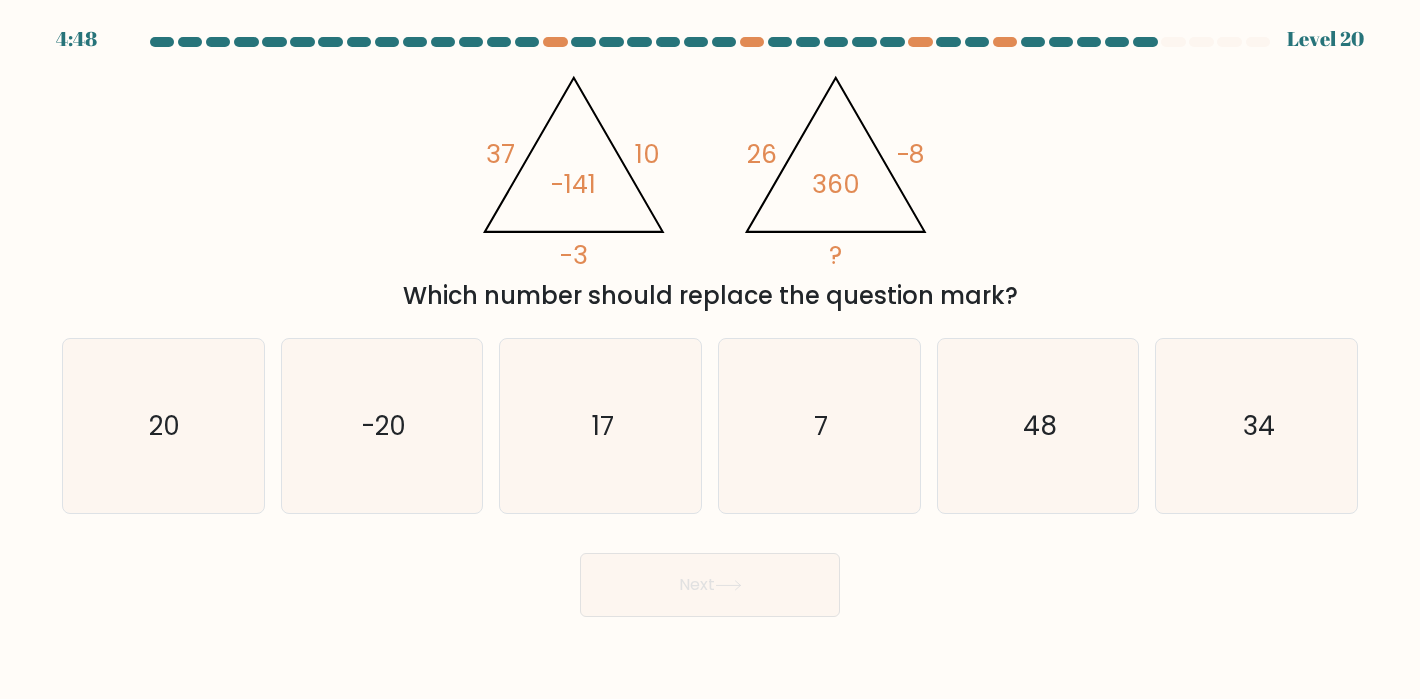 scroll, scrollTop: 0, scrollLeft: 0, axis: both 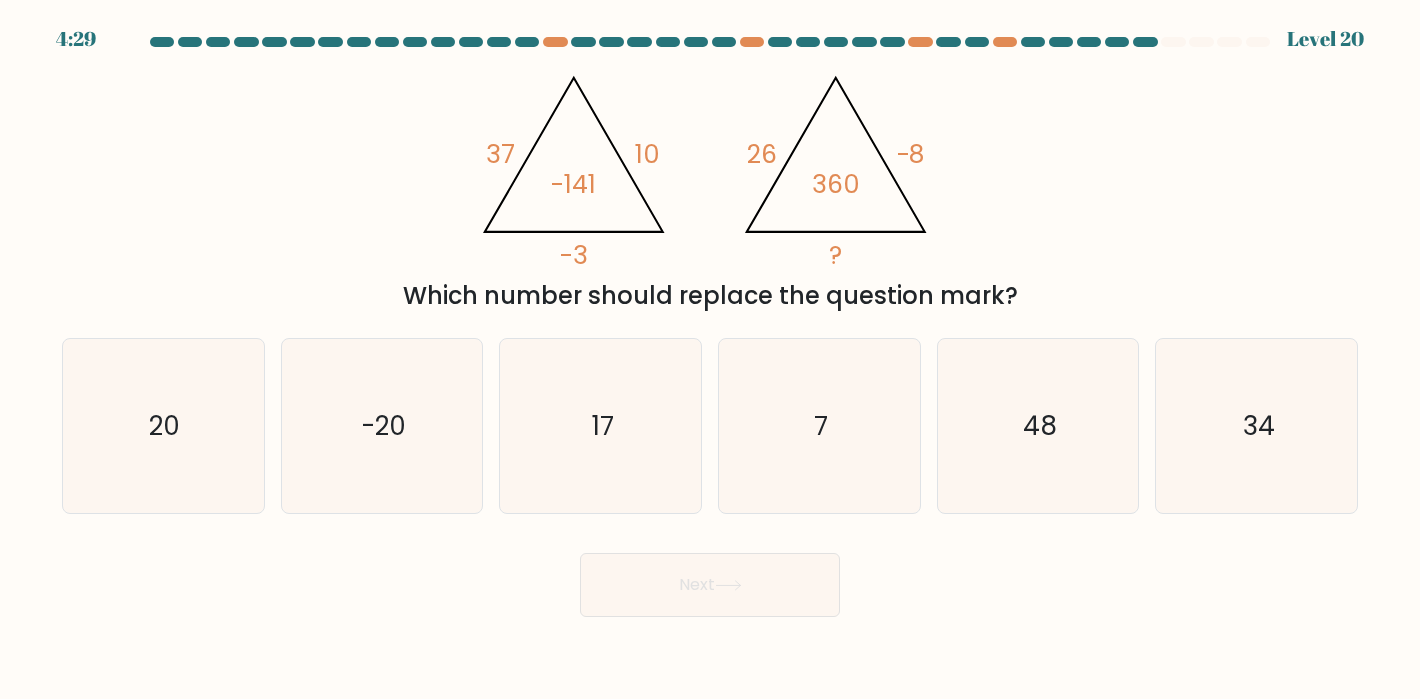 click on "4:29
Level 20" at bounding box center [710, 12] 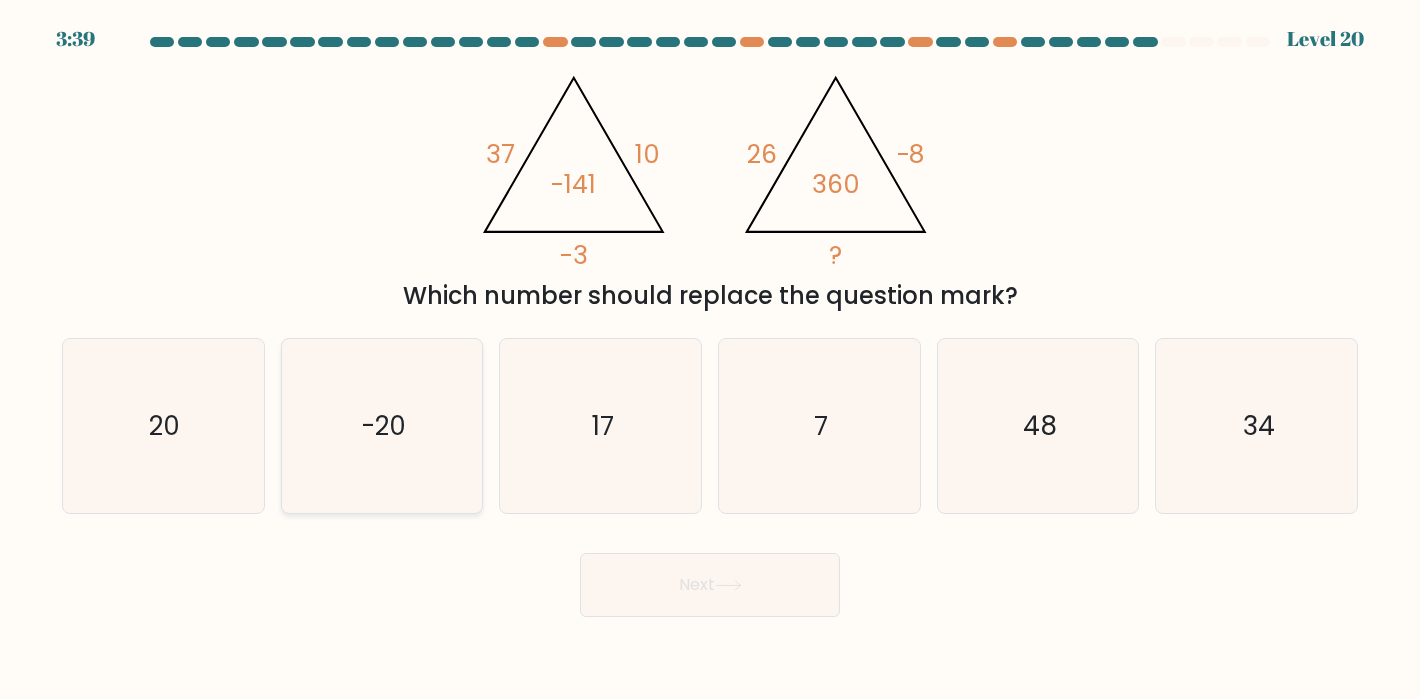 click on "-20" 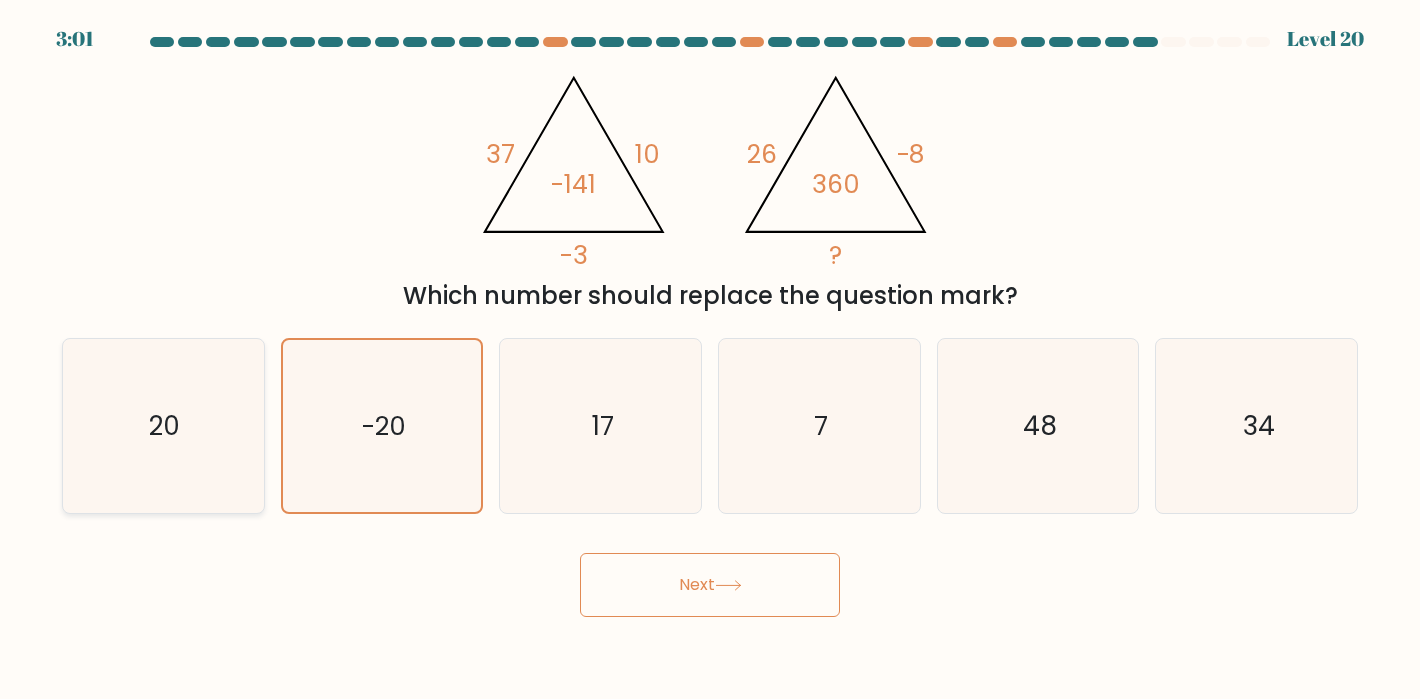 click on "20" 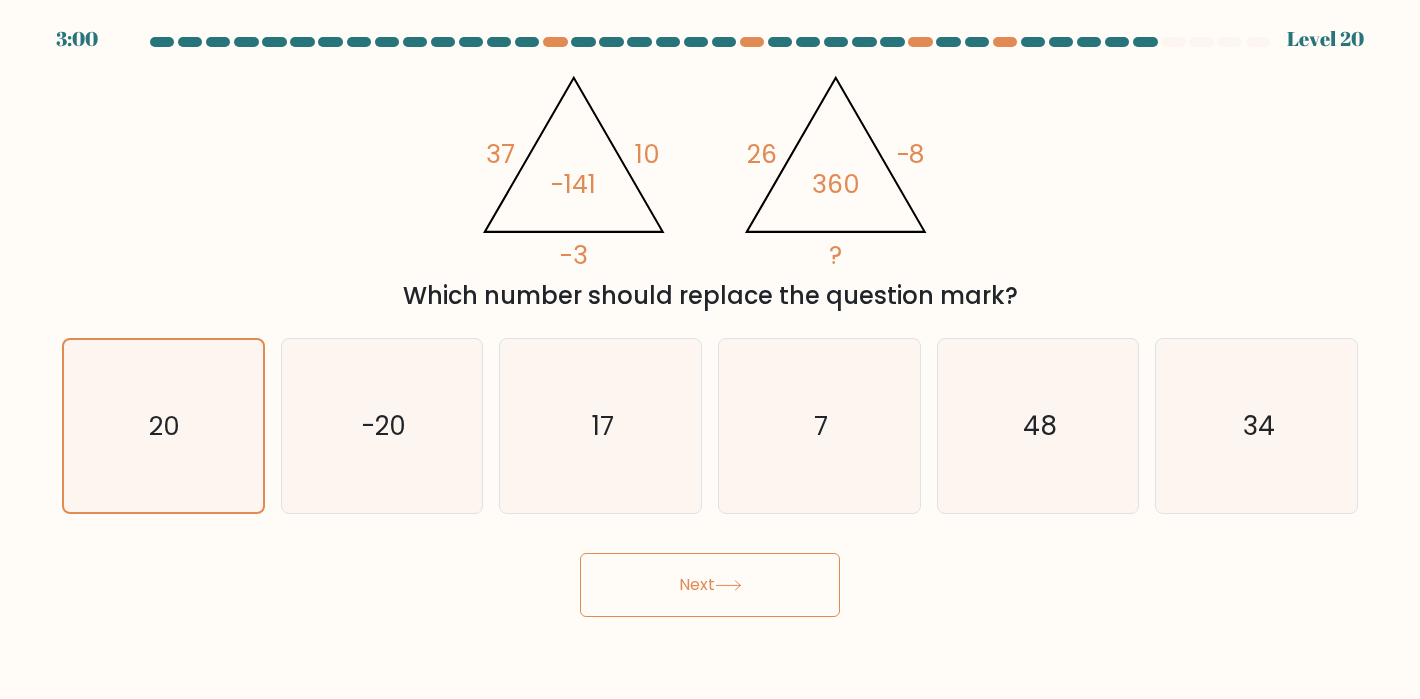 click on "Next" at bounding box center [710, 585] 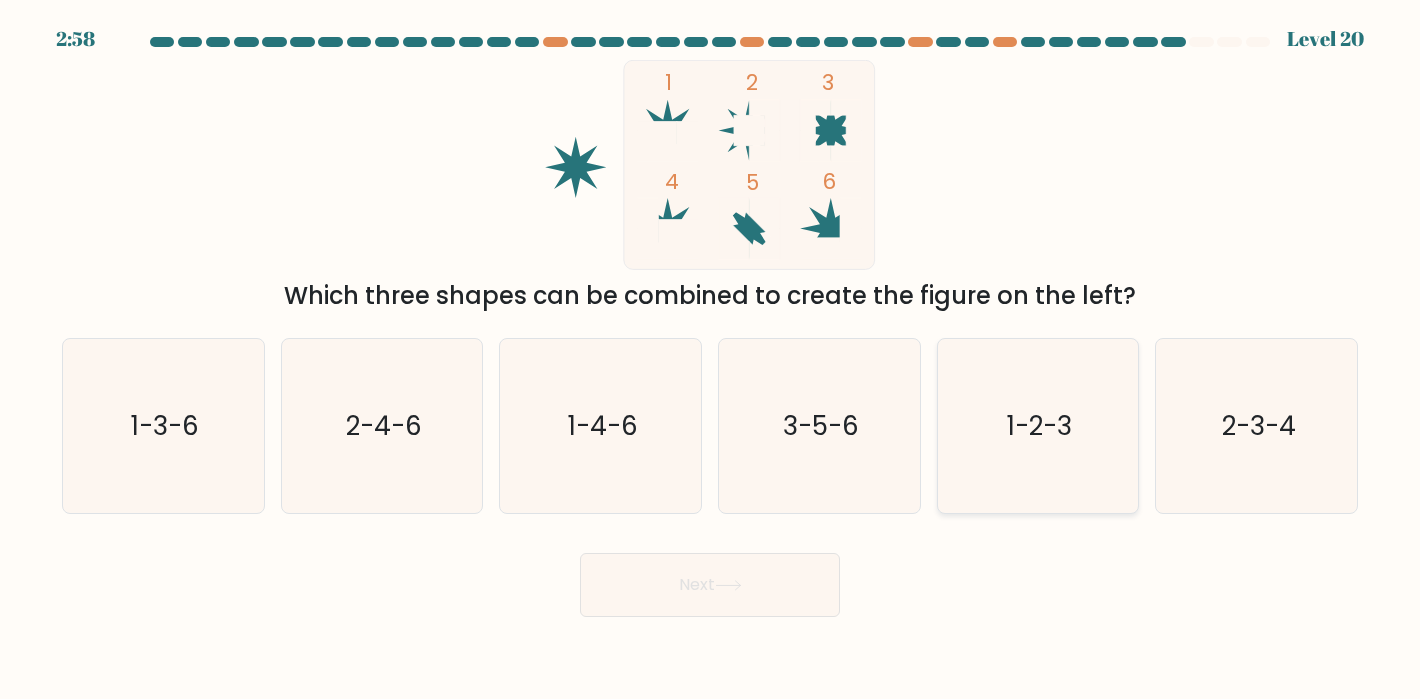 click on "1-2-3" 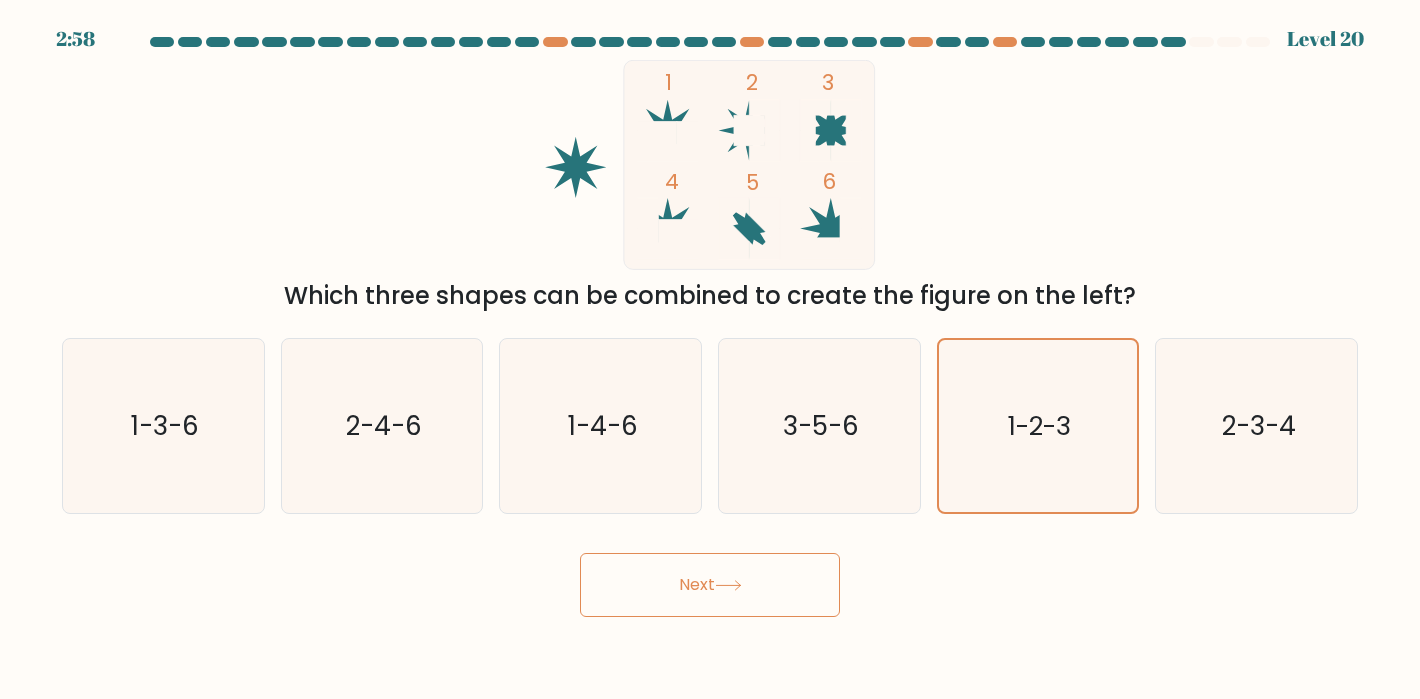 click on "Next" at bounding box center (710, 585) 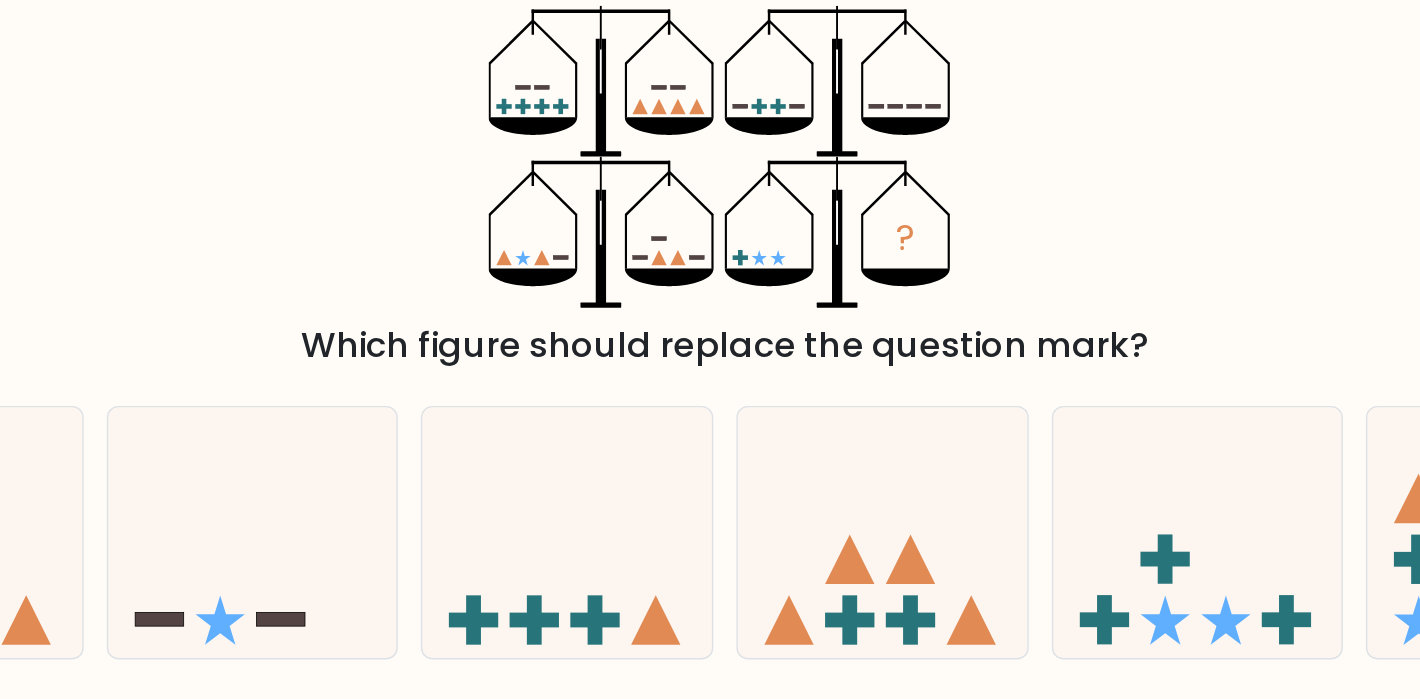 click on "?" 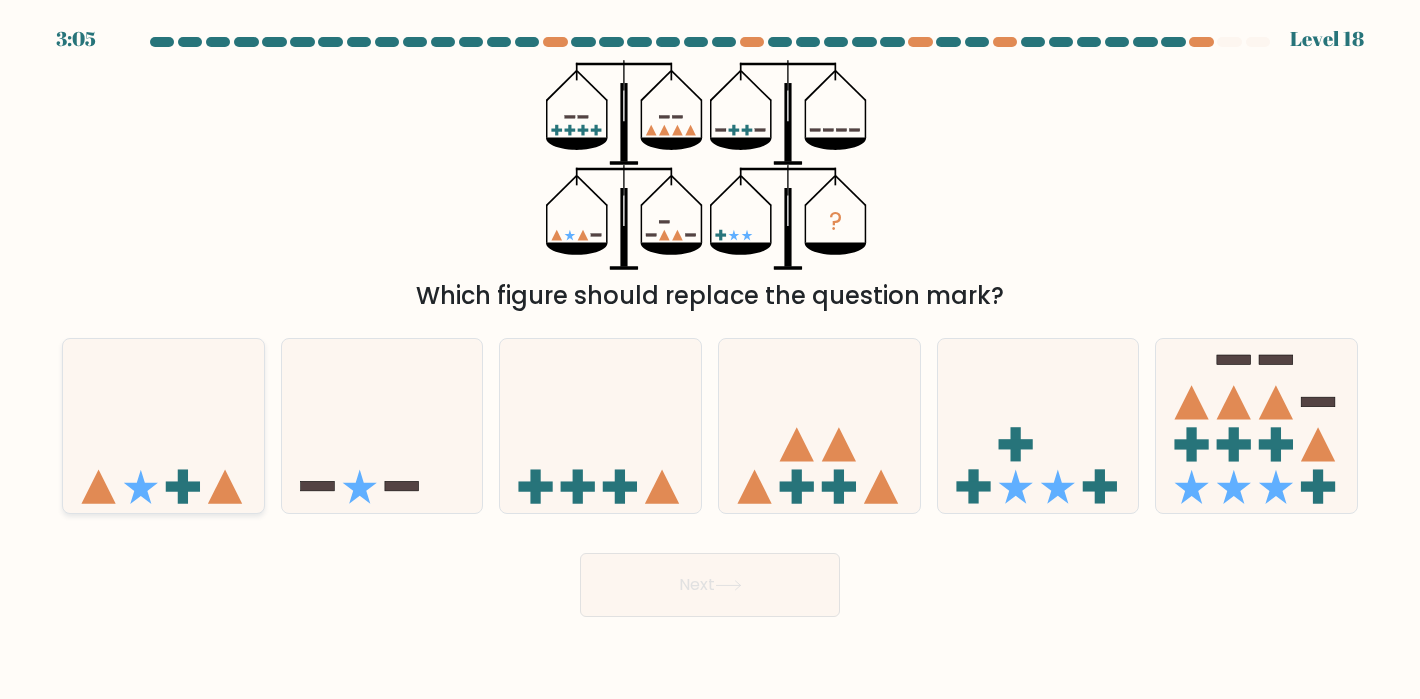 click 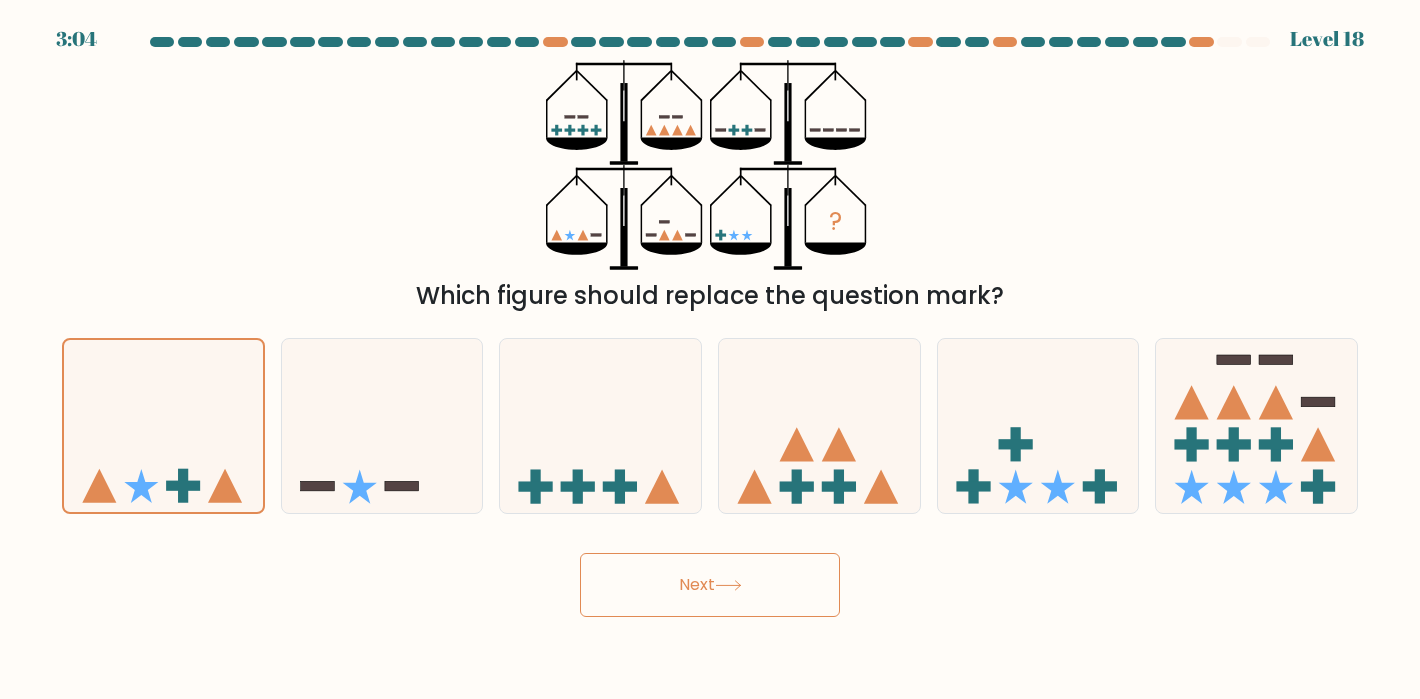 click on "Next" at bounding box center (710, 585) 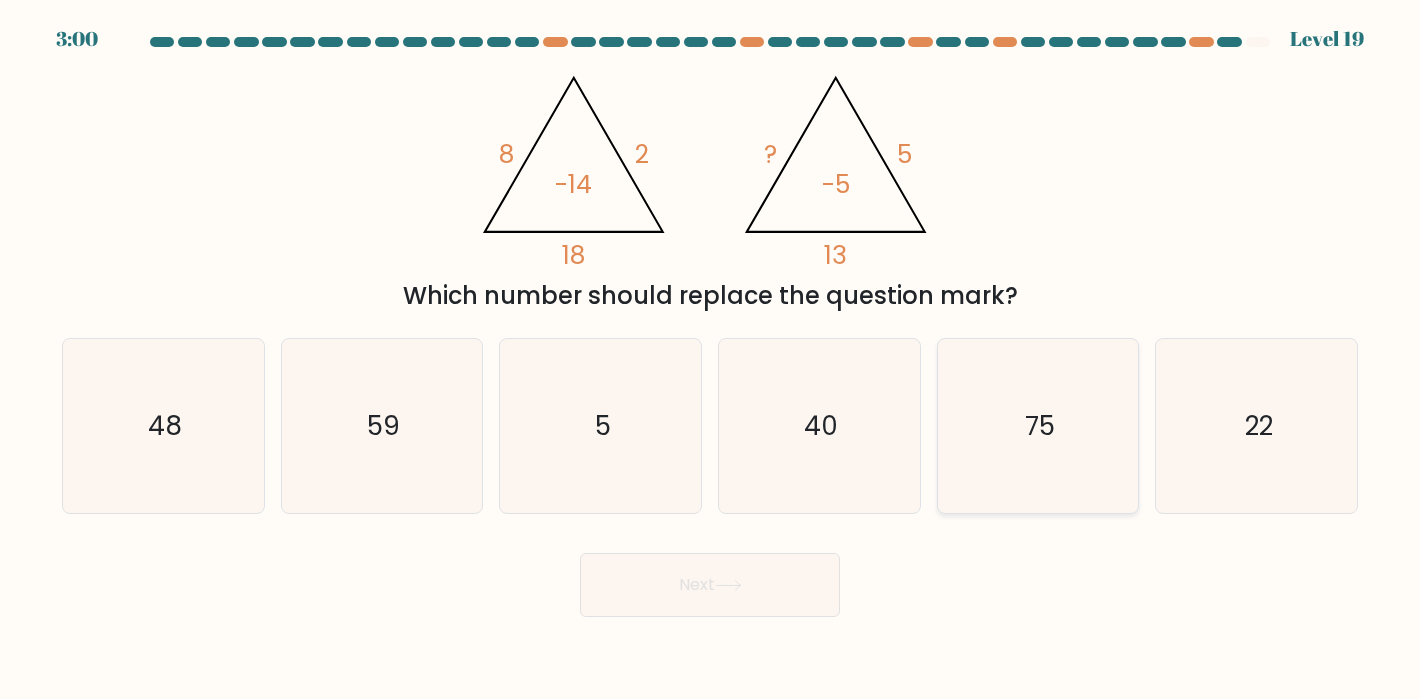 click on "75" 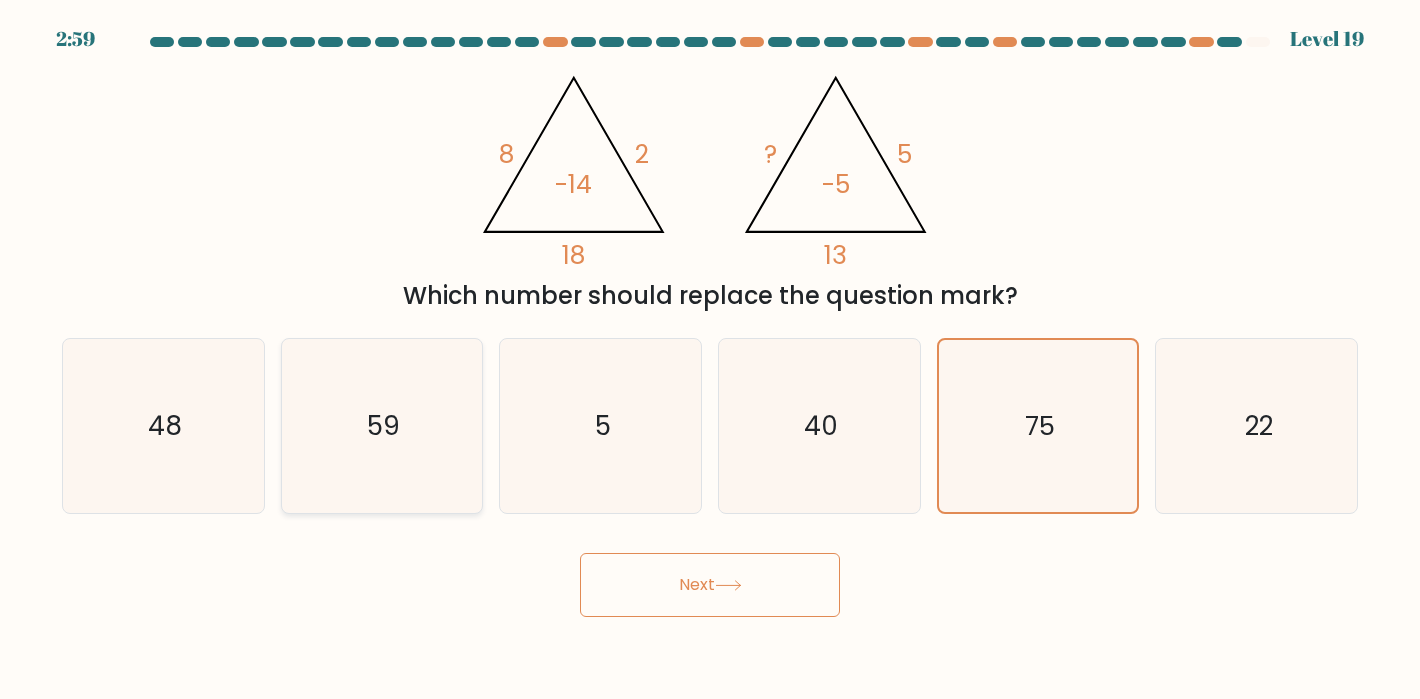 click on "59" 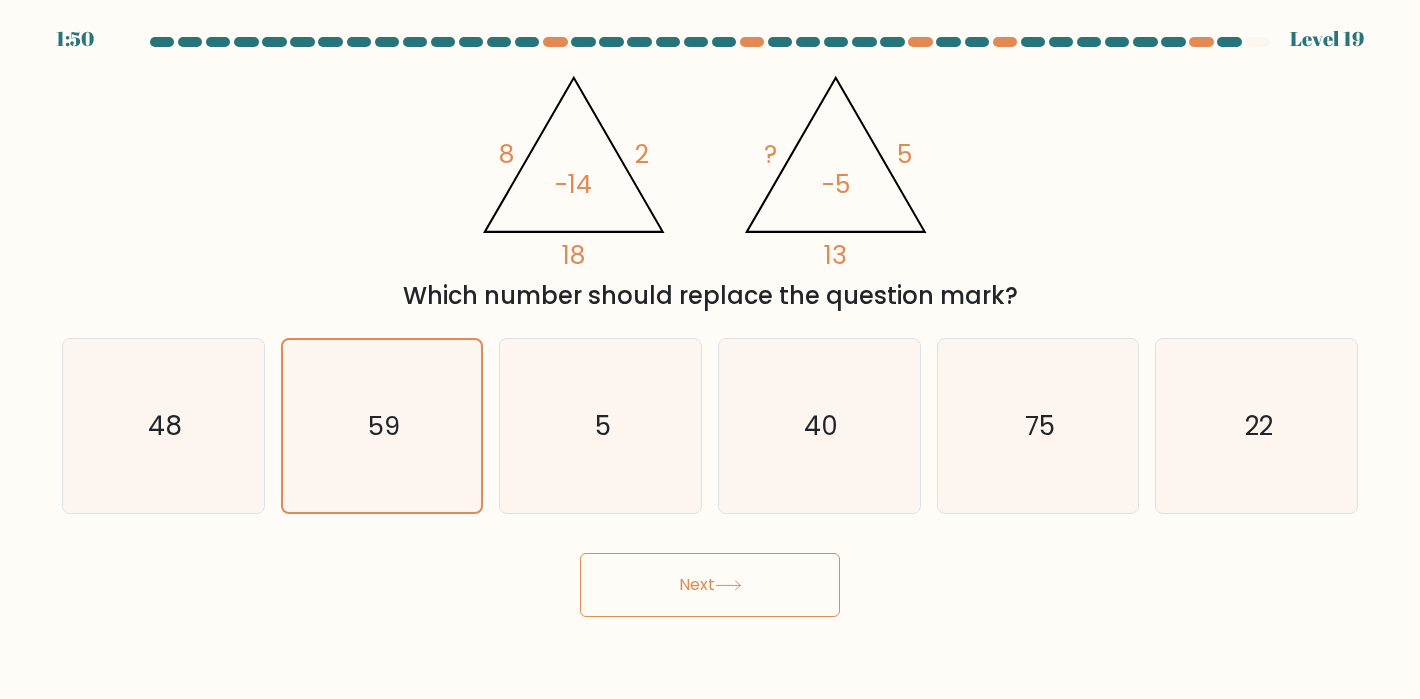 click on "Next" at bounding box center [710, 585] 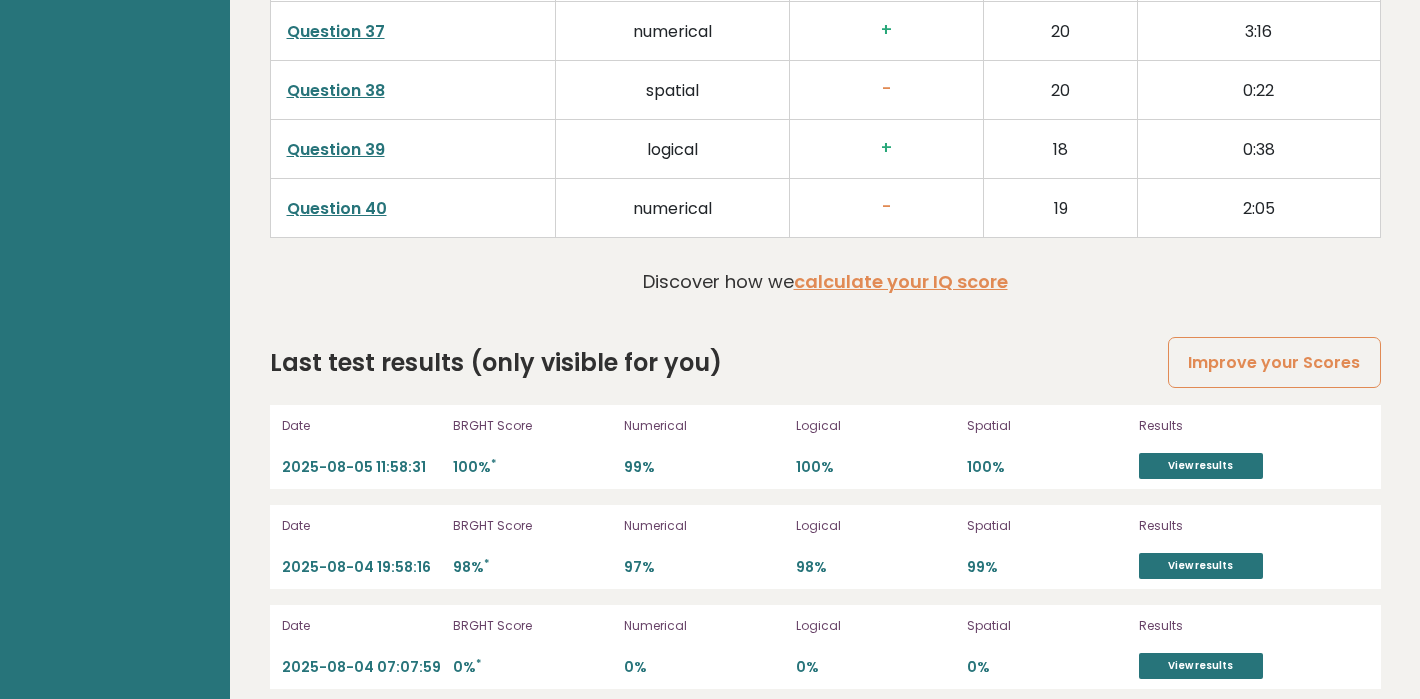 scroll, scrollTop: 5212, scrollLeft: 0, axis: vertical 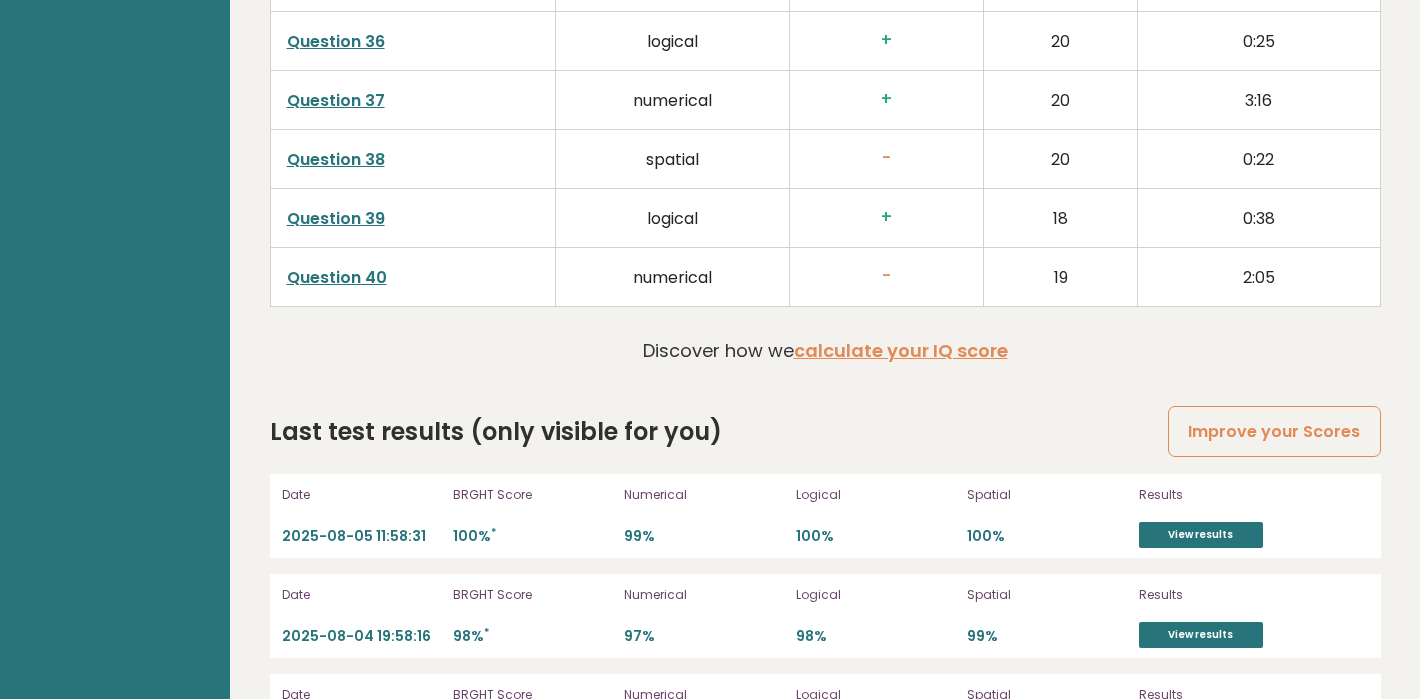 click on "Question
40" at bounding box center (337, 277) 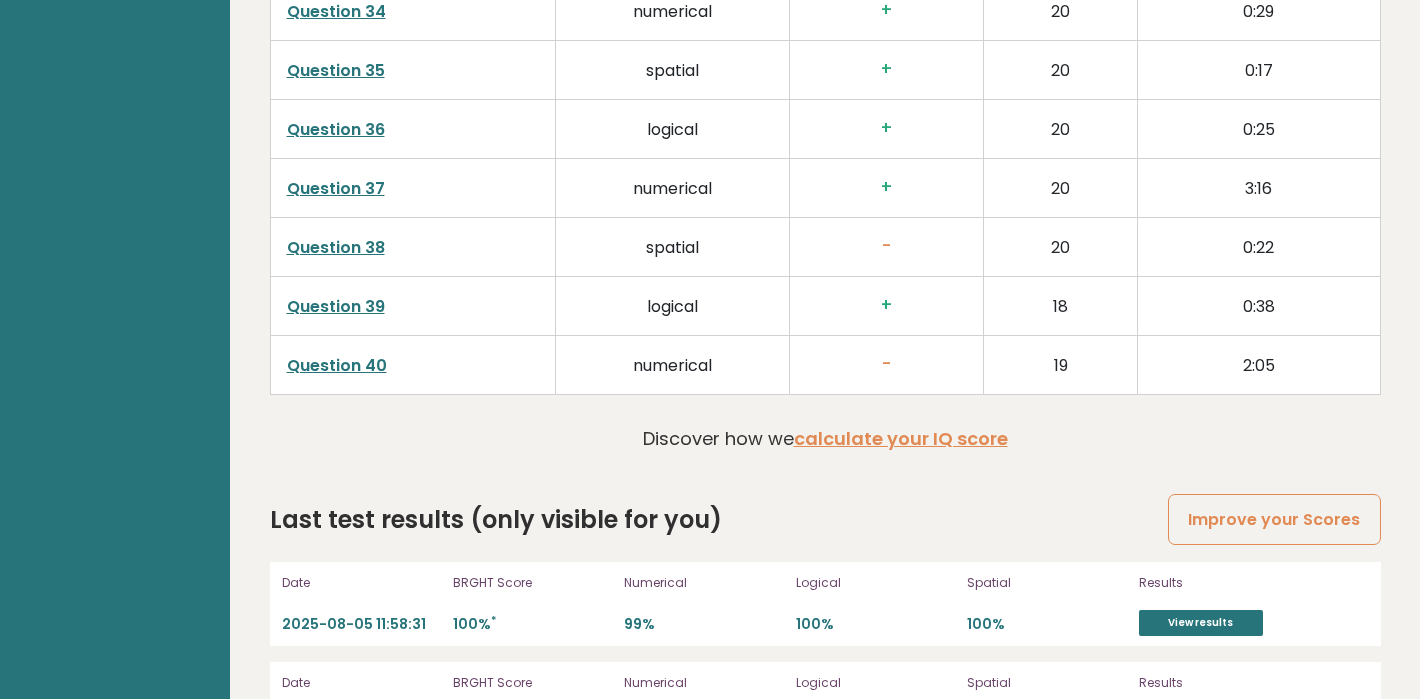 scroll, scrollTop: 4980, scrollLeft: 0, axis: vertical 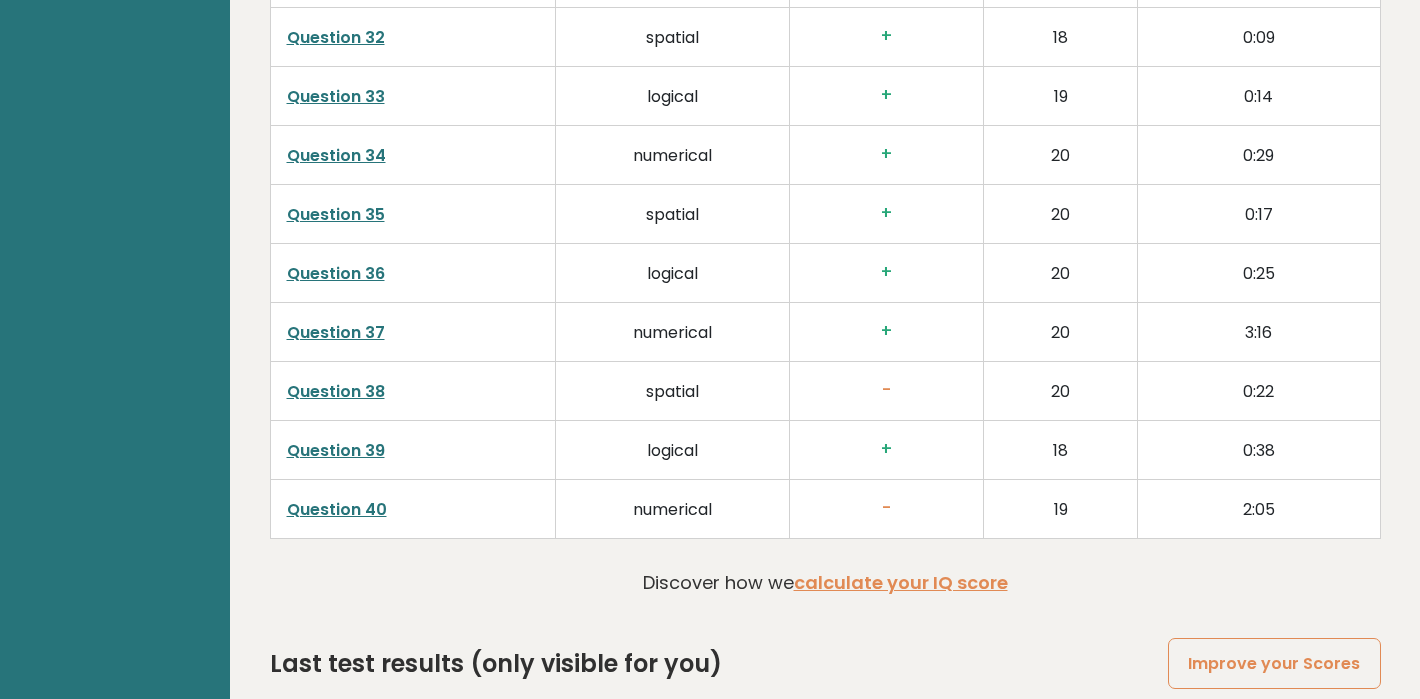 click on "Question
39" at bounding box center [336, 450] 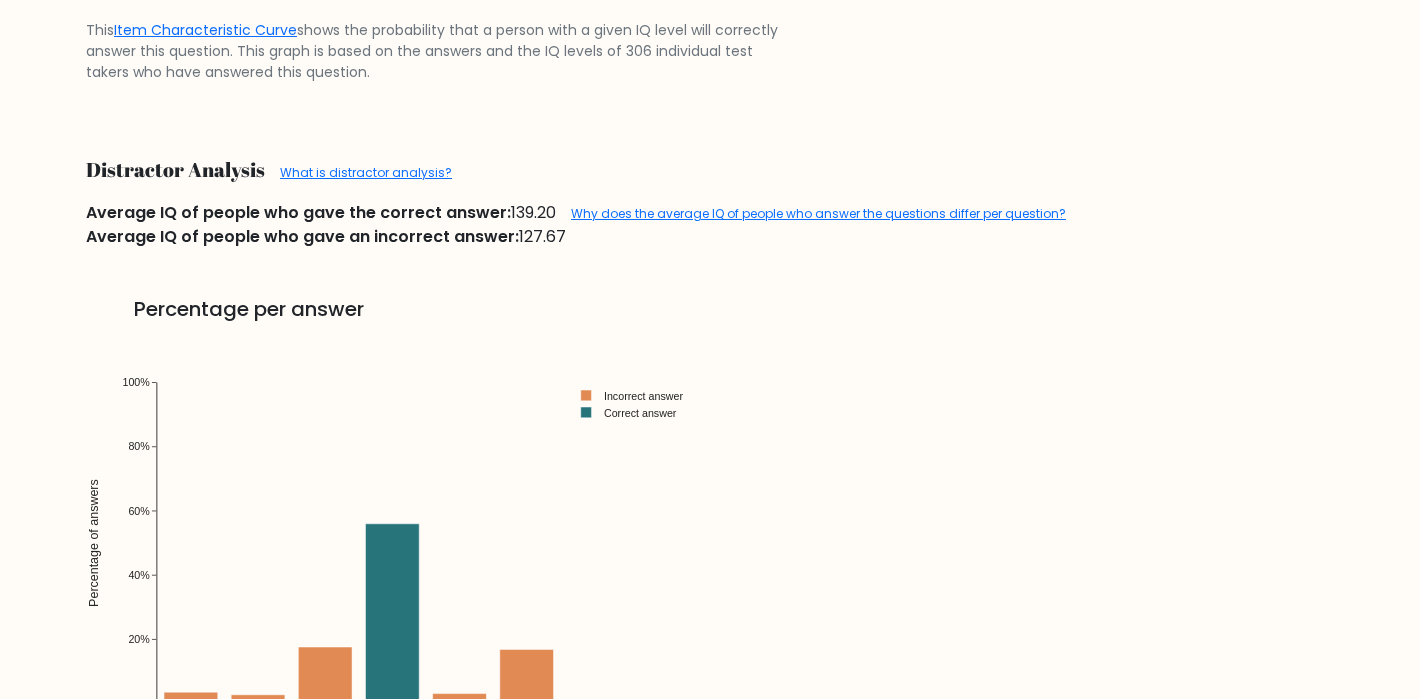 scroll, scrollTop: 2053, scrollLeft: 0, axis: vertical 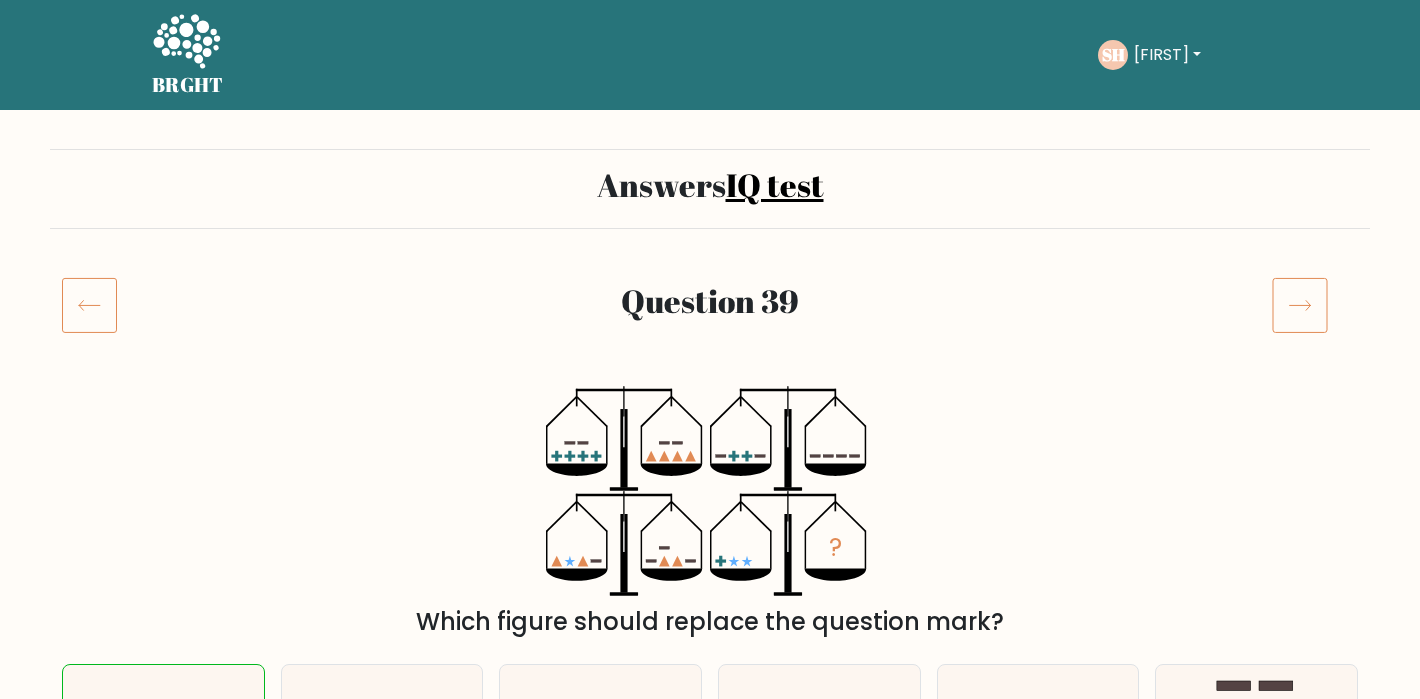 click 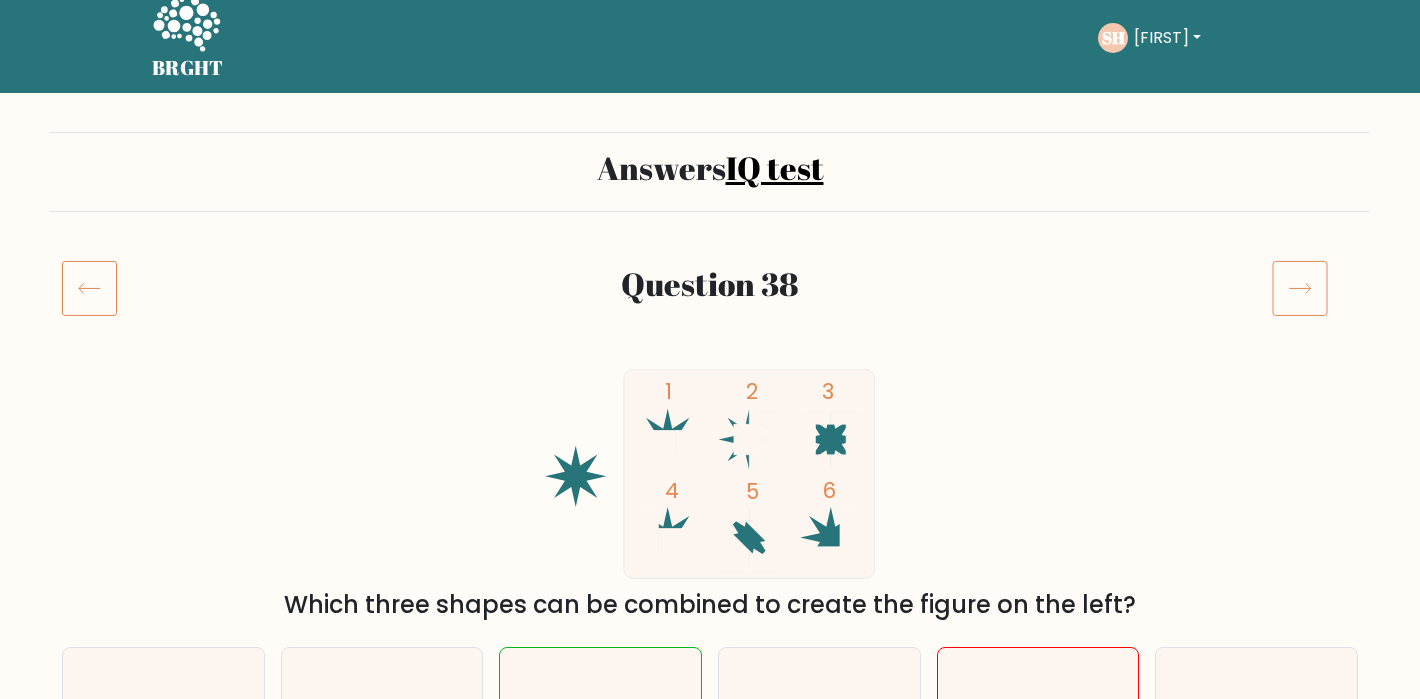 scroll, scrollTop: 20, scrollLeft: 0, axis: vertical 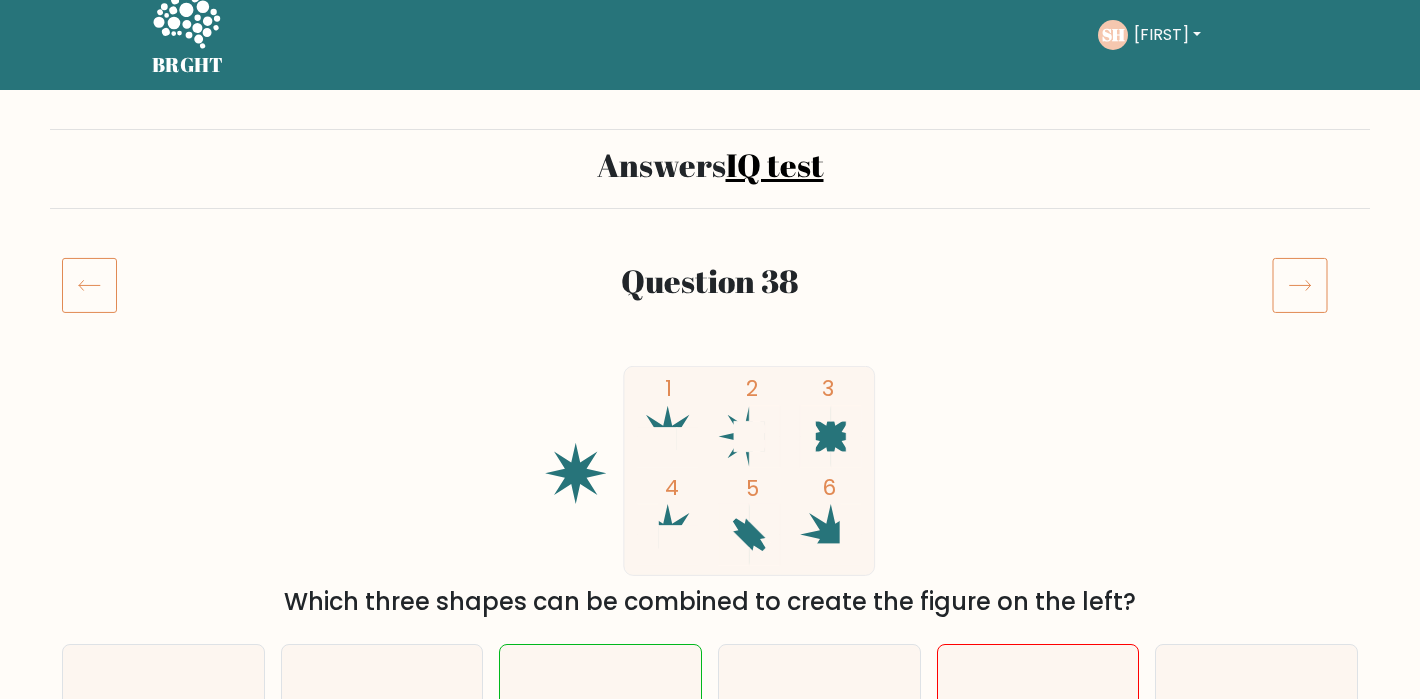 click 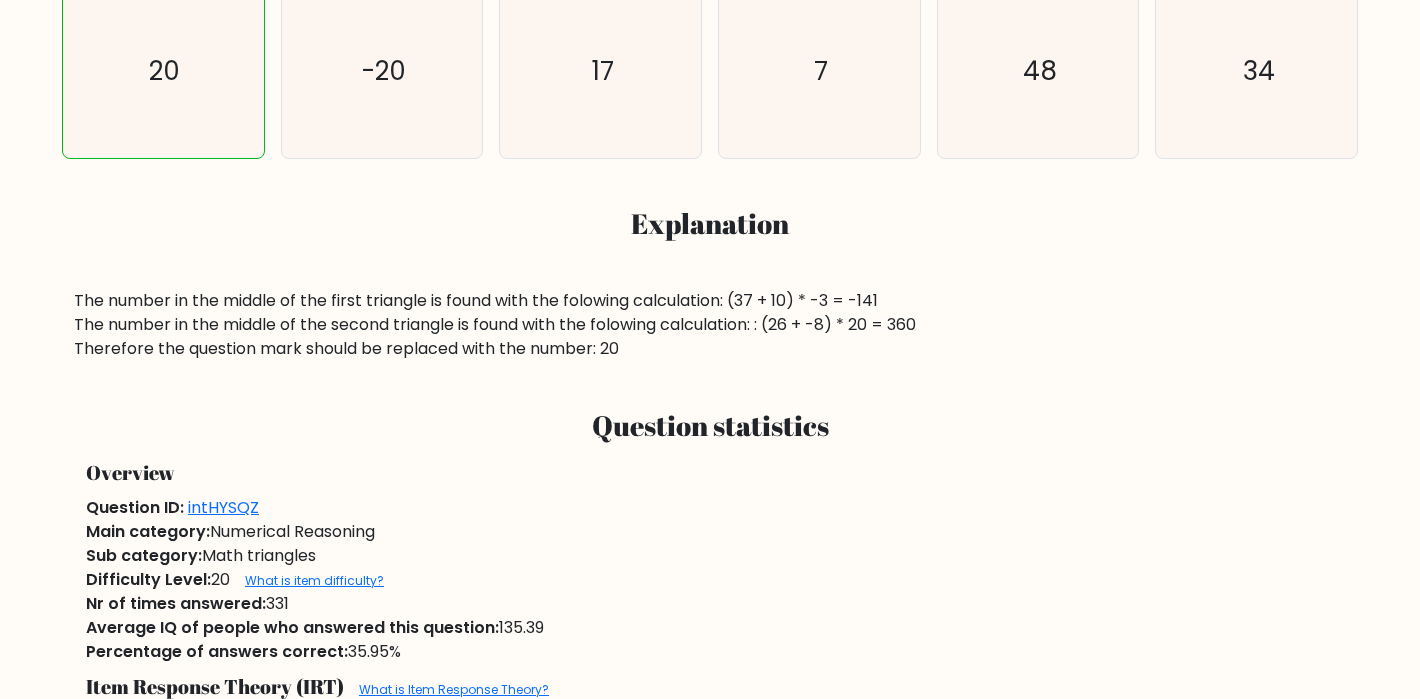 scroll, scrollTop: 88, scrollLeft: 0, axis: vertical 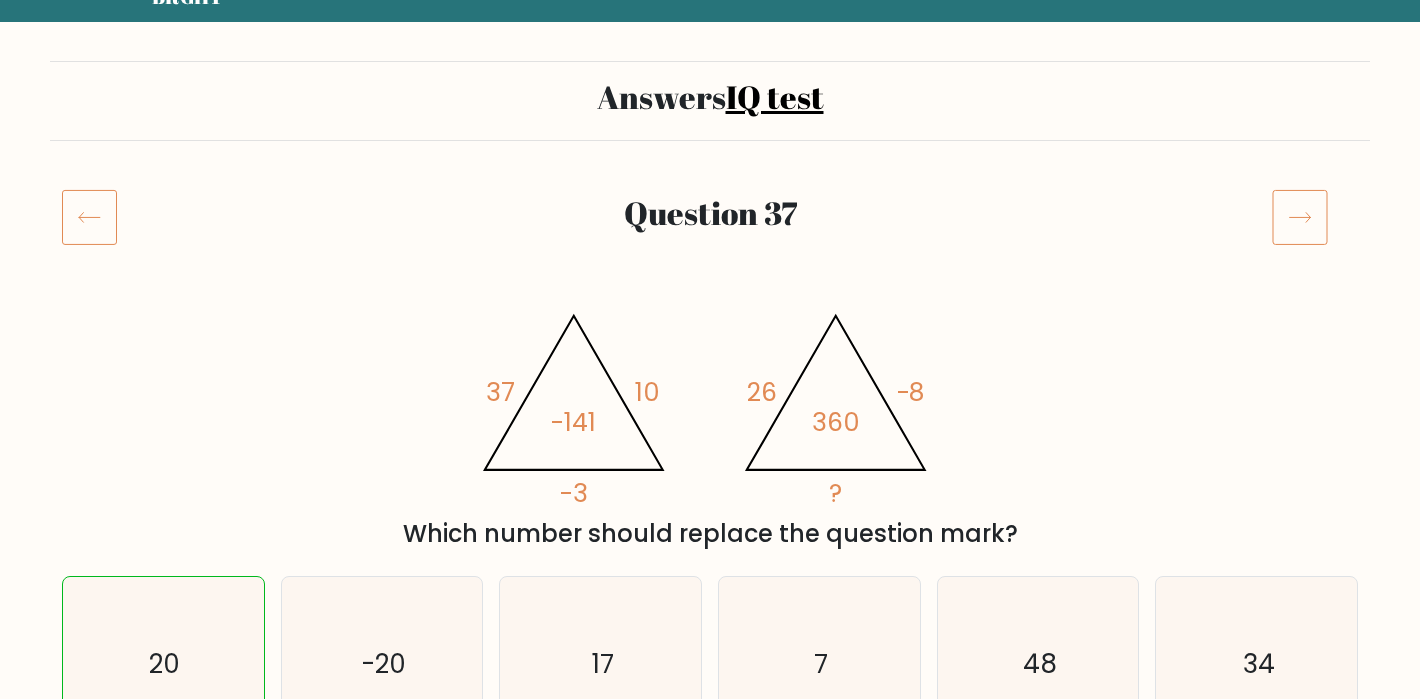 click 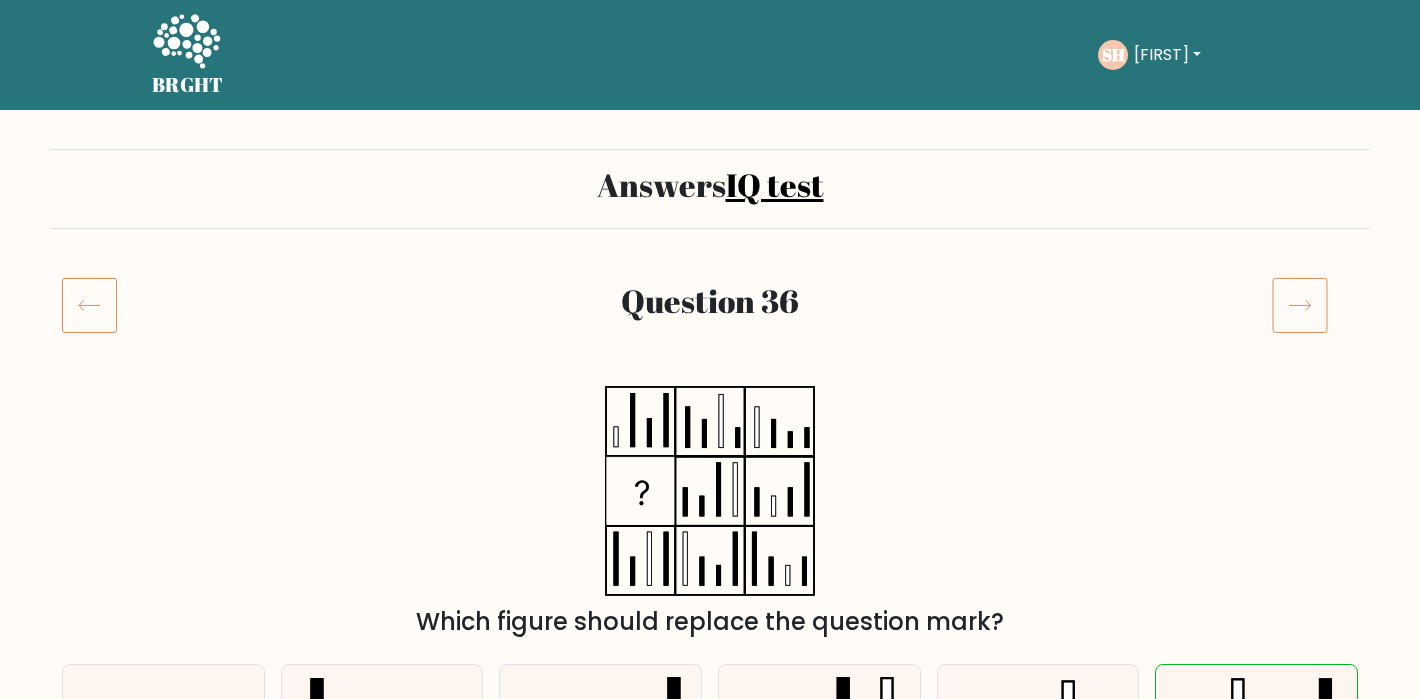 scroll, scrollTop: 0, scrollLeft: 0, axis: both 